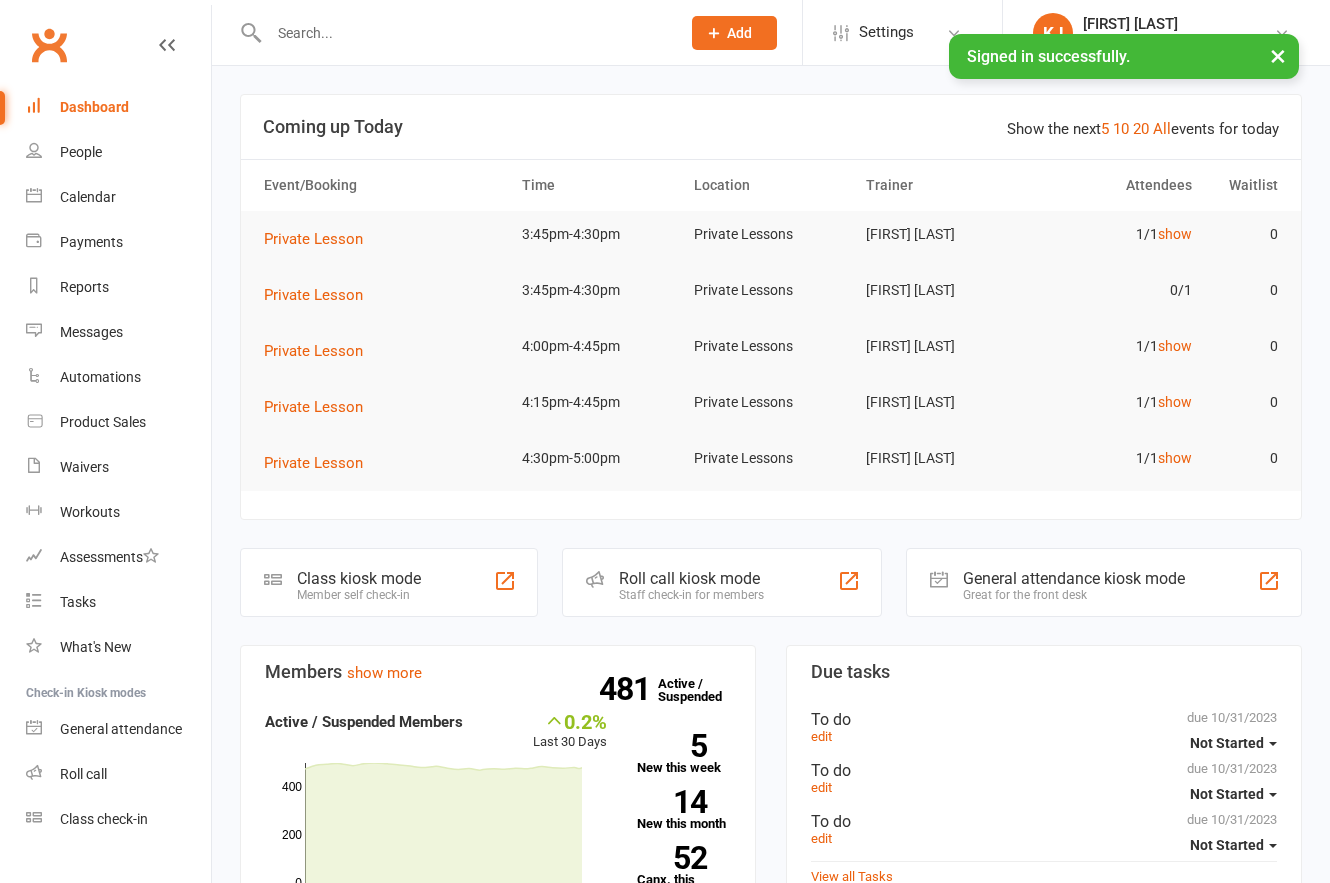 scroll, scrollTop: 0, scrollLeft: 0, axis: both 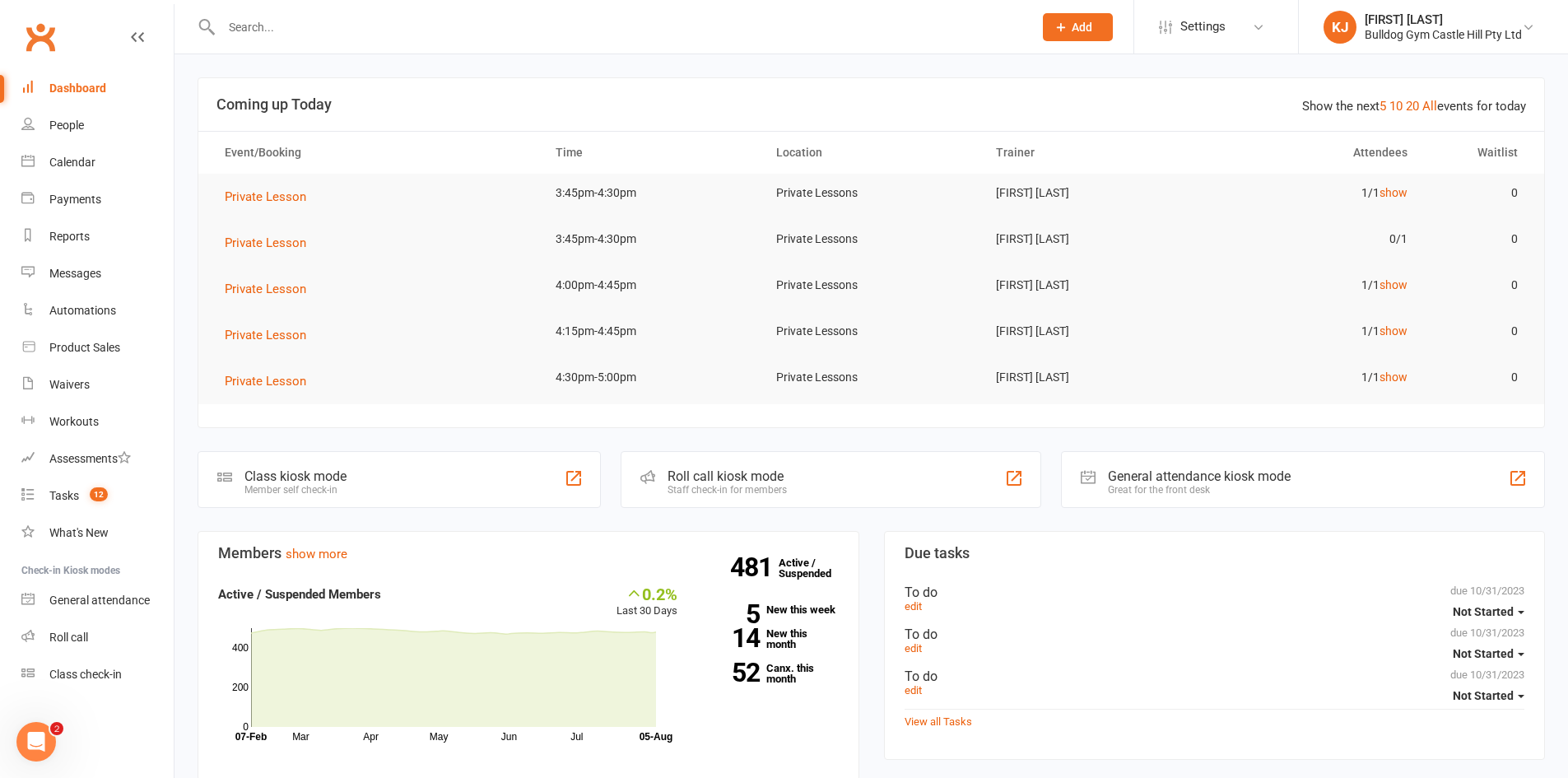 drag, startPoint x: 316, startPoint y: 14, endPoint x: 303, endPoint y: 32, distance: 22.203603 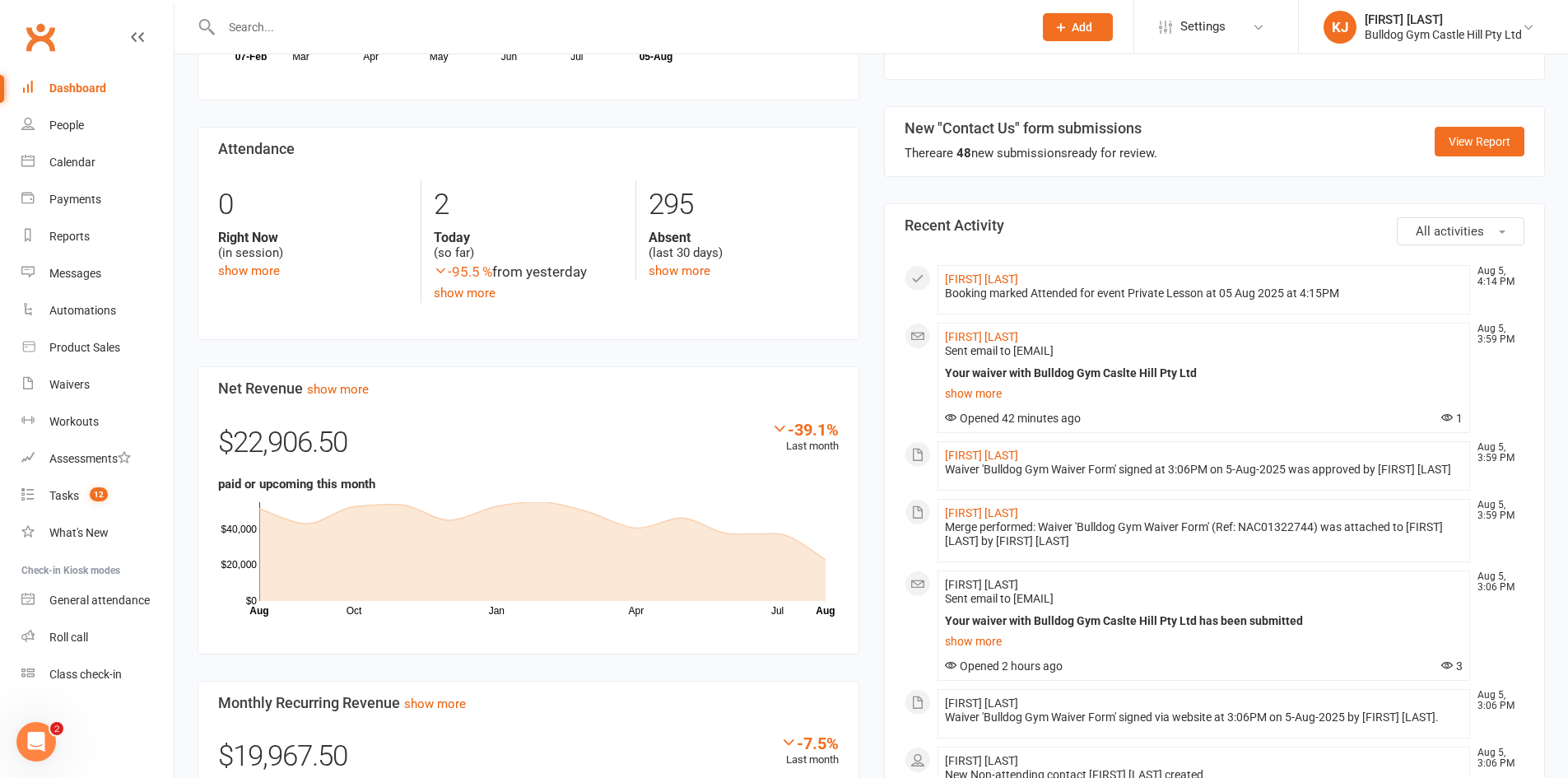 click at bounding box center [619, 27] 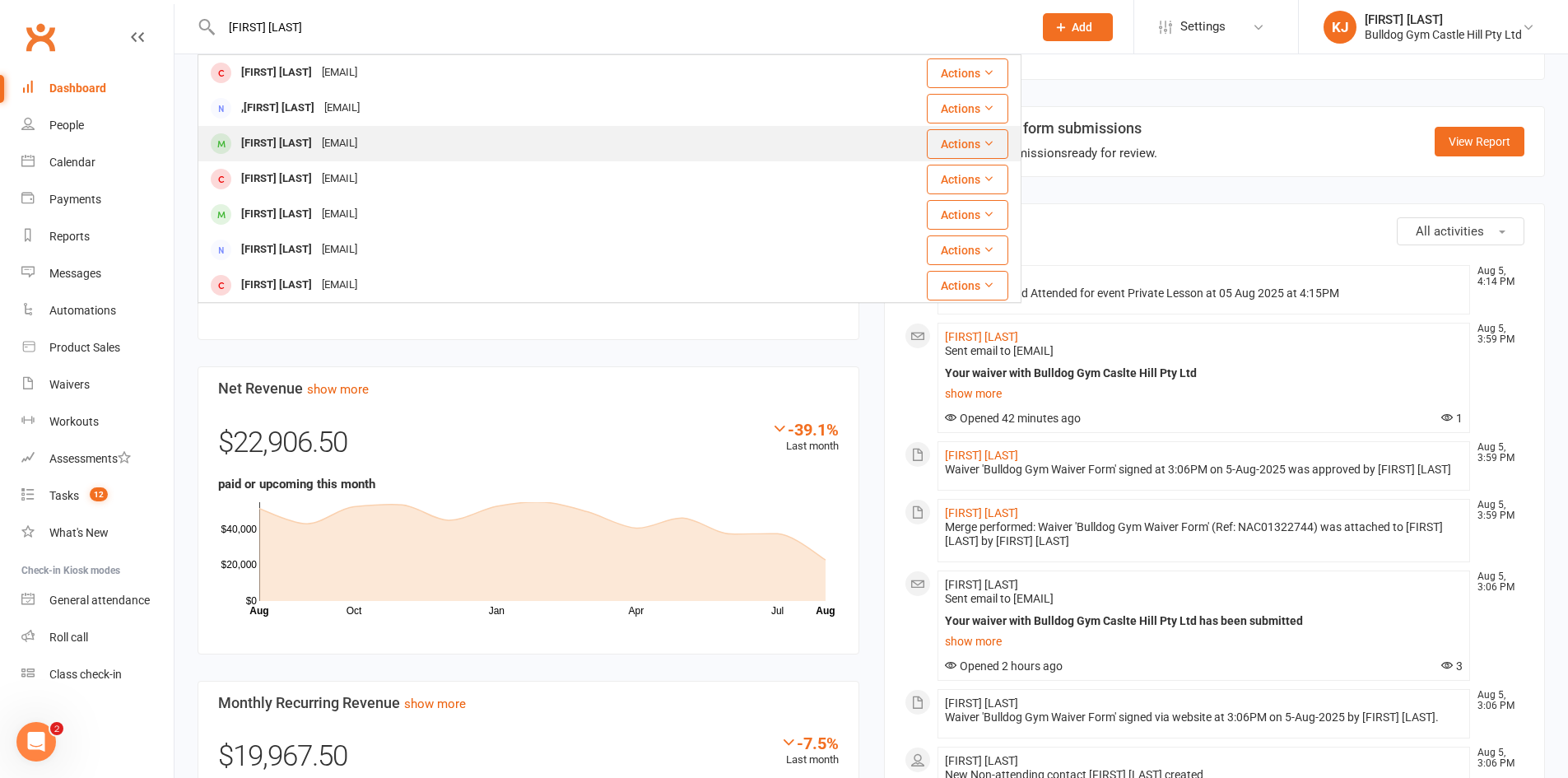 type on "kian r" 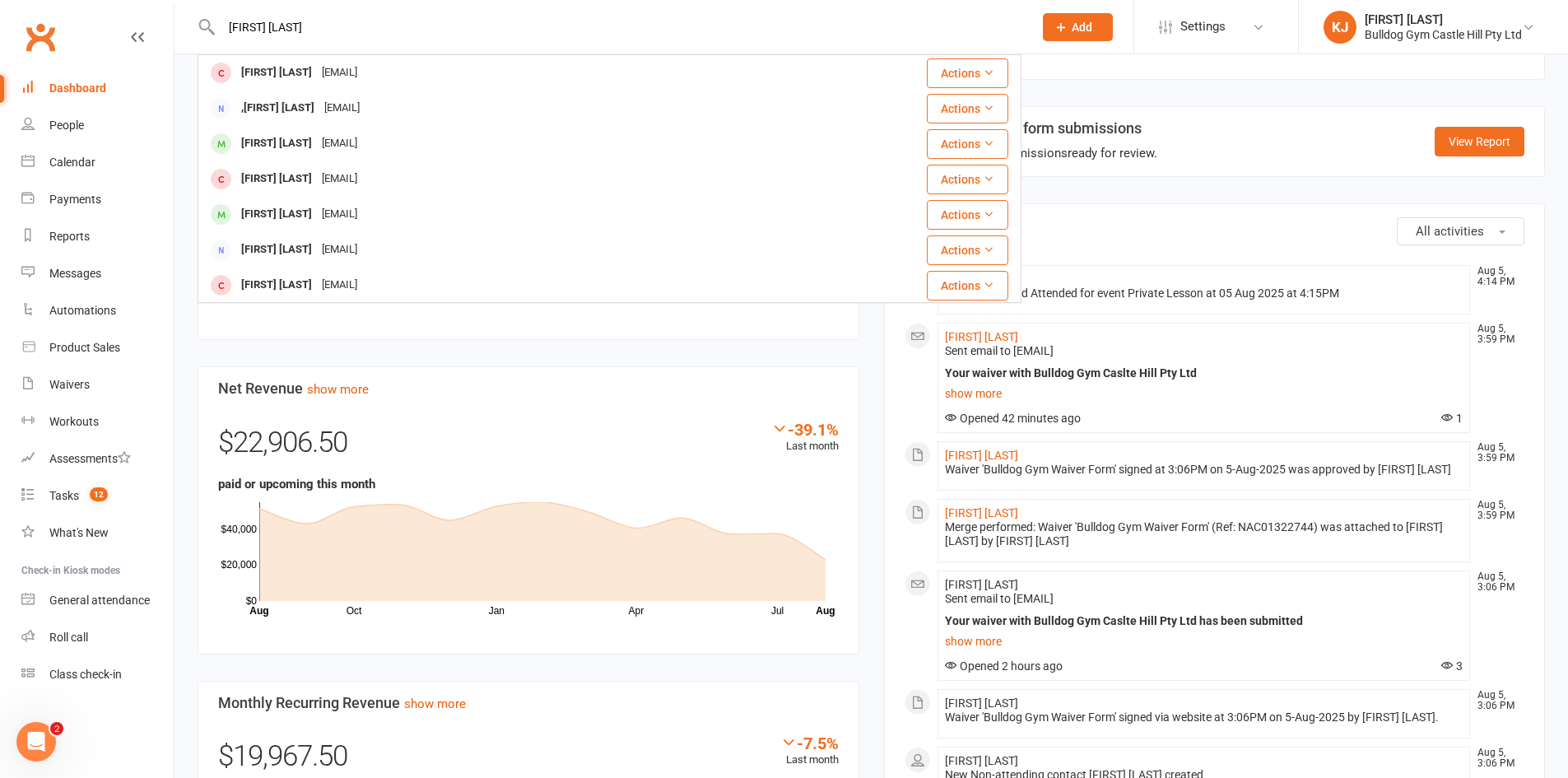type 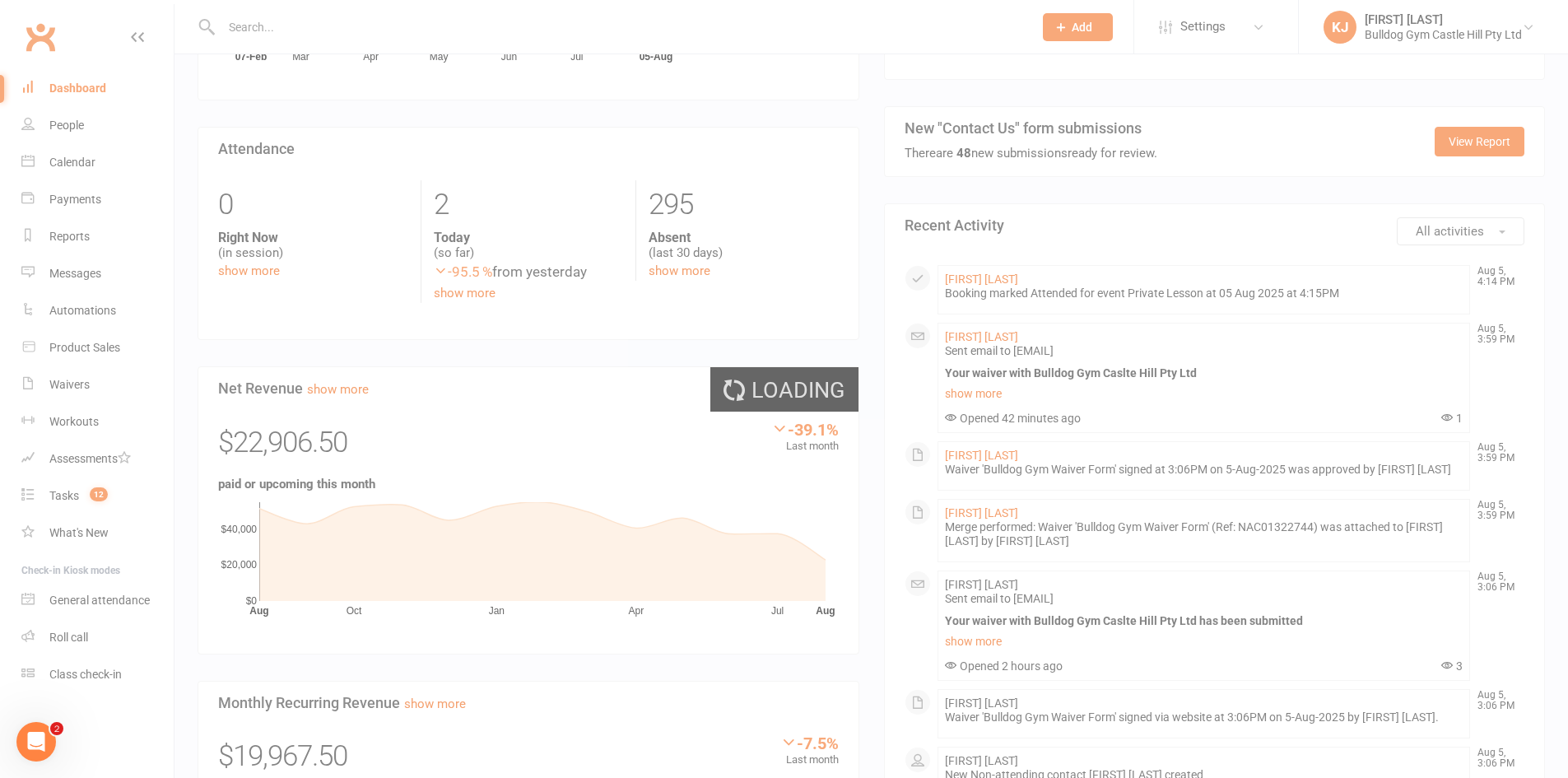 scroll, scrollTop: 0, scrollLeft: 0, axis: both 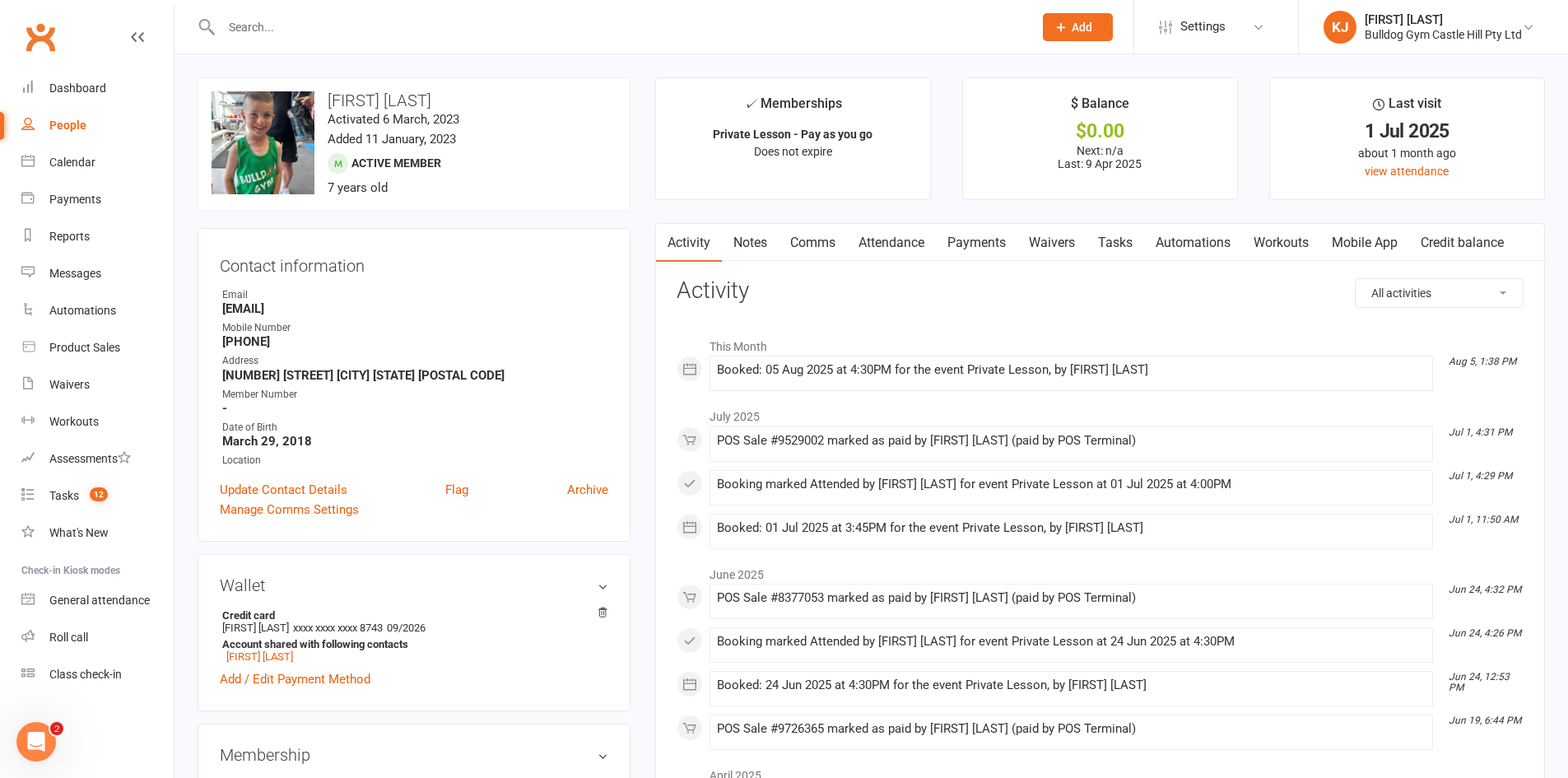 click on "Payments" at bounding box center (976, 243) 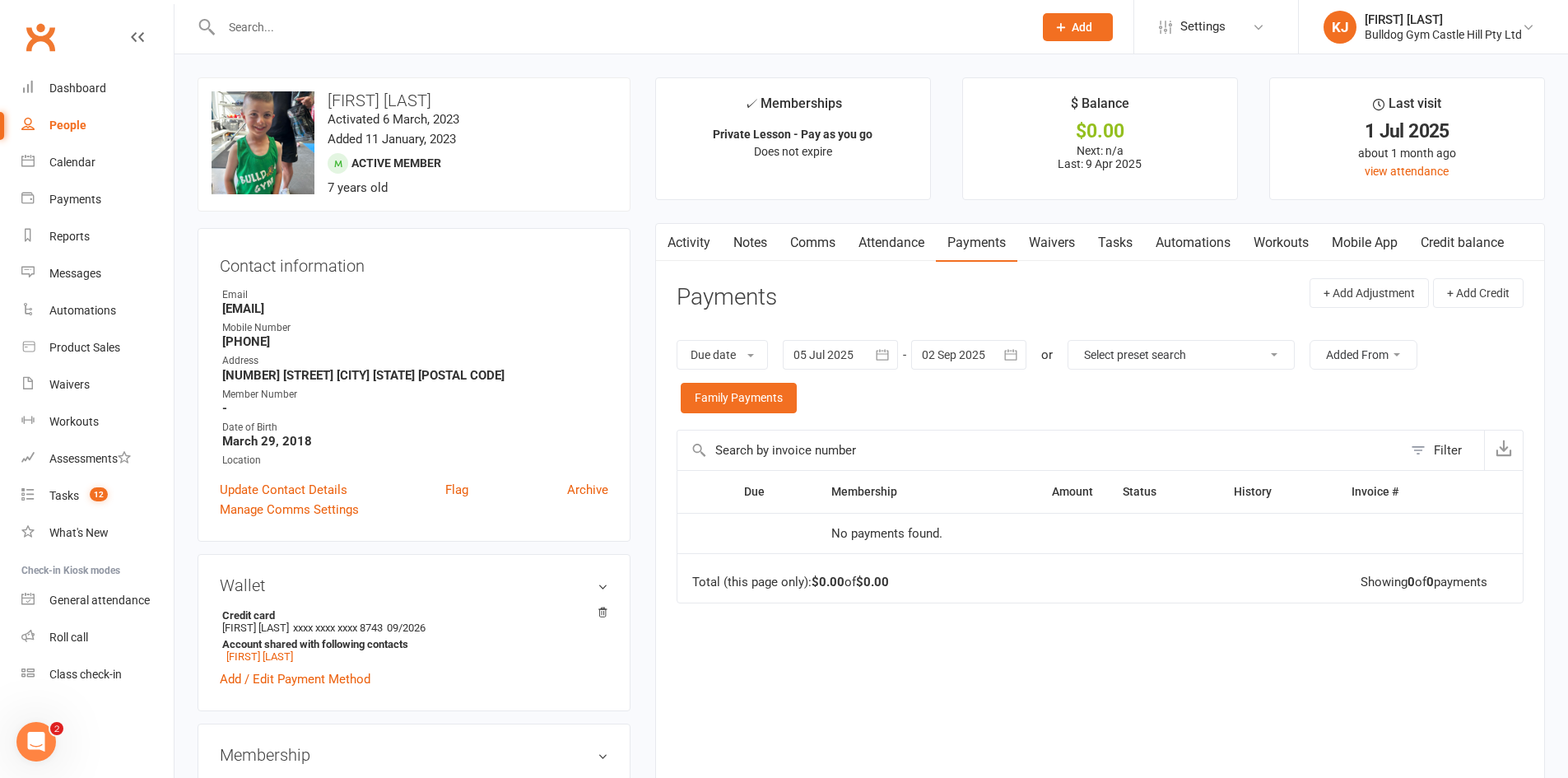 click on "Credit balance" at bounding box center (1462, 243) 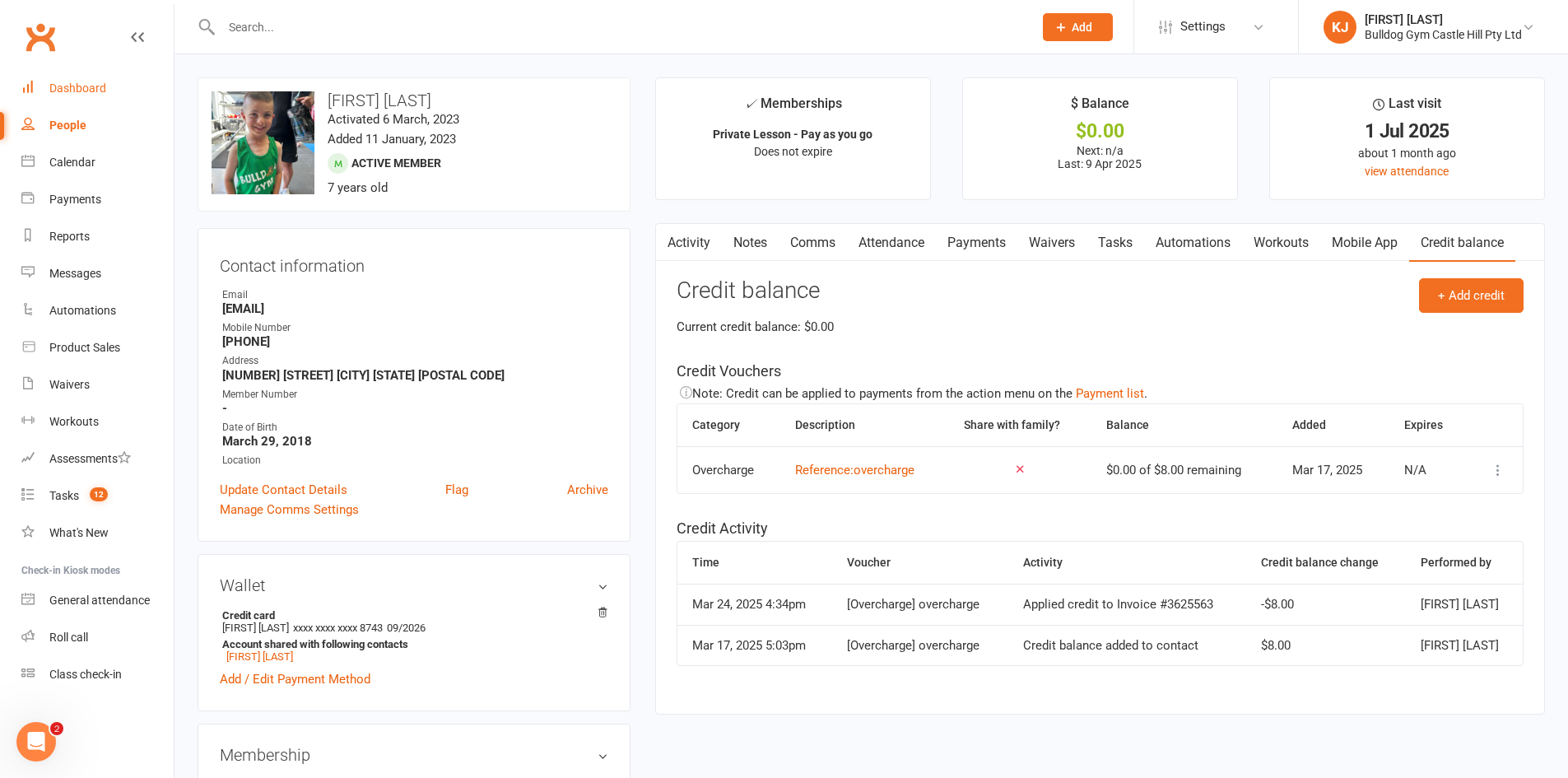 click on "Dashboard" at bounding box center (97, 88) 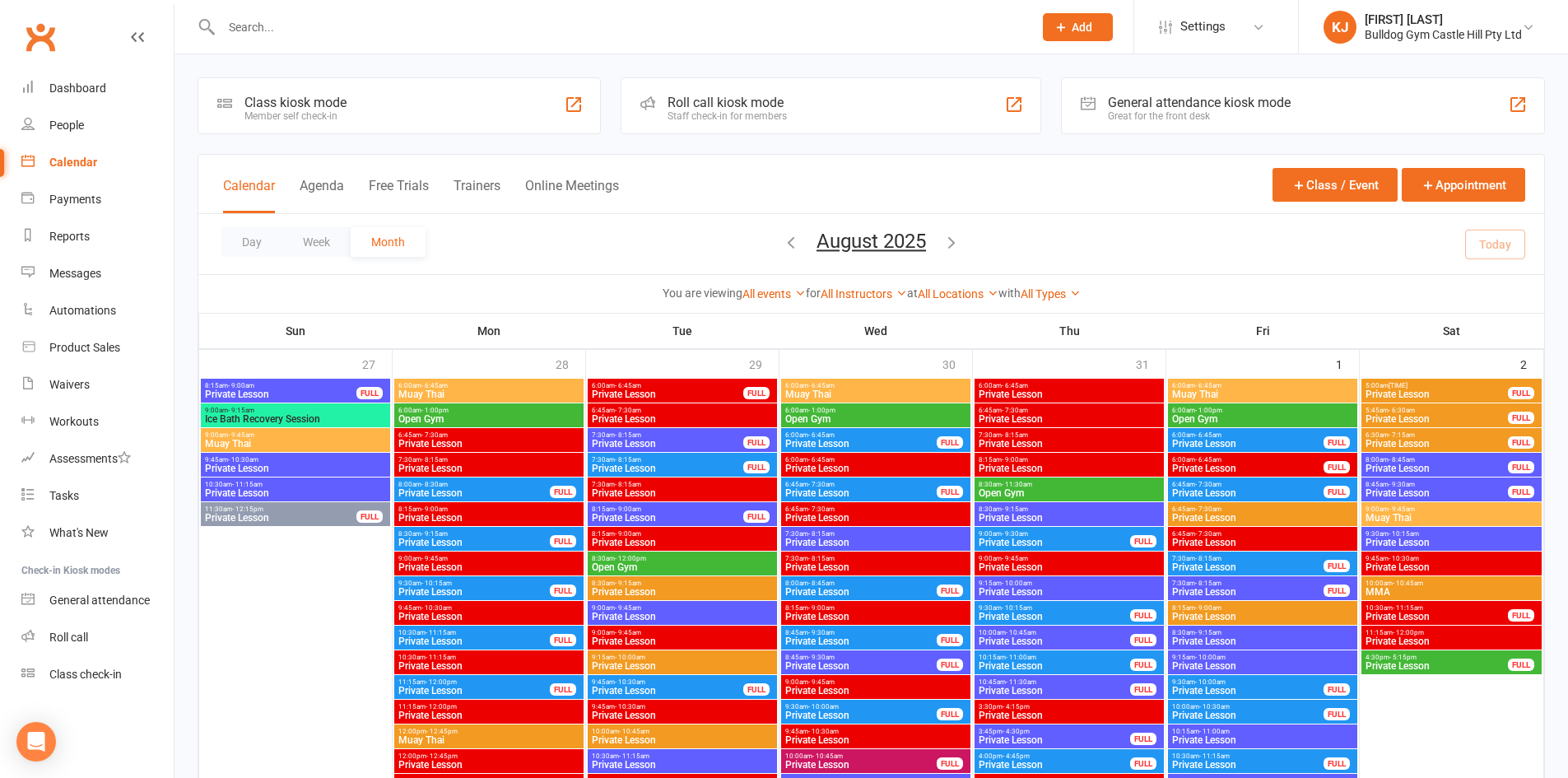 scroll, scrollTop: 0, scrollLeft: 0, axis: both 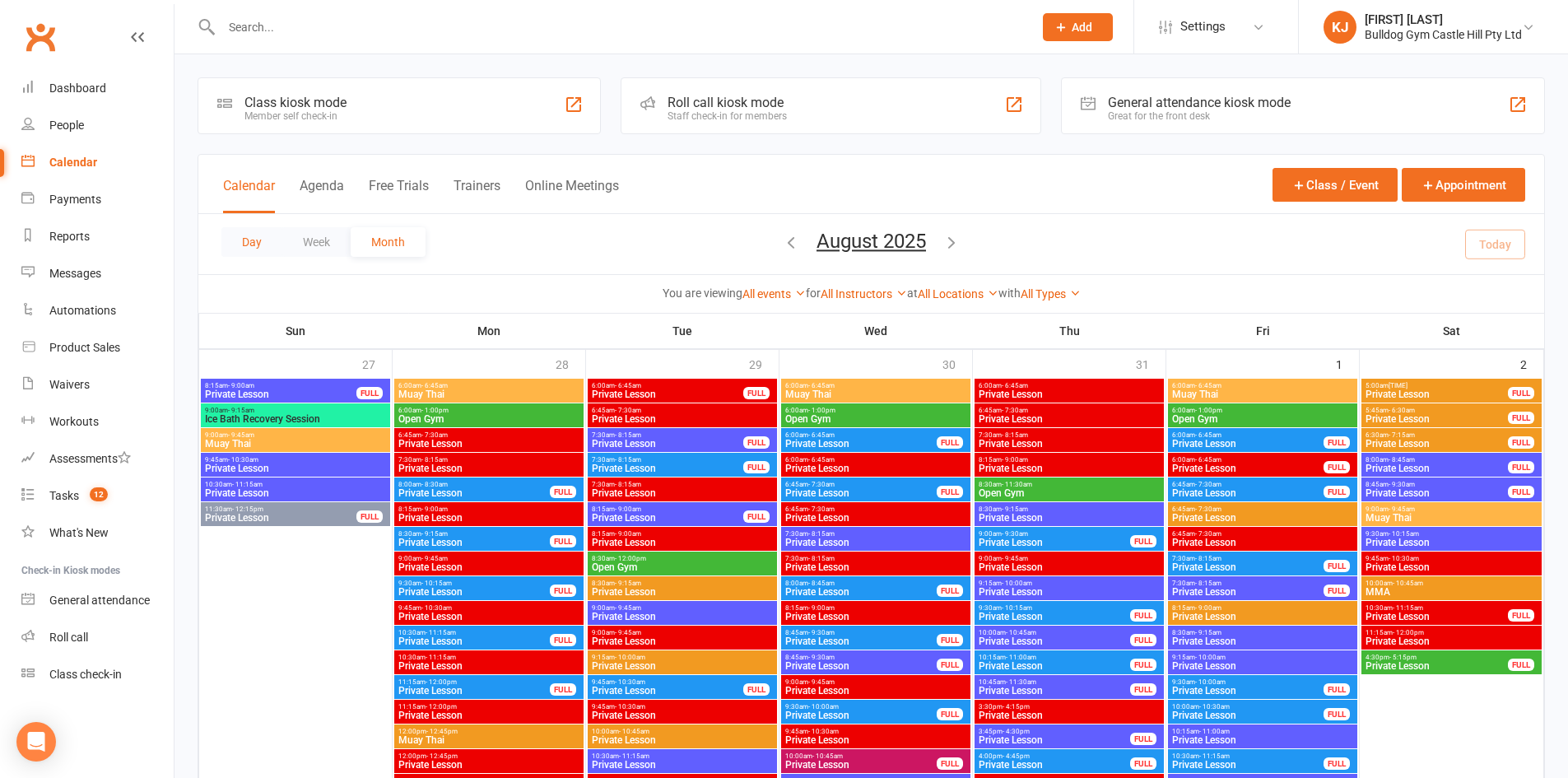 click on "Day" at bounding box center [252, 242] 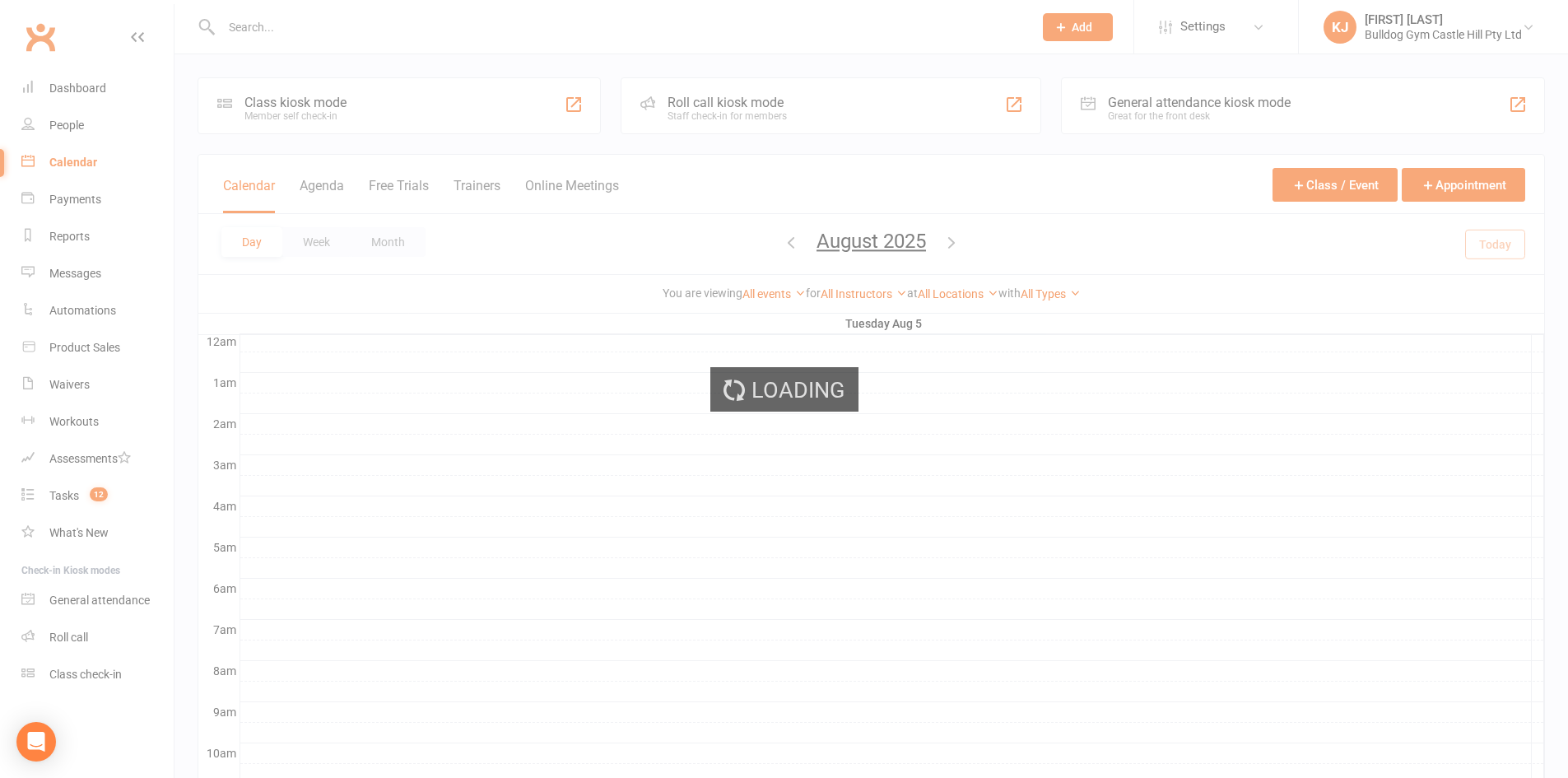 scroll, scrollTop: 0, scrollLeft: 0, axis: both 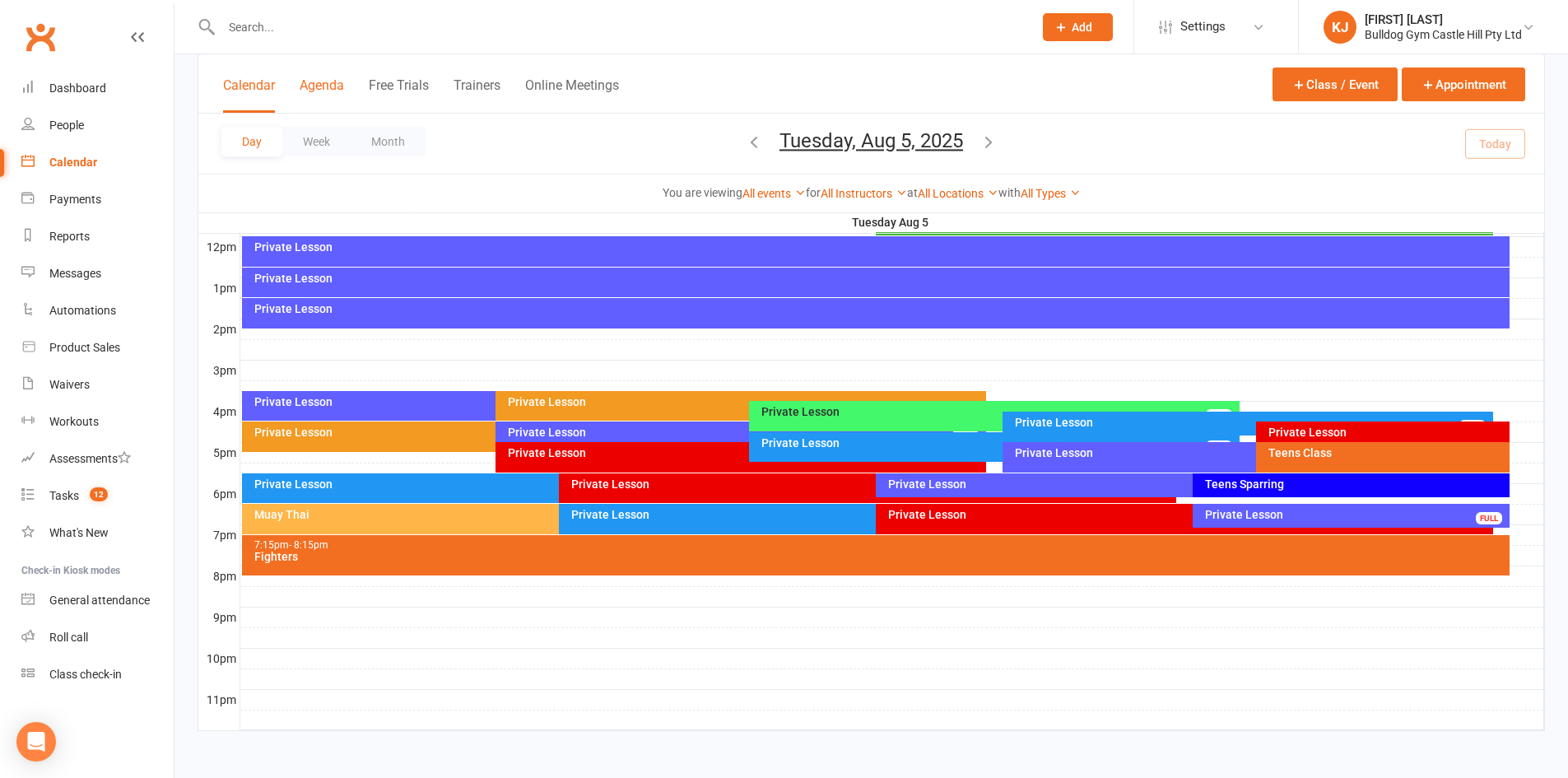 click on "Agenda" at bounding box center [322, 95] 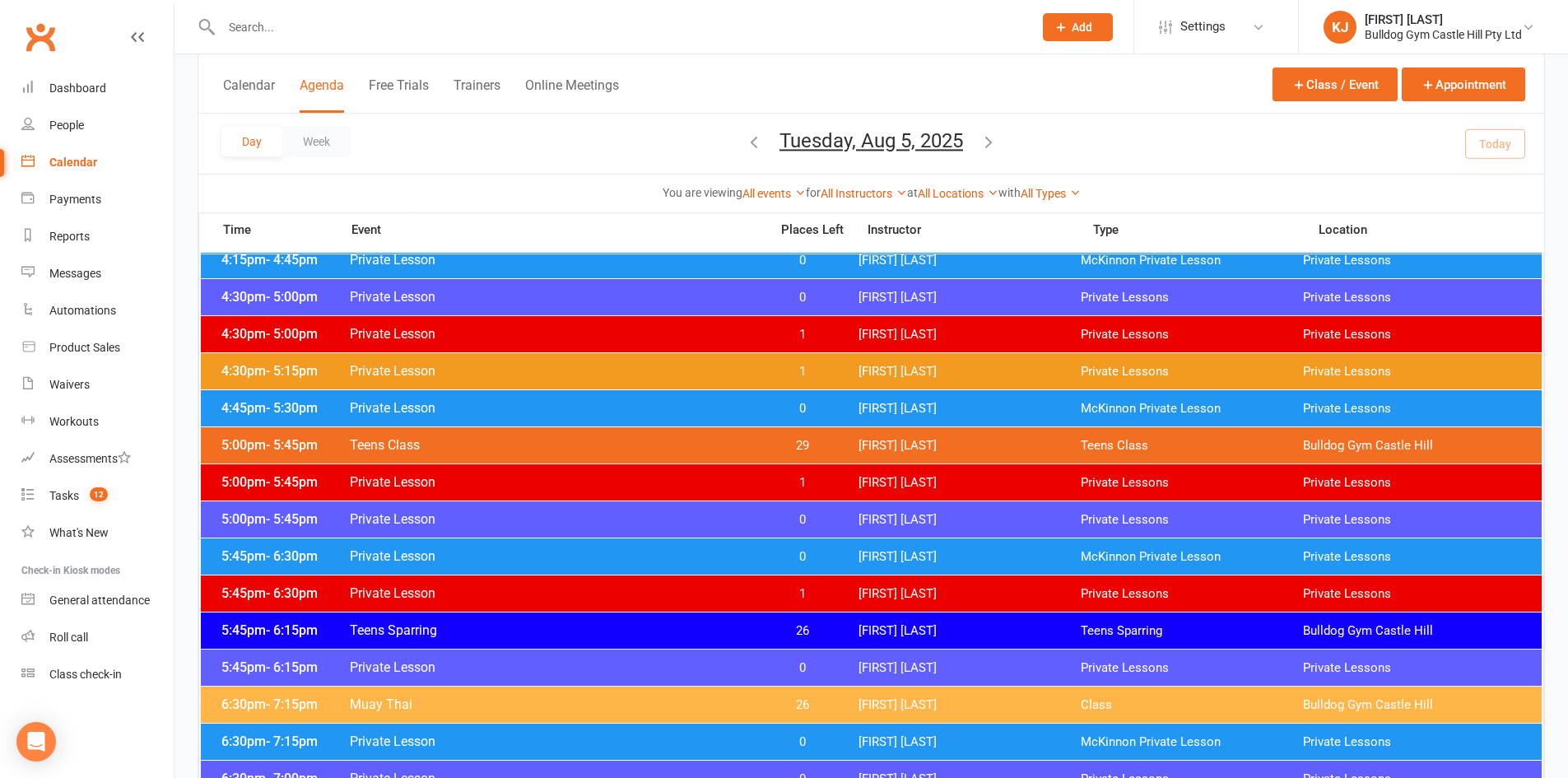 scroll, scrollTop: 921, scrollLeft: 0, axis: vertical 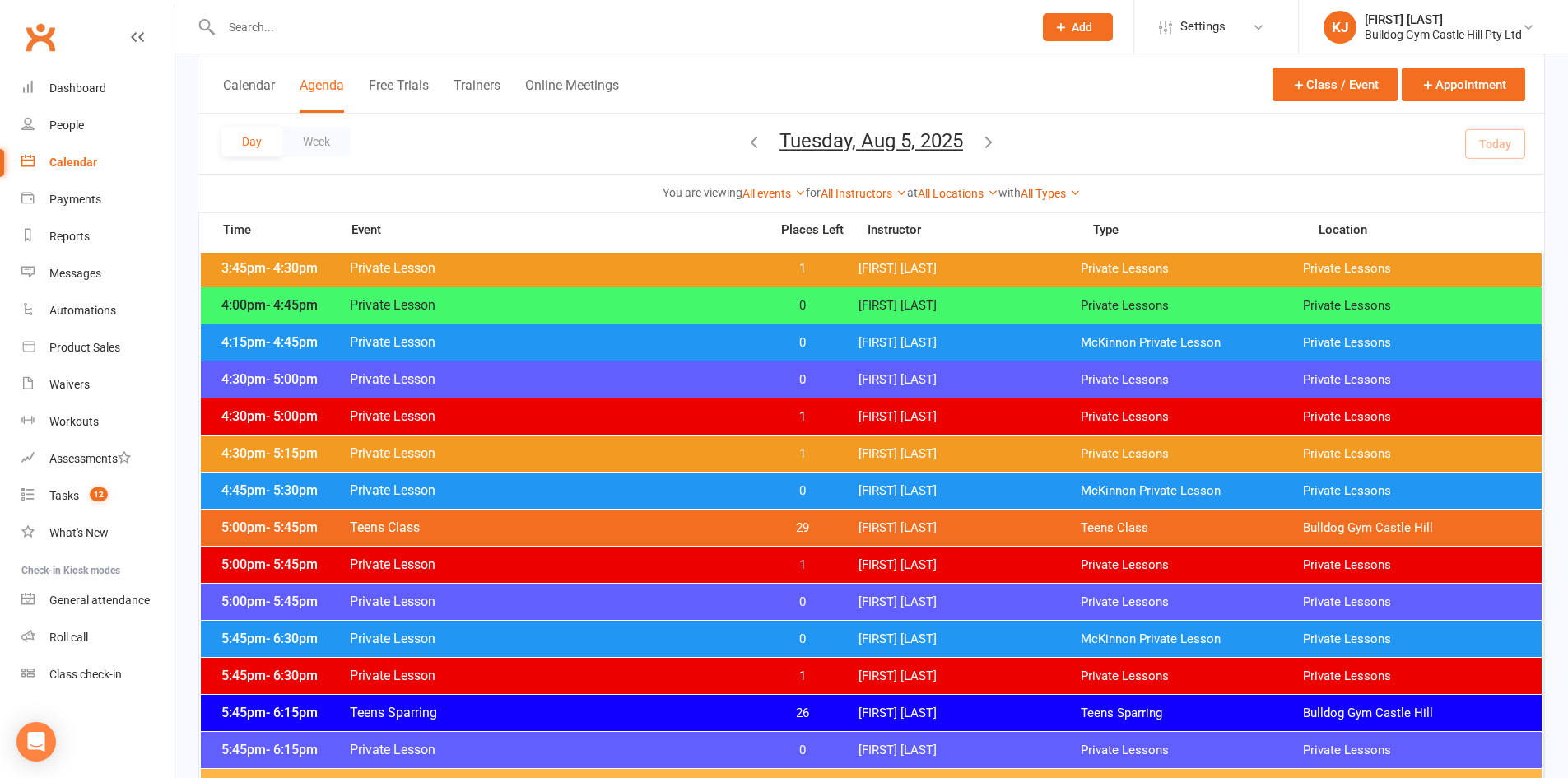 click on "Private Lesson" at bounding box center [554, 342] 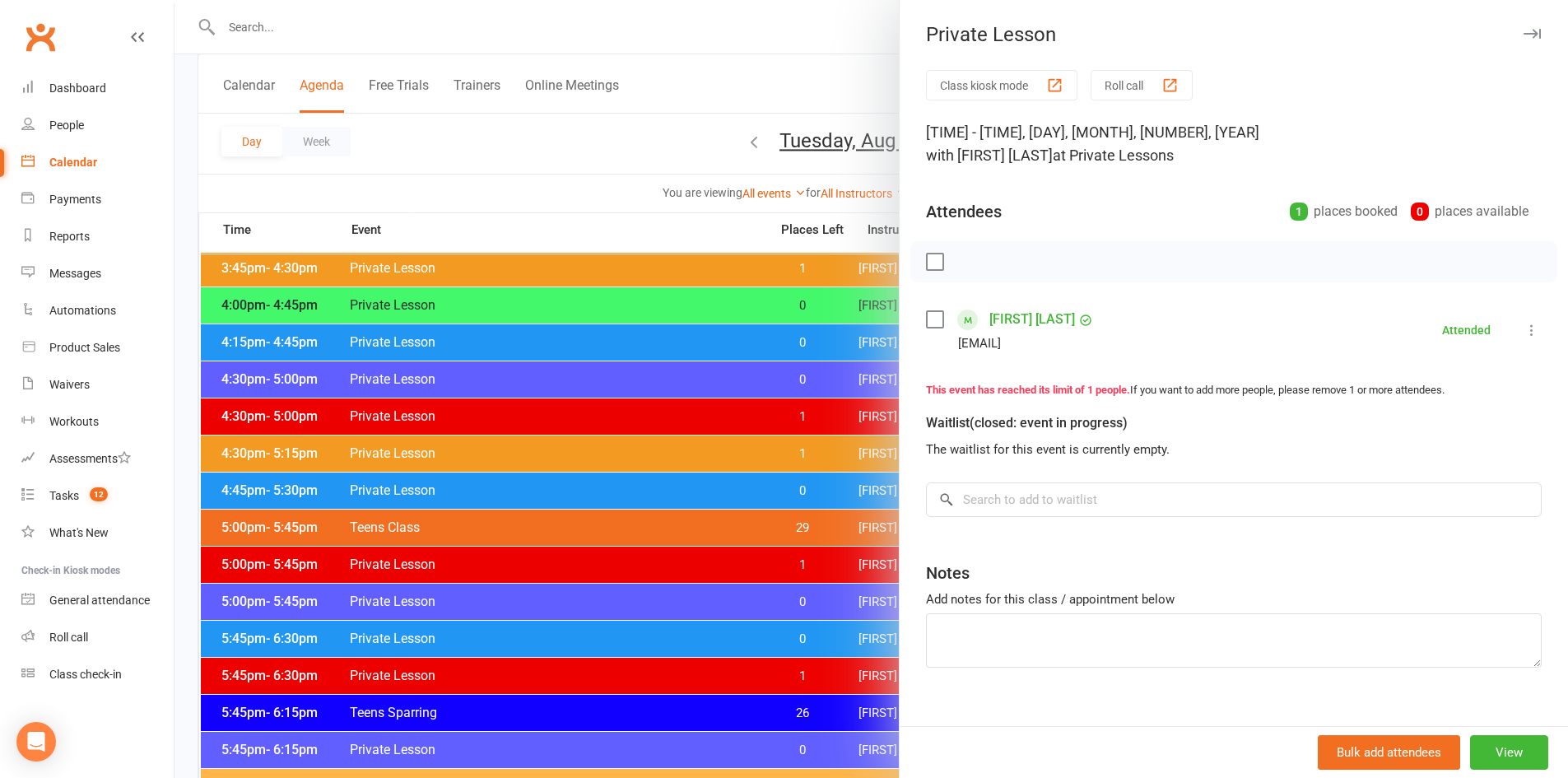 click at bounding box center (871, 389) 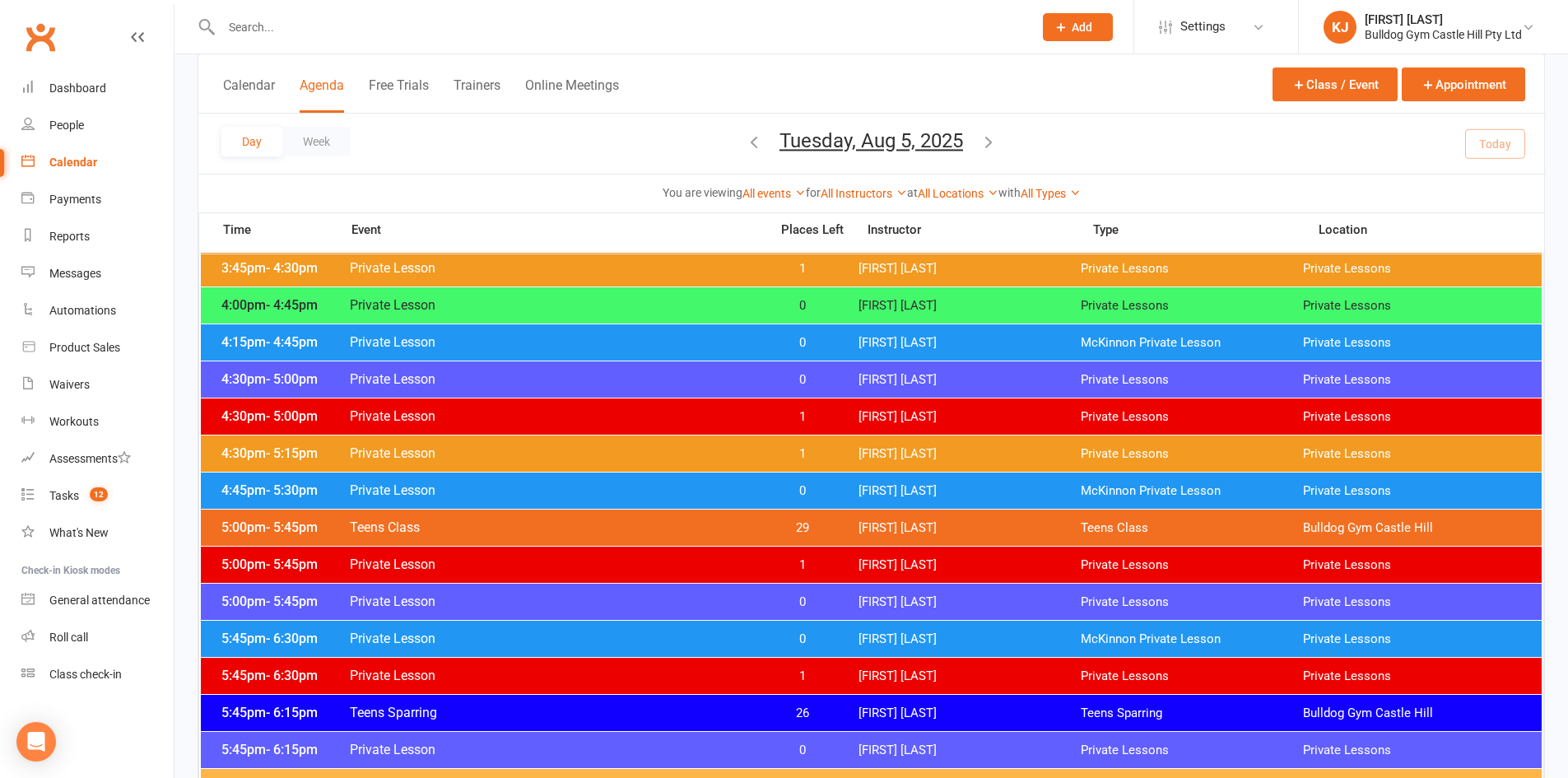 click on "Private Lesson" at bounding box center [554, 379] 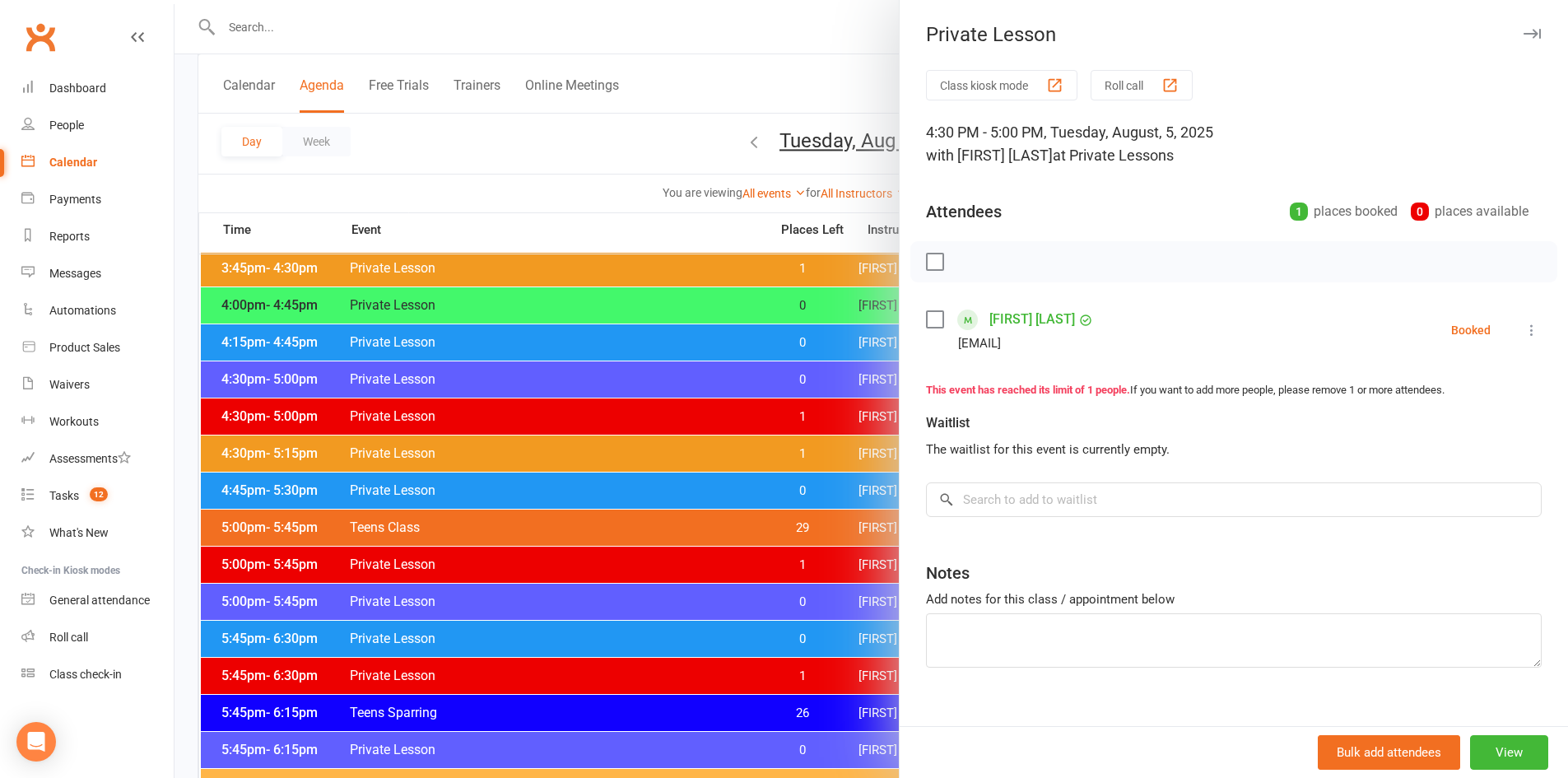 click at bounding box center [871, 389] 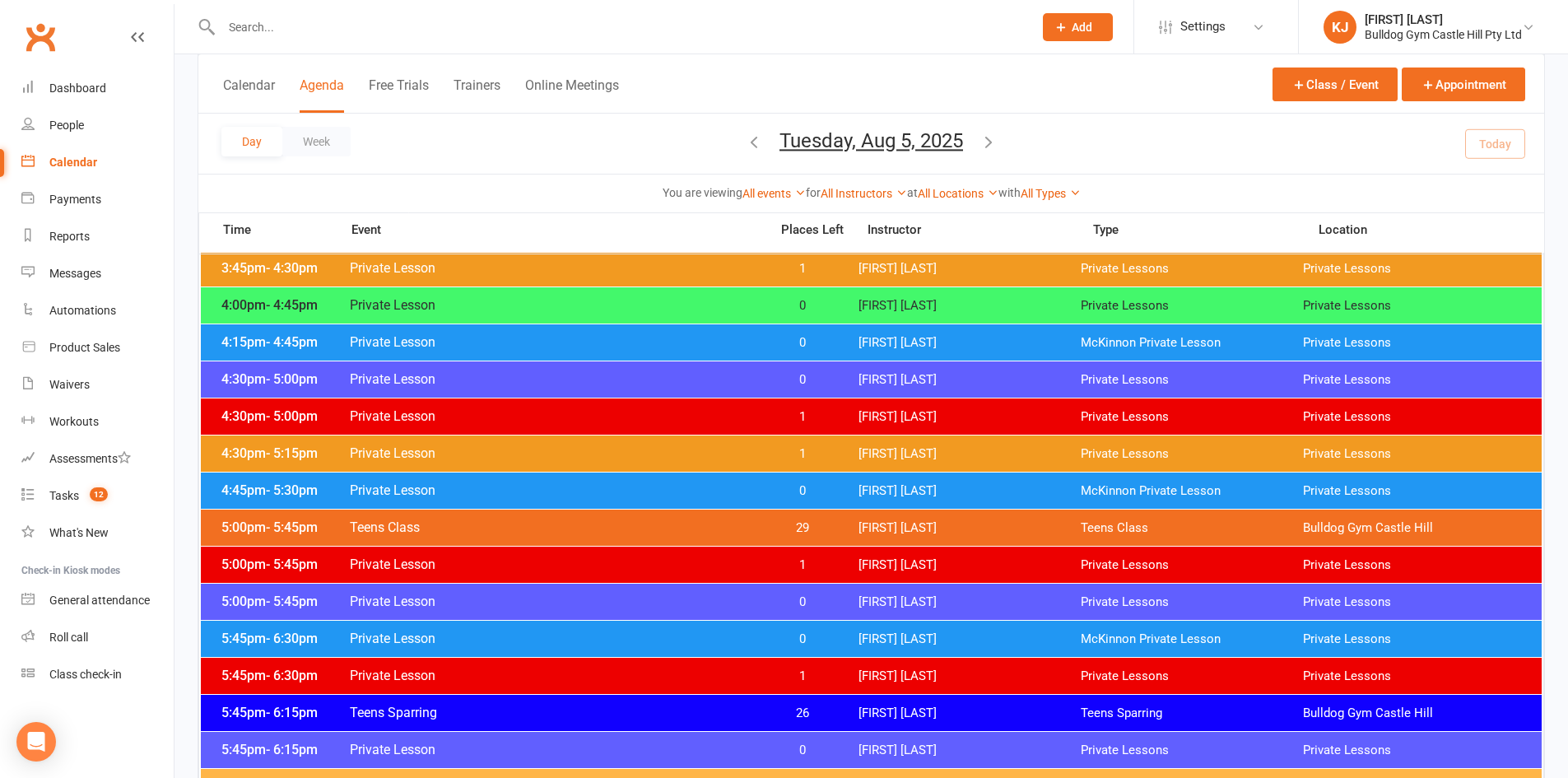 click on "4:00pm  - 4:45pm Private Lesson 0 Jordan McMillan Private Lessons Private Lessons" at bounding box center (871, 305) 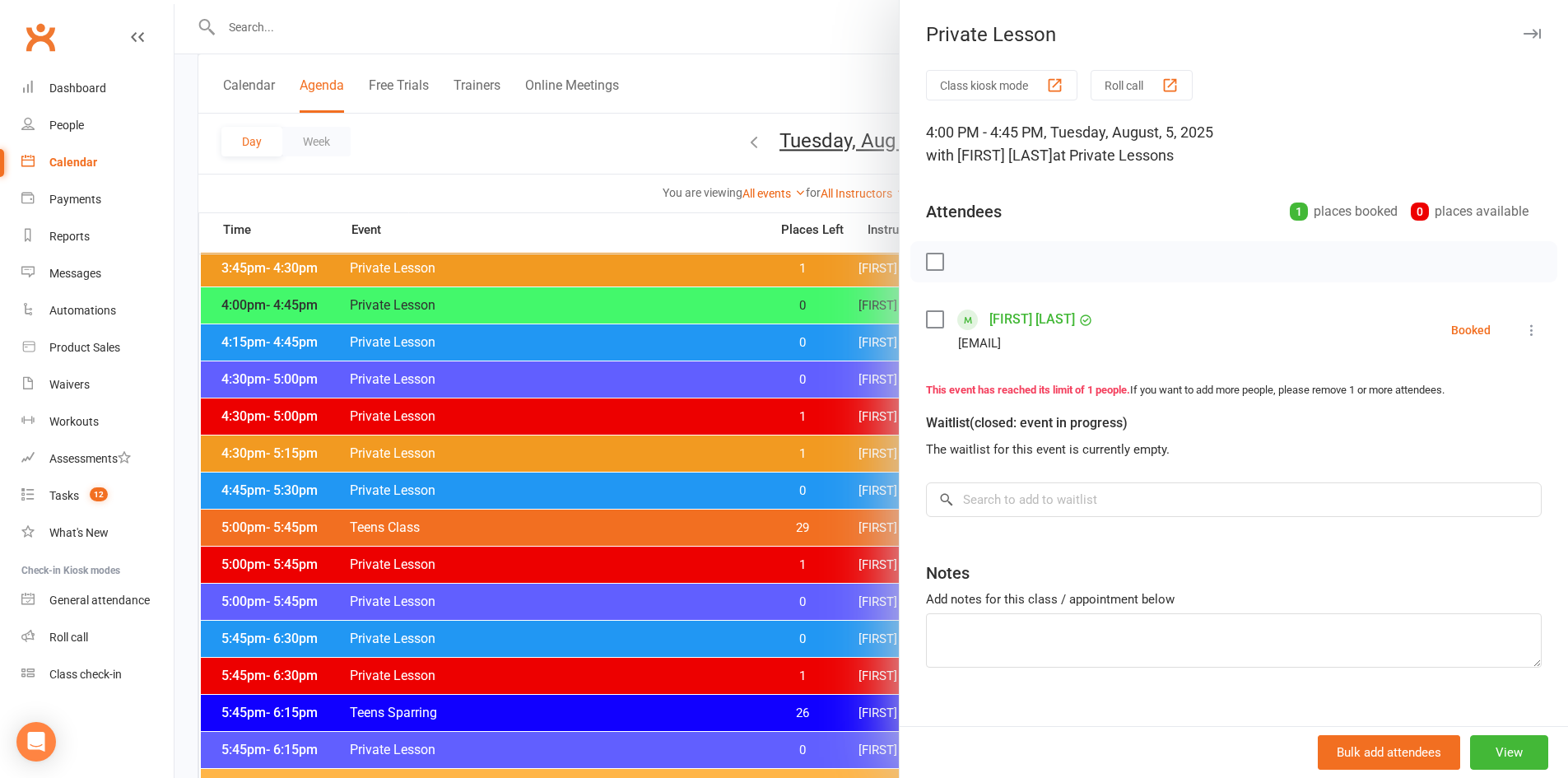 click at bounding box center (1532, 330) 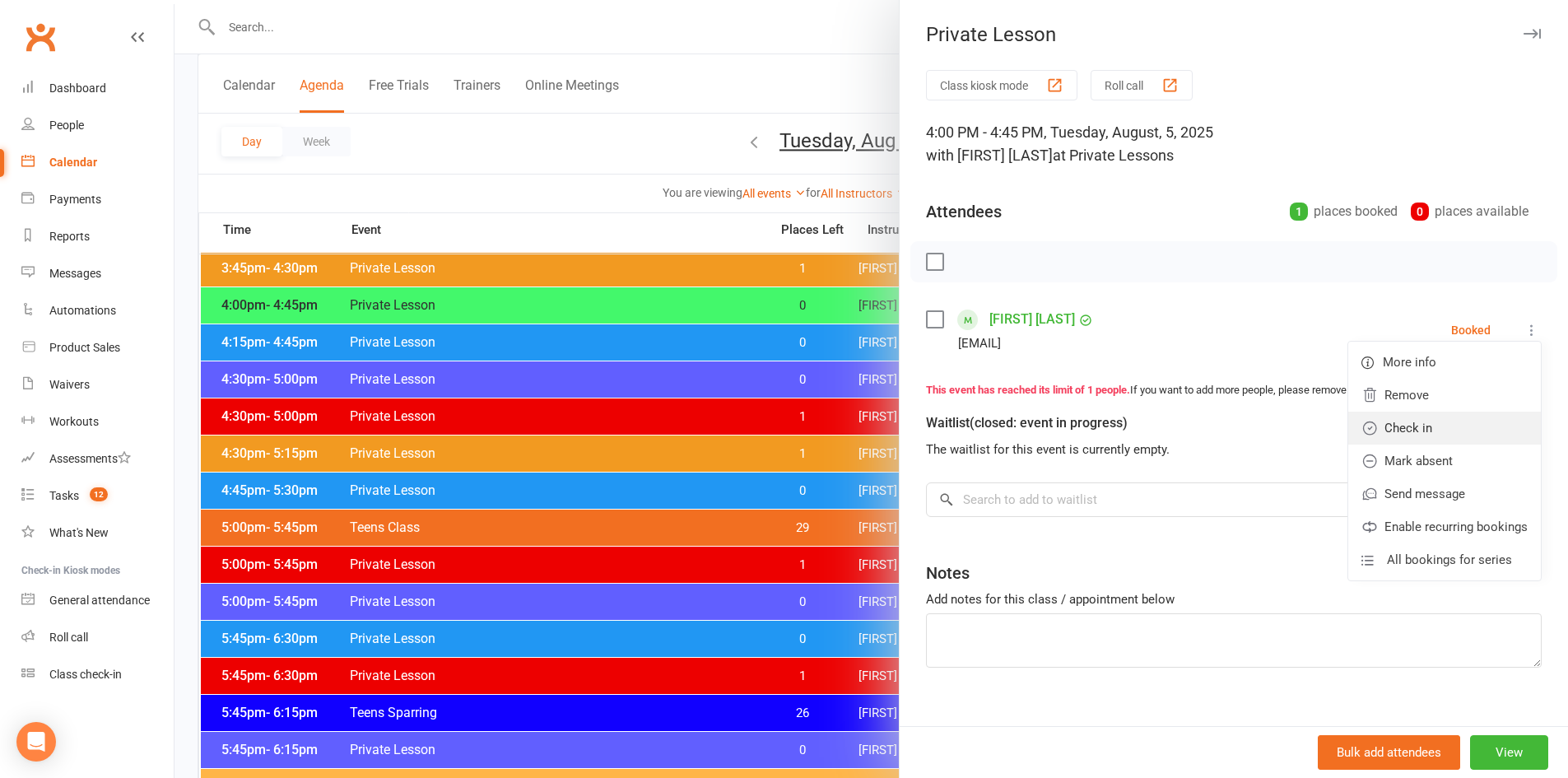 click on "Check in" at bounding box center (1445, 428) 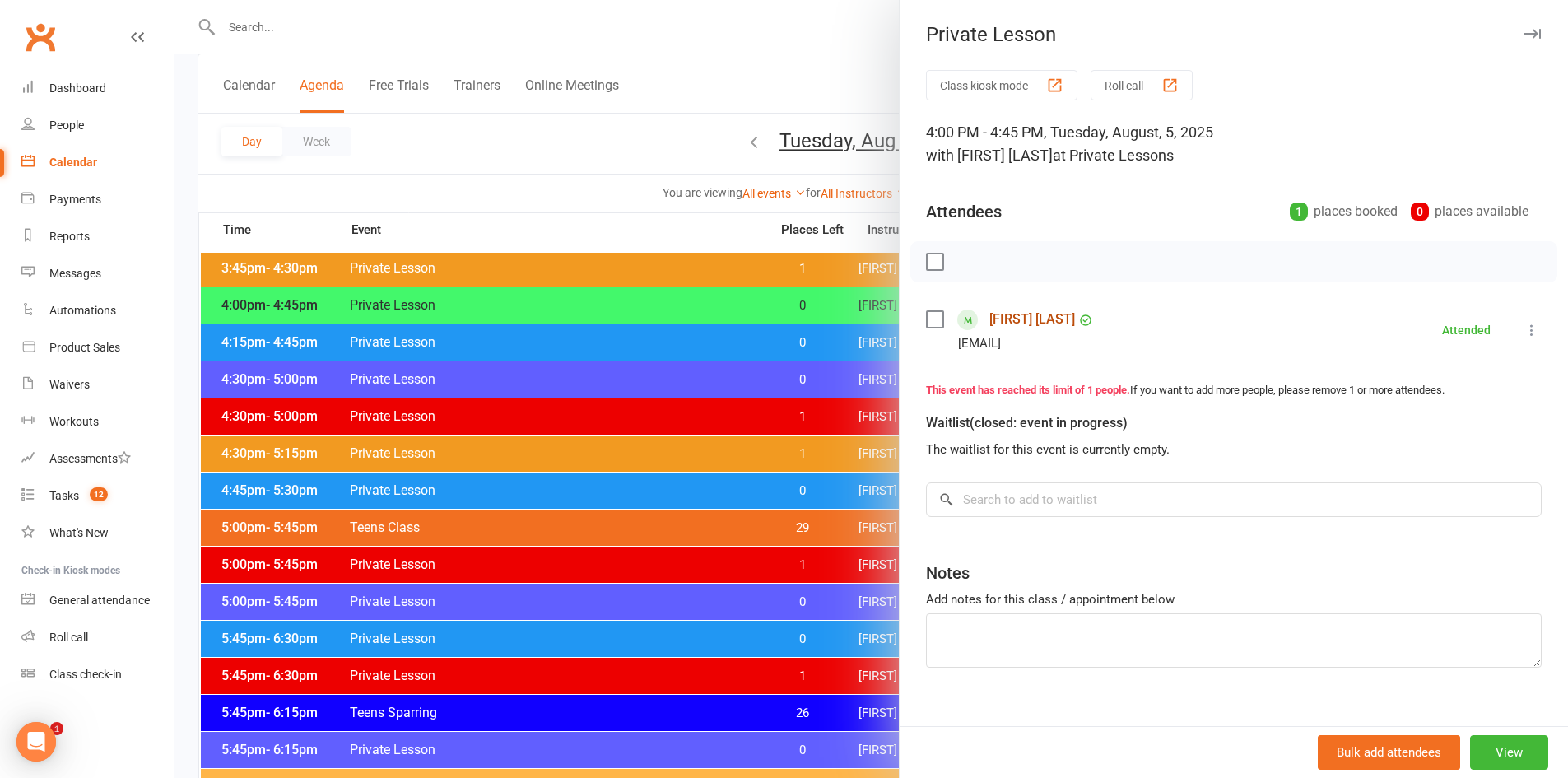 scroll, scrollTop: 0, scrollLeft: 0, axis: both 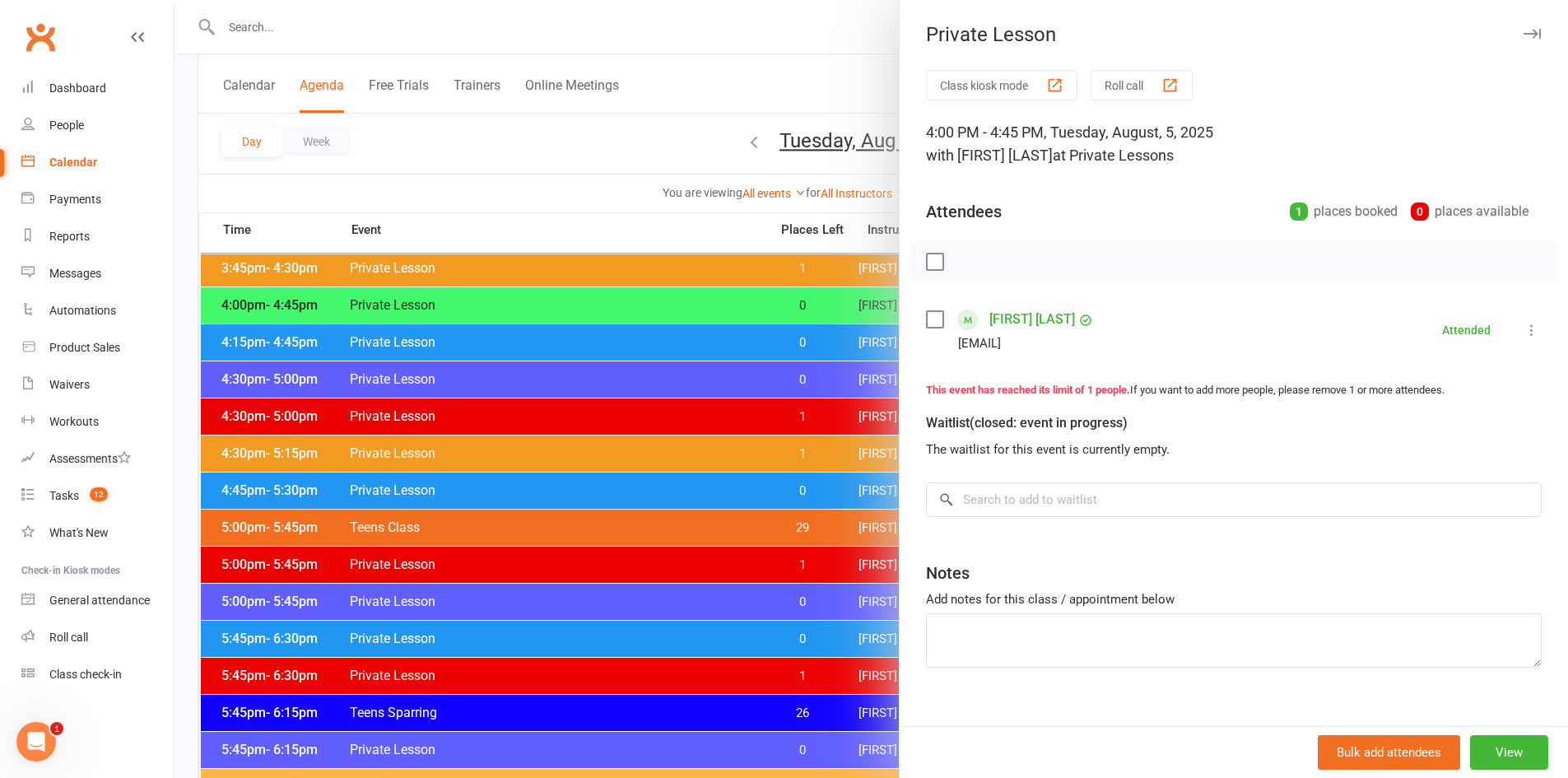 click at bounding box center (871, 389) 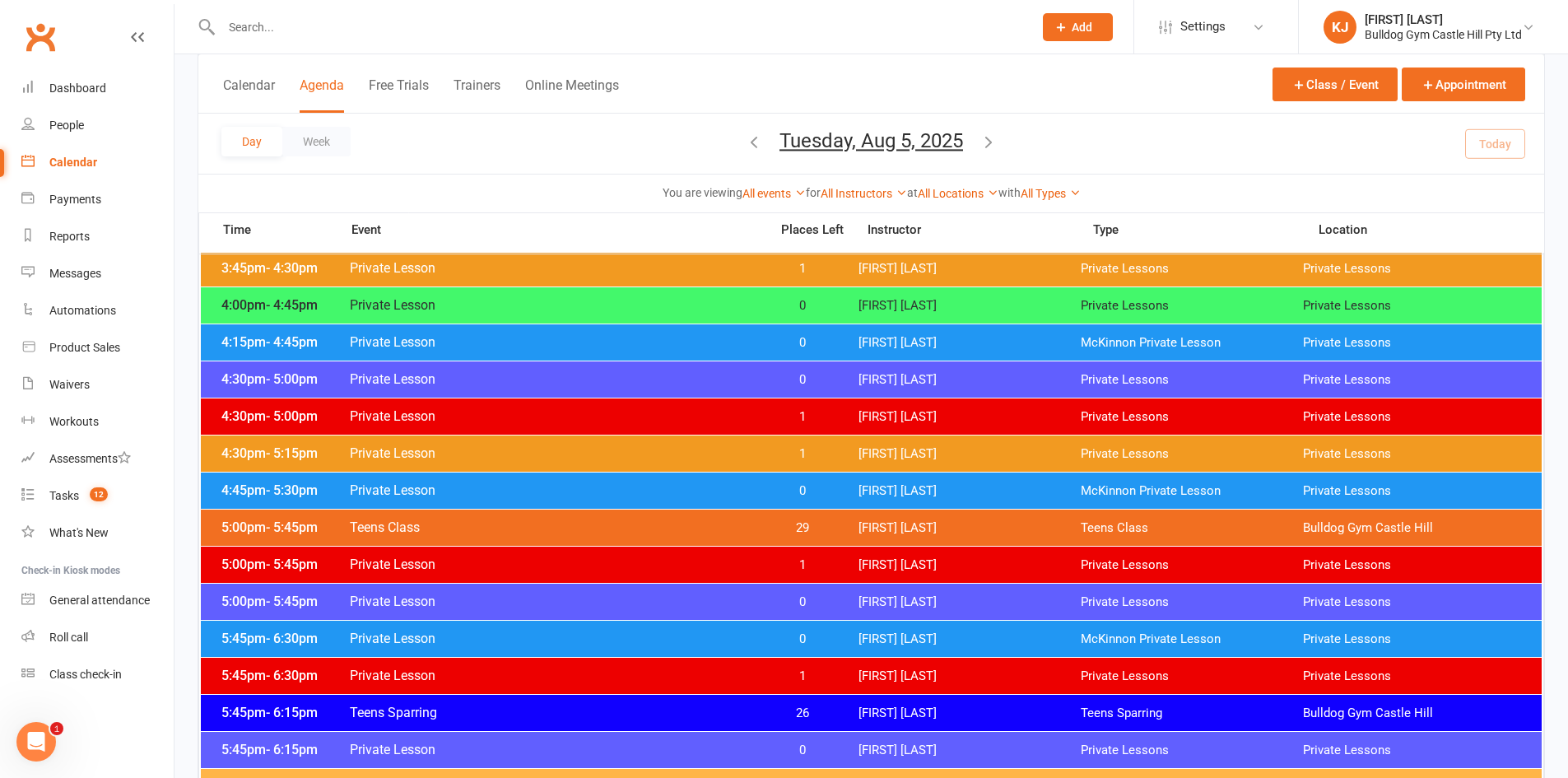 click on "Private Lesson" at bounding box center (554, 342) 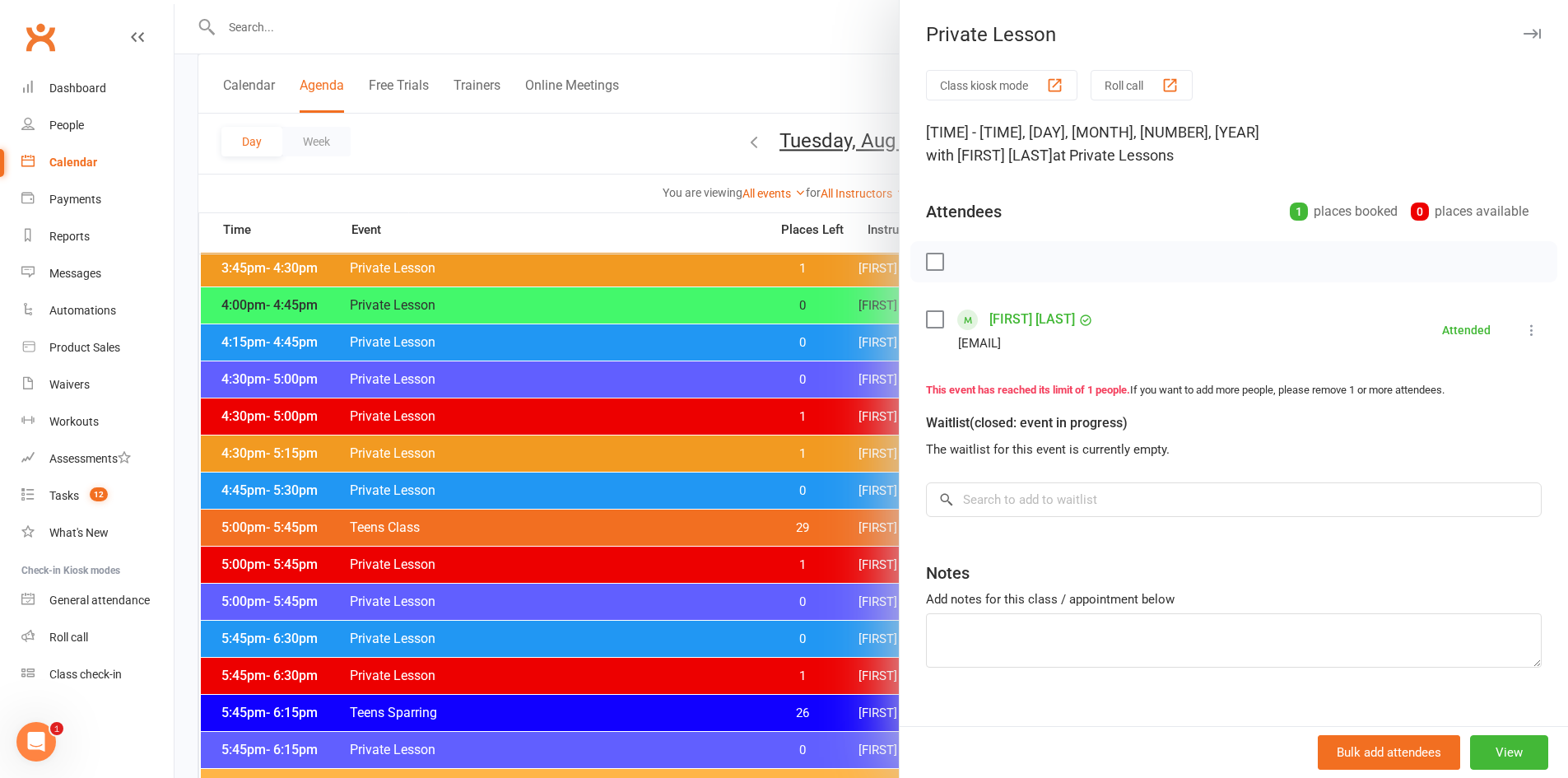 click at bounding box center (871, 389) 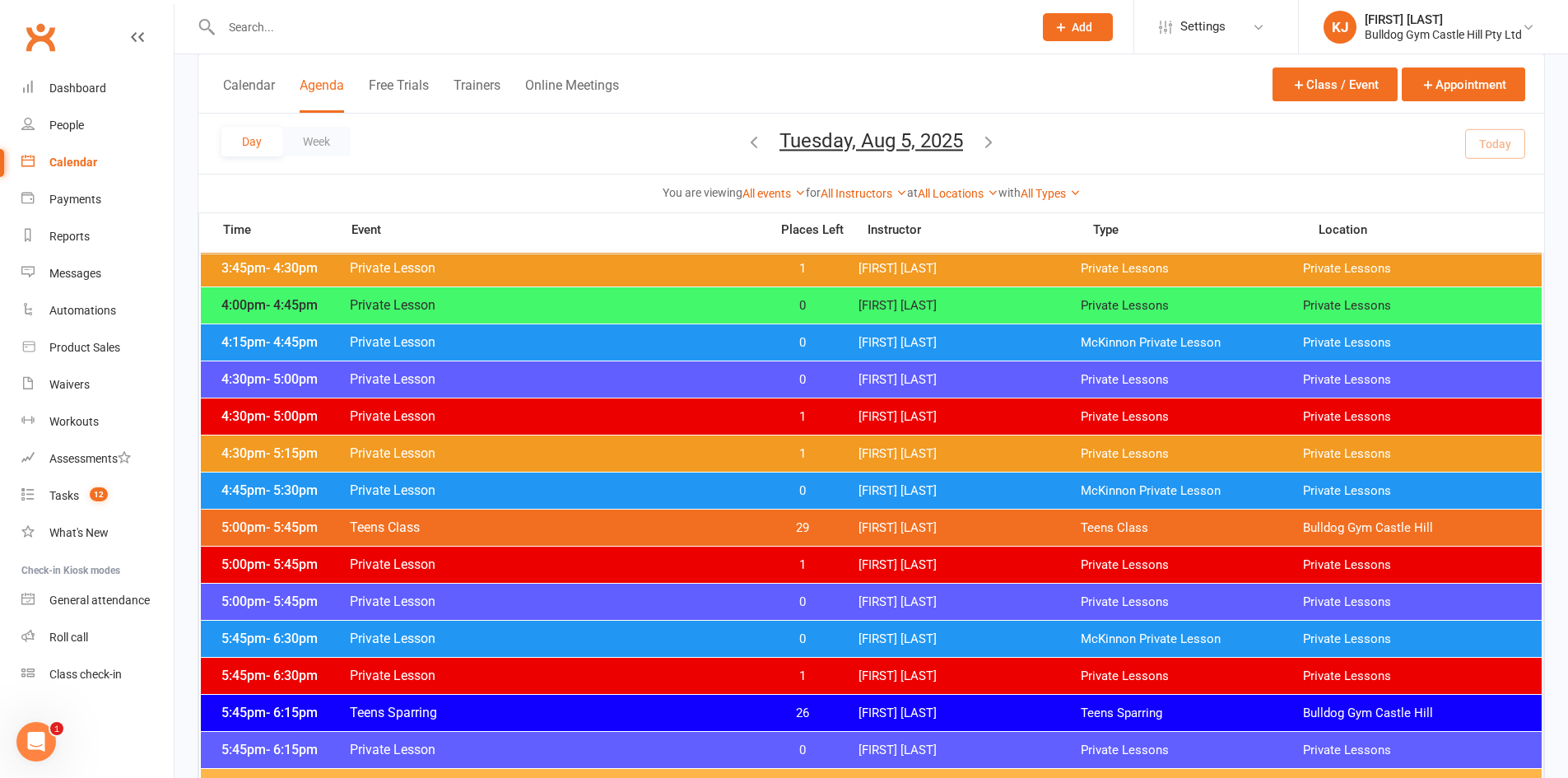 click on "Private Lesson" at bounding box center [554, 379] 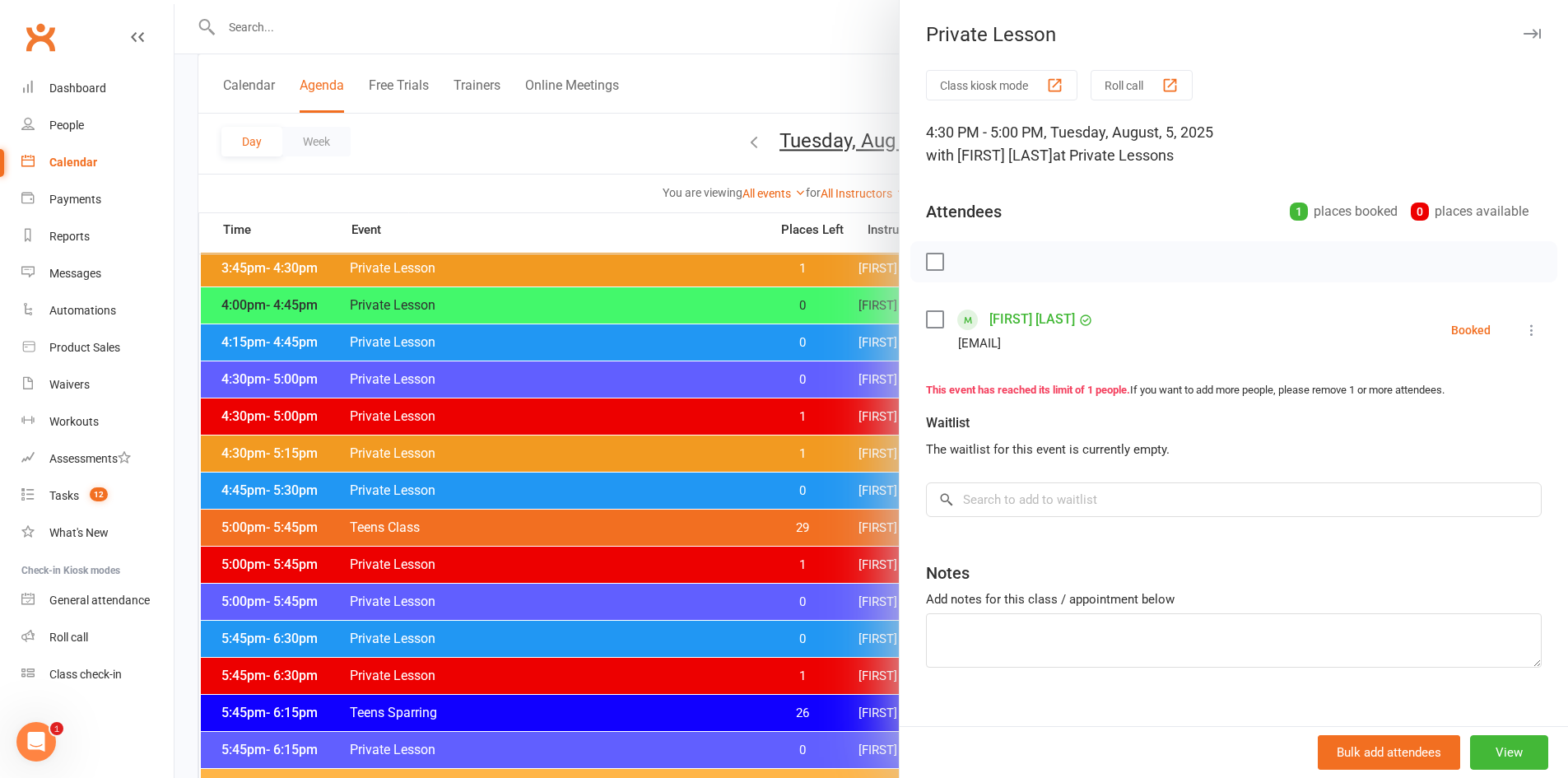 click at bounding box center [871, 389] 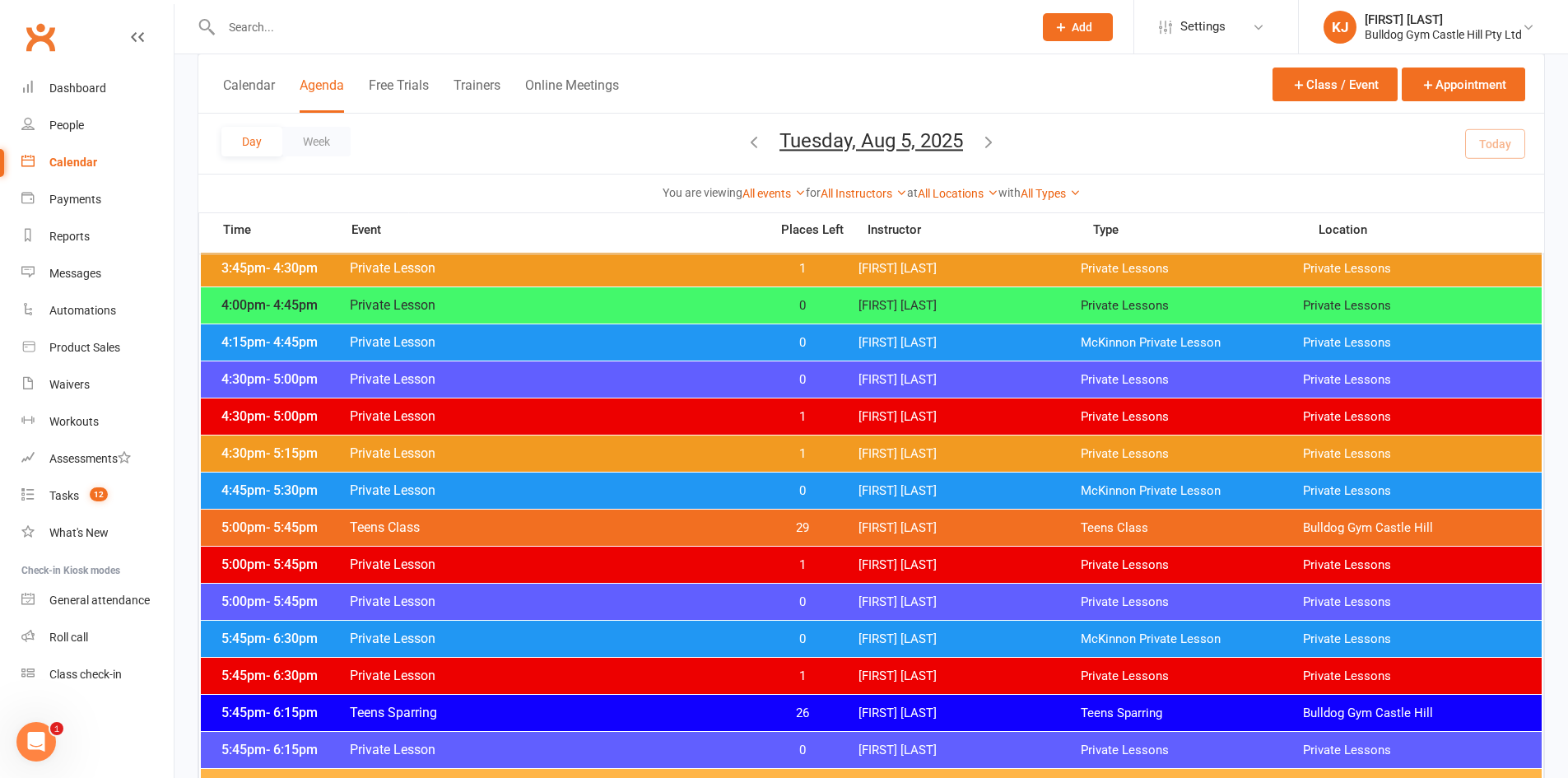 click on "Private Lesson" at bounding box center [554, 416] 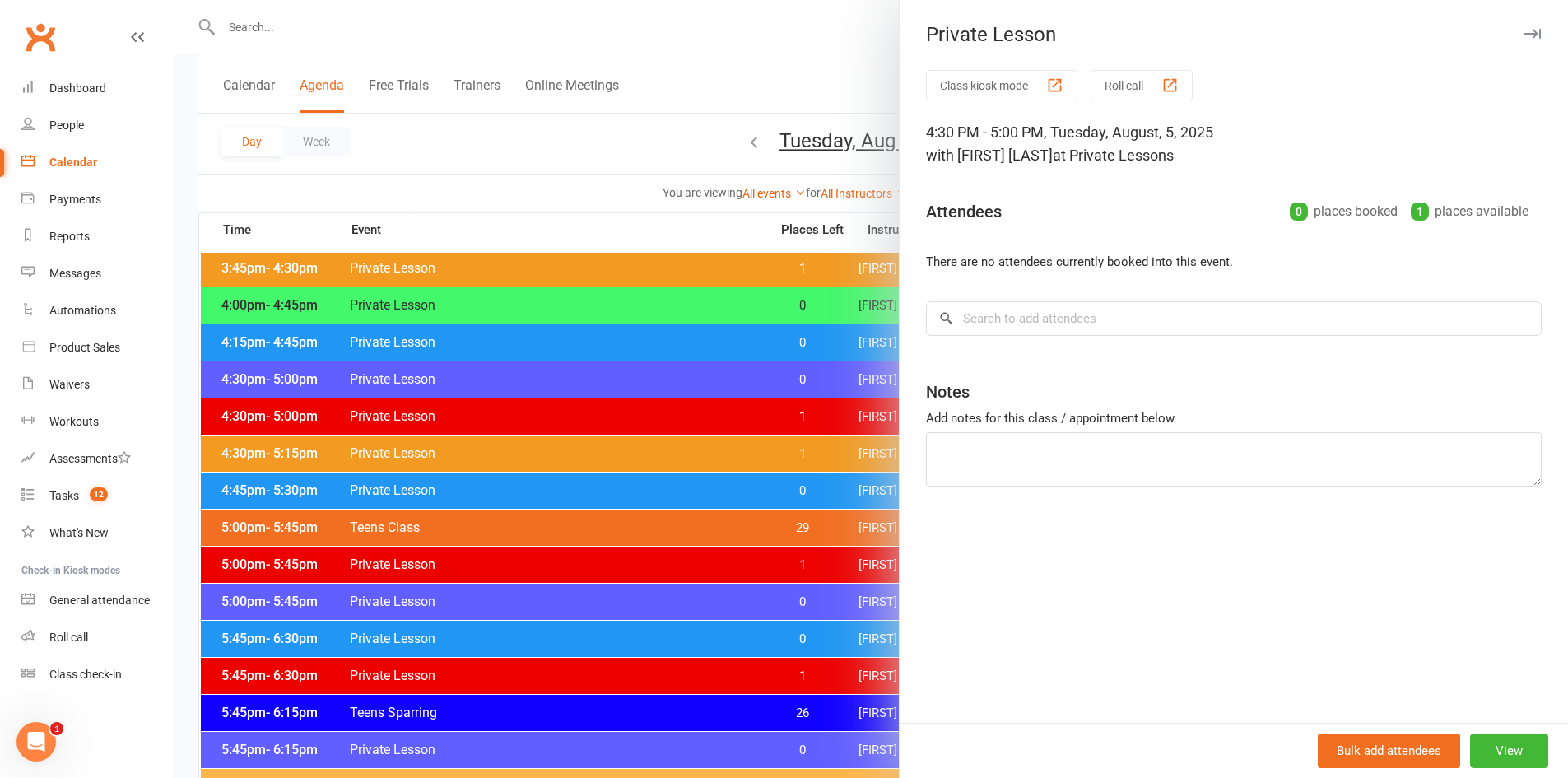 click at bounding box center [871, 389] 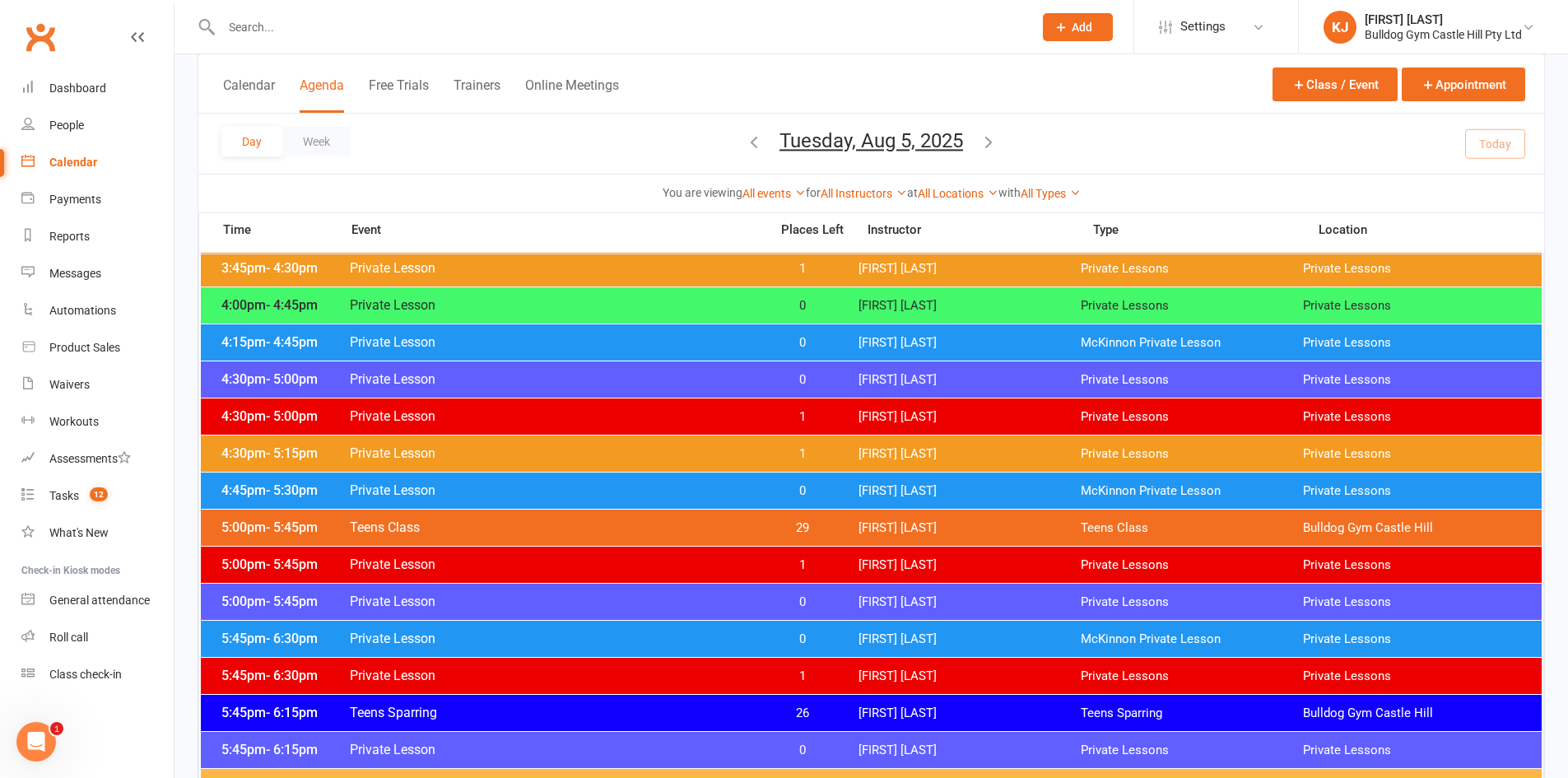 click on "4:45pm  - 5:30pm Private Lesson 0 Stuart McKinnon McKinnon Private Lesson Private Lessons" at bounding box center [871, 491] 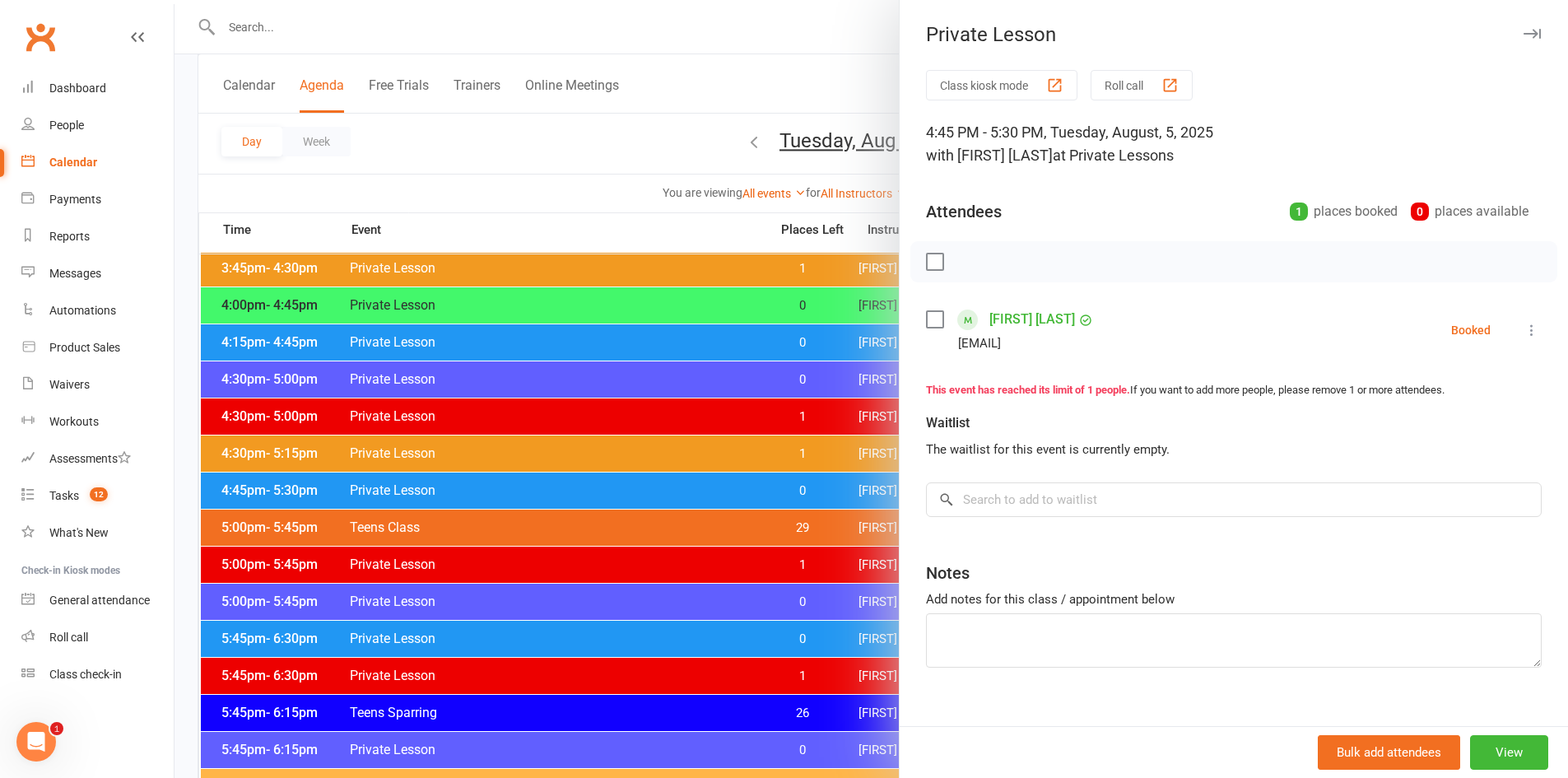click at bounding box center (1532, 330) 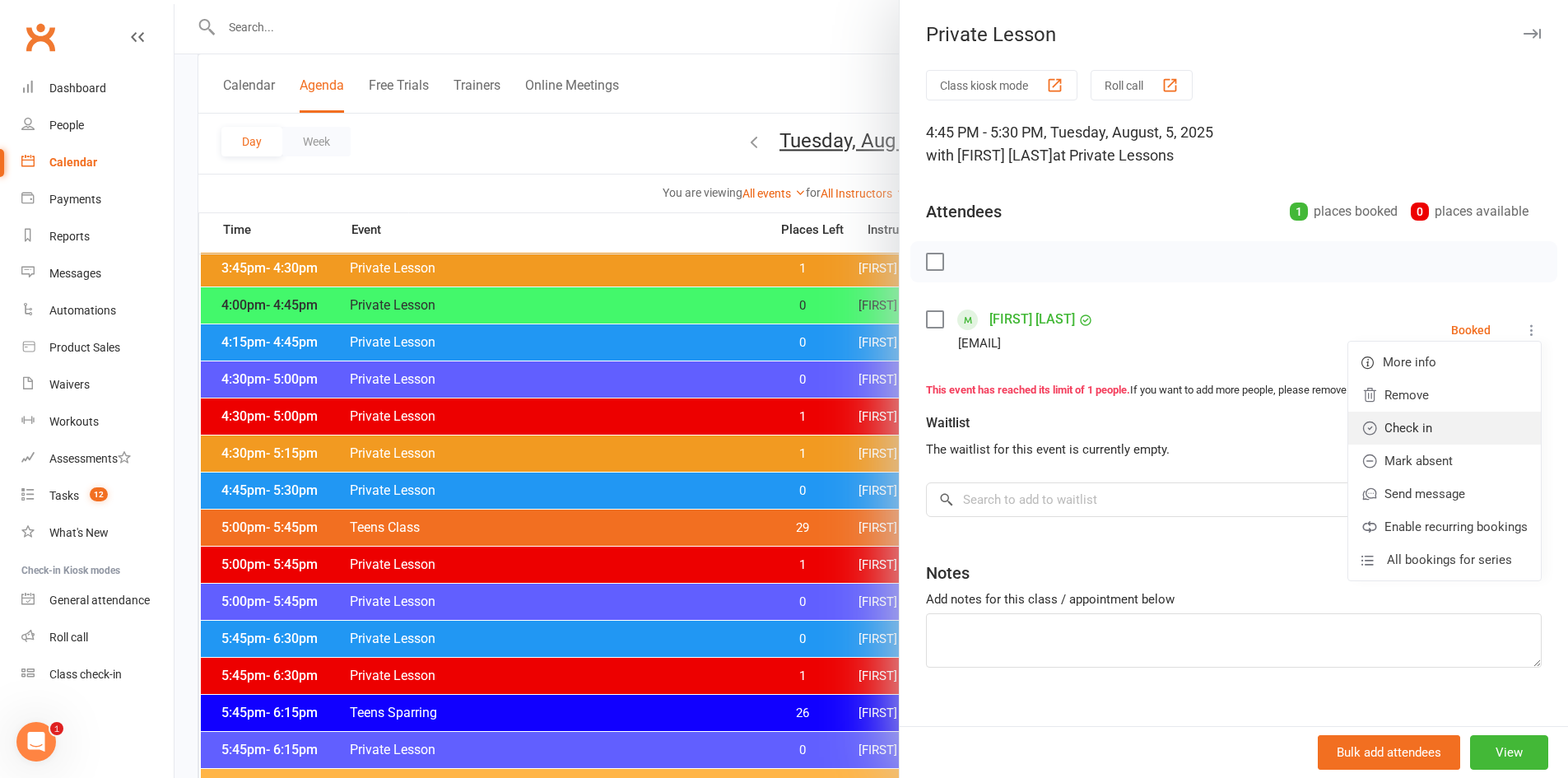 click on "Check in" at bounding box center [1445, 428] 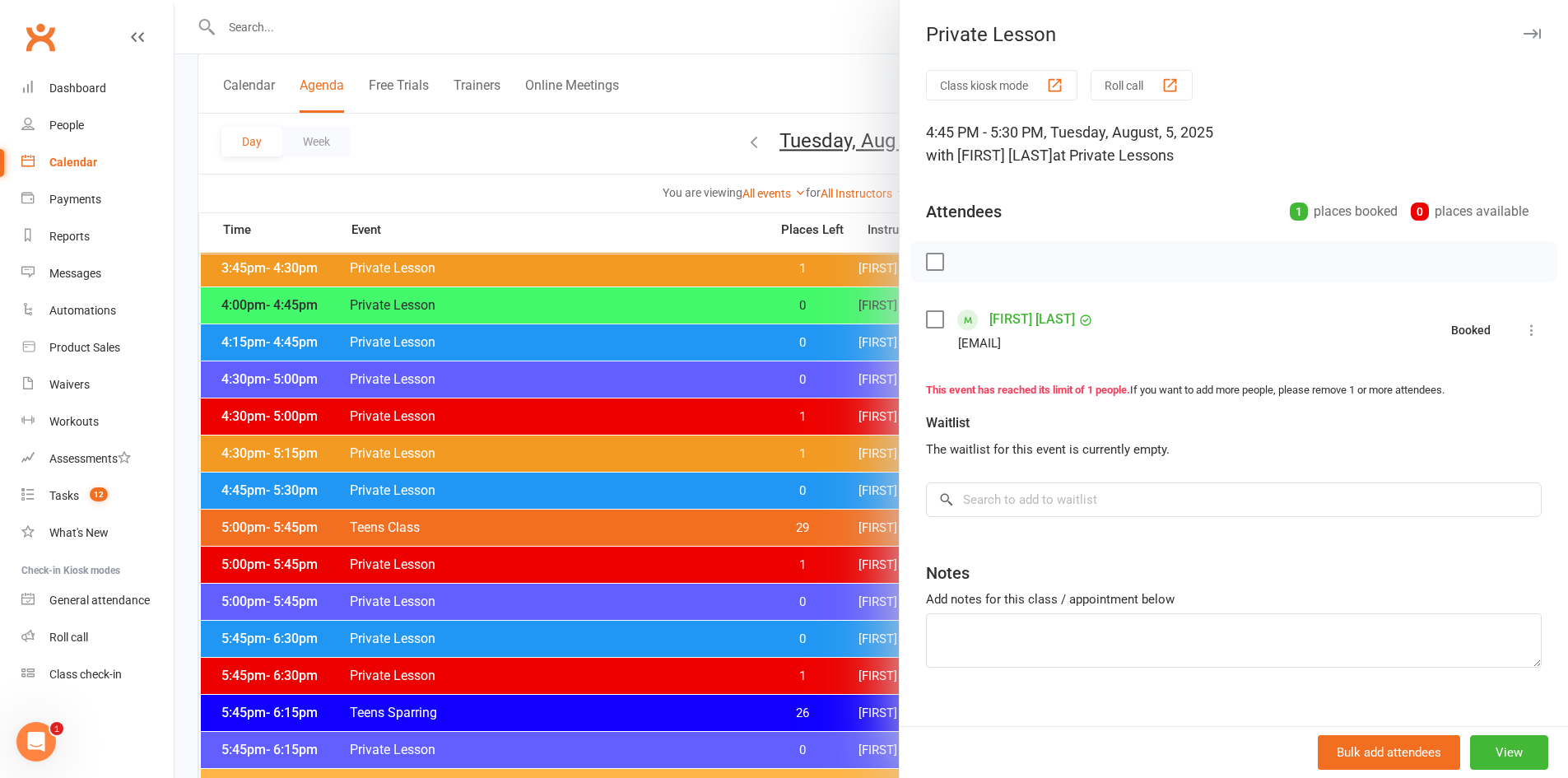 click at bounding box center (871, 389) 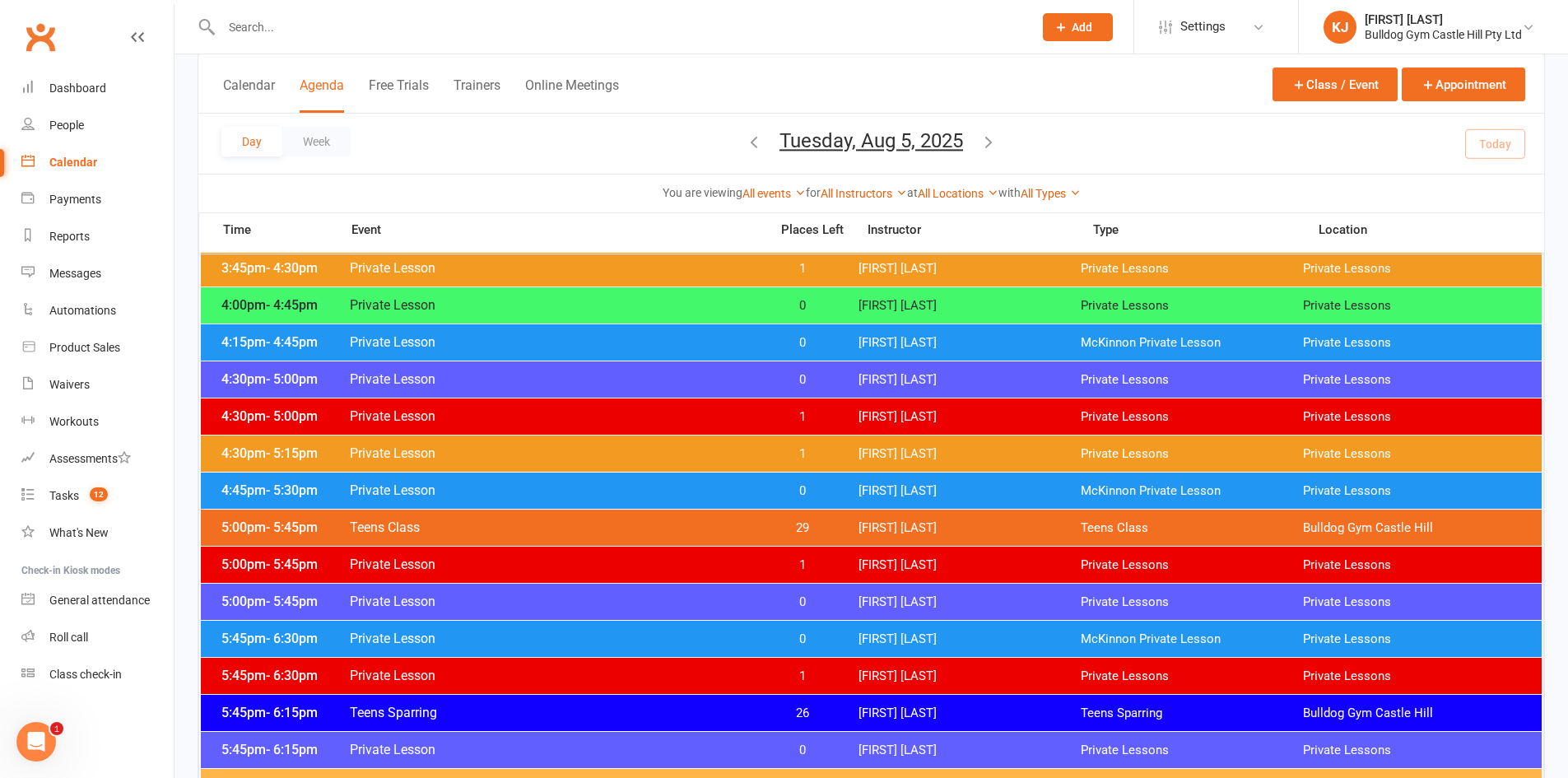 click on "Teens Class" at bounding box center [554, 527] 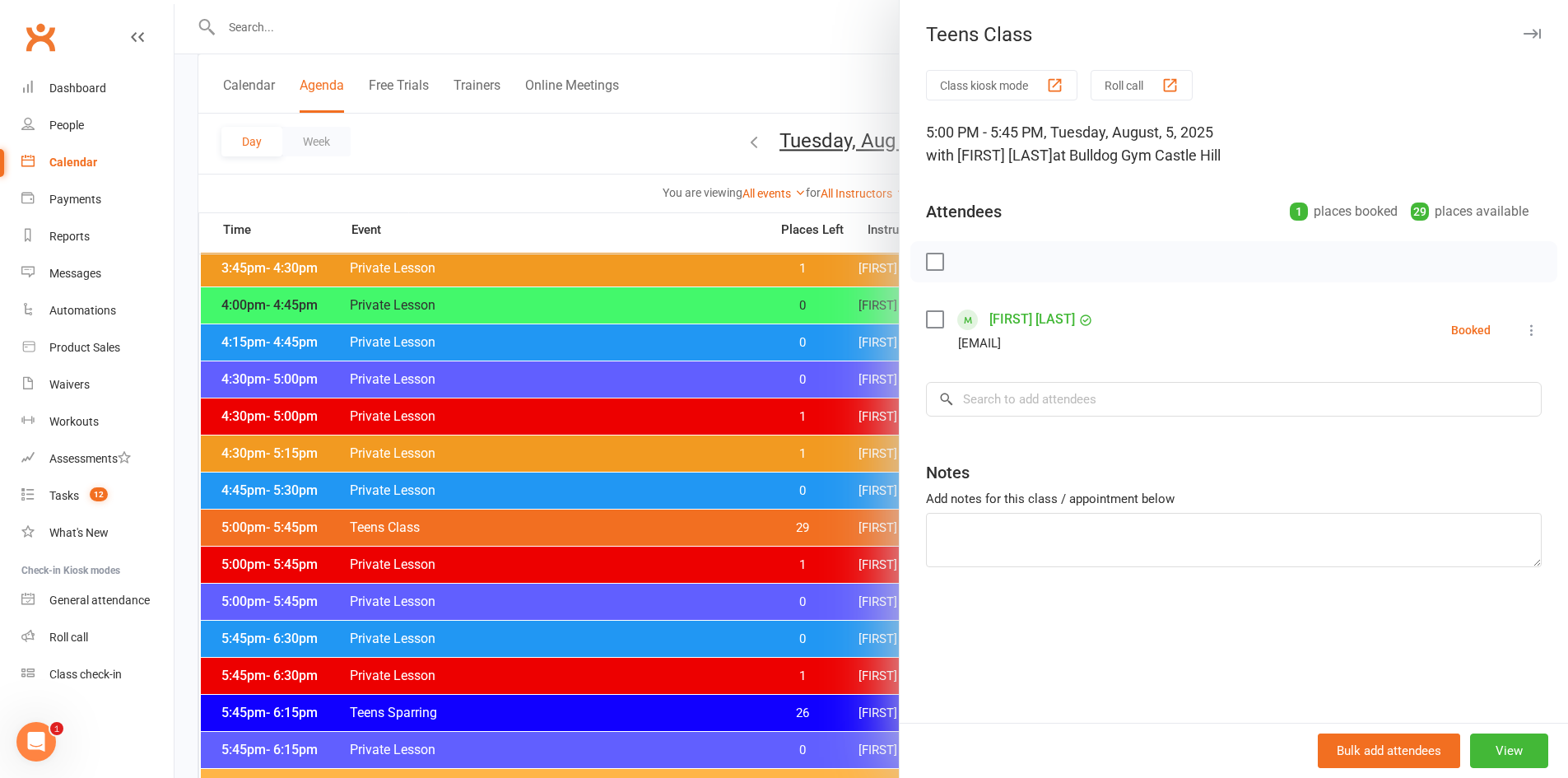 click at bounding box center (871, 389) 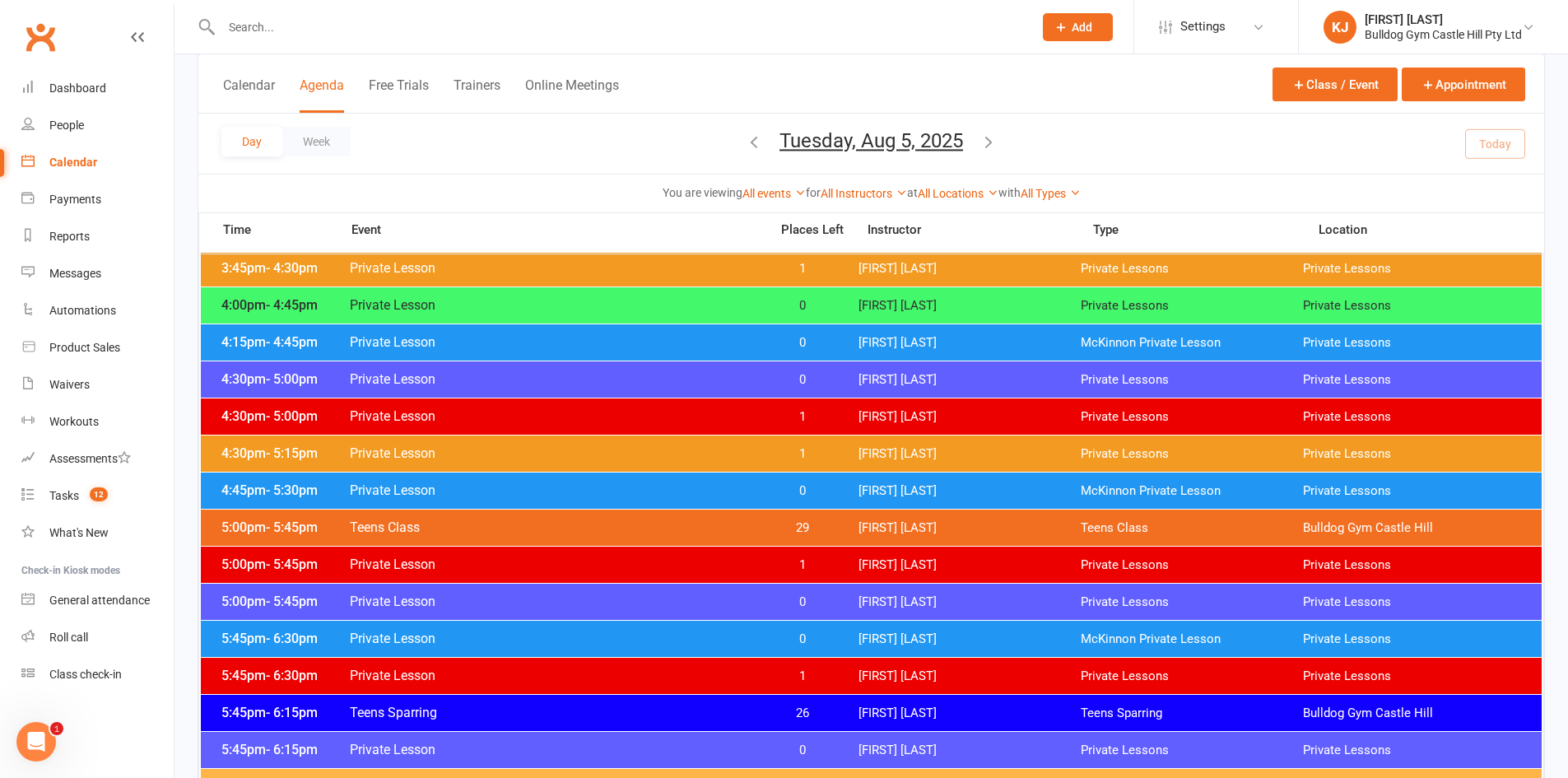 click on "Private Lesson" at bounding box center (554, 564) 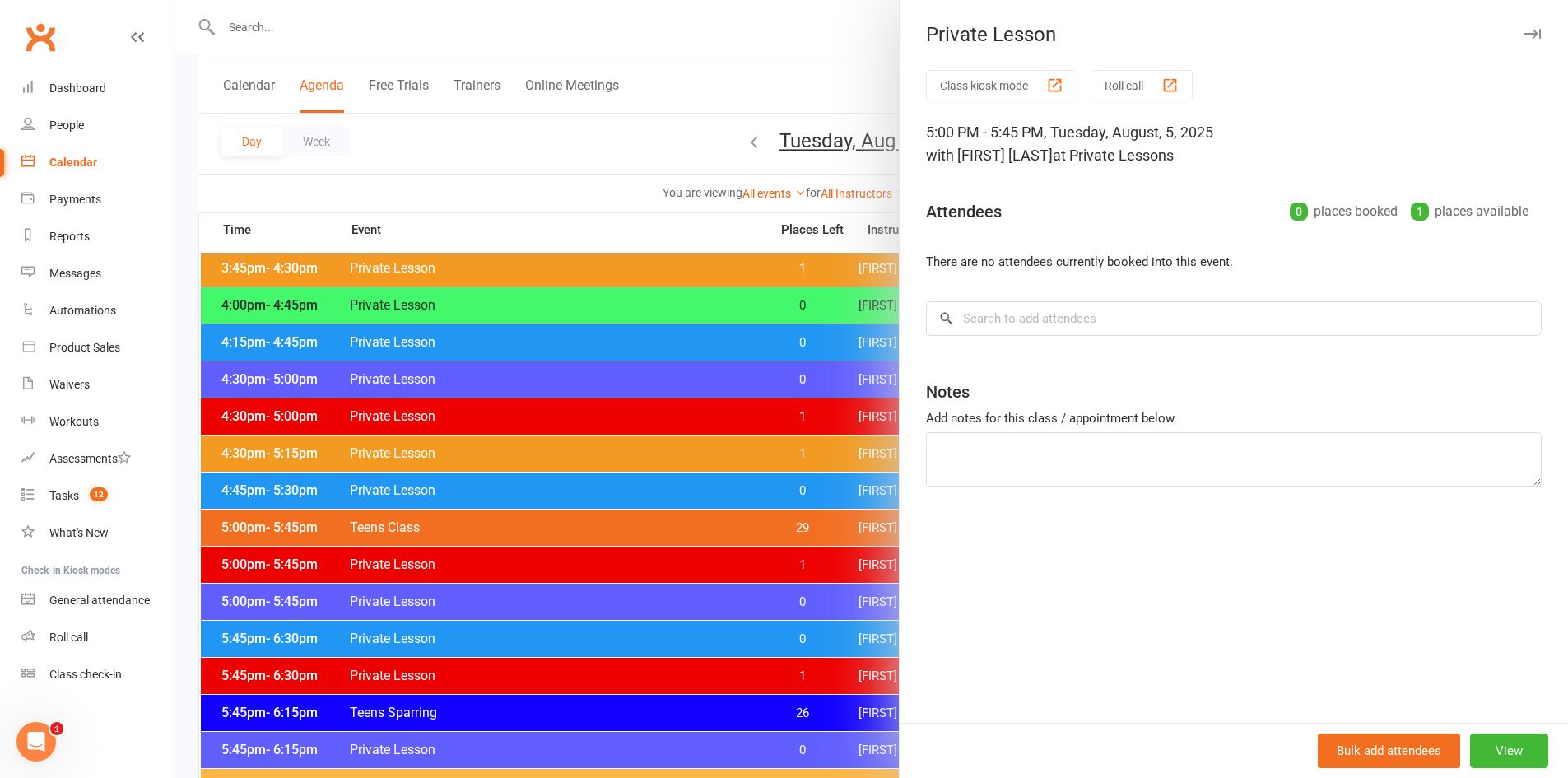 click at bounding box center (871, 389) 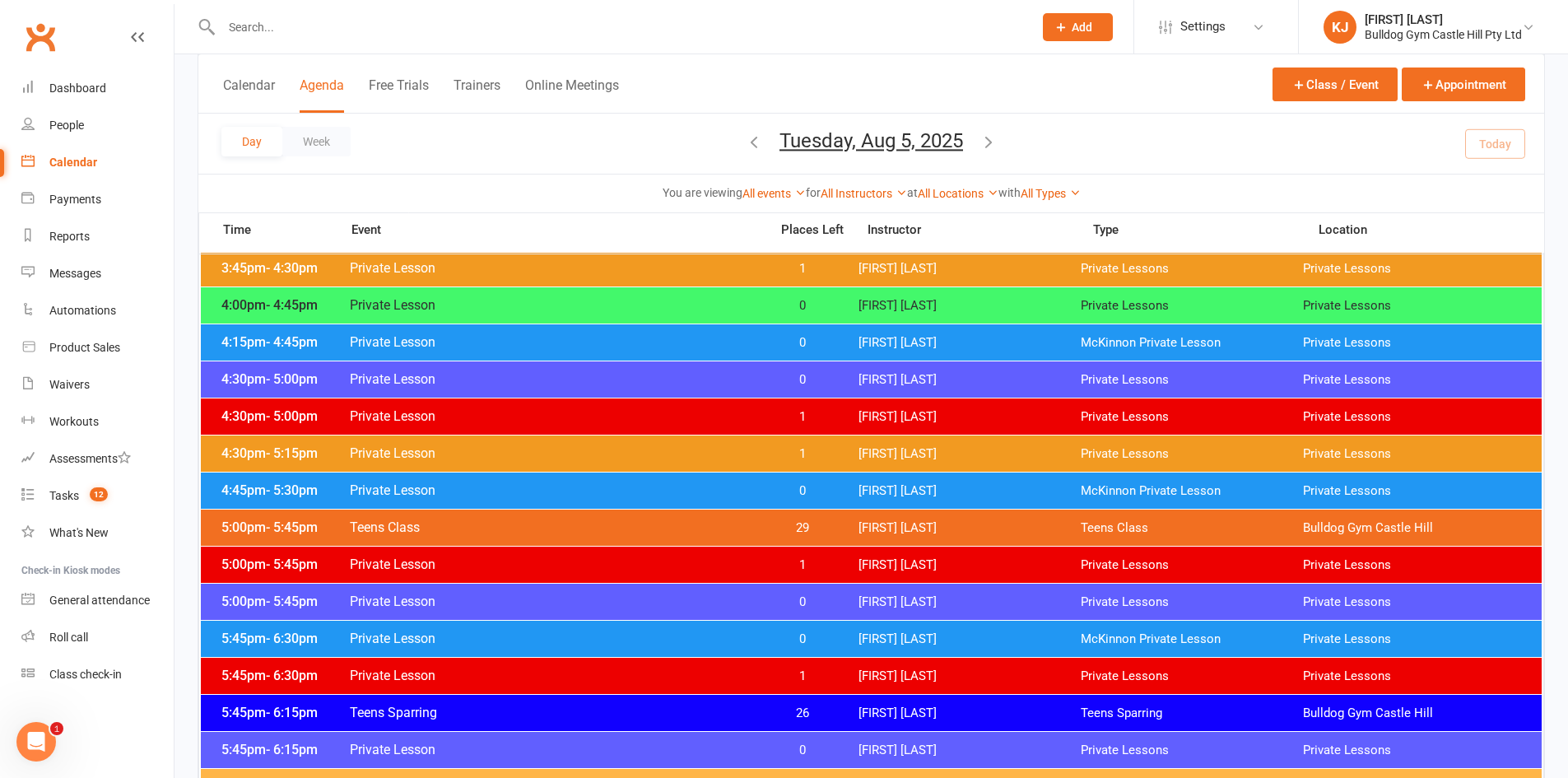 click on "Private Lesson" at bounding box center (554, 601) 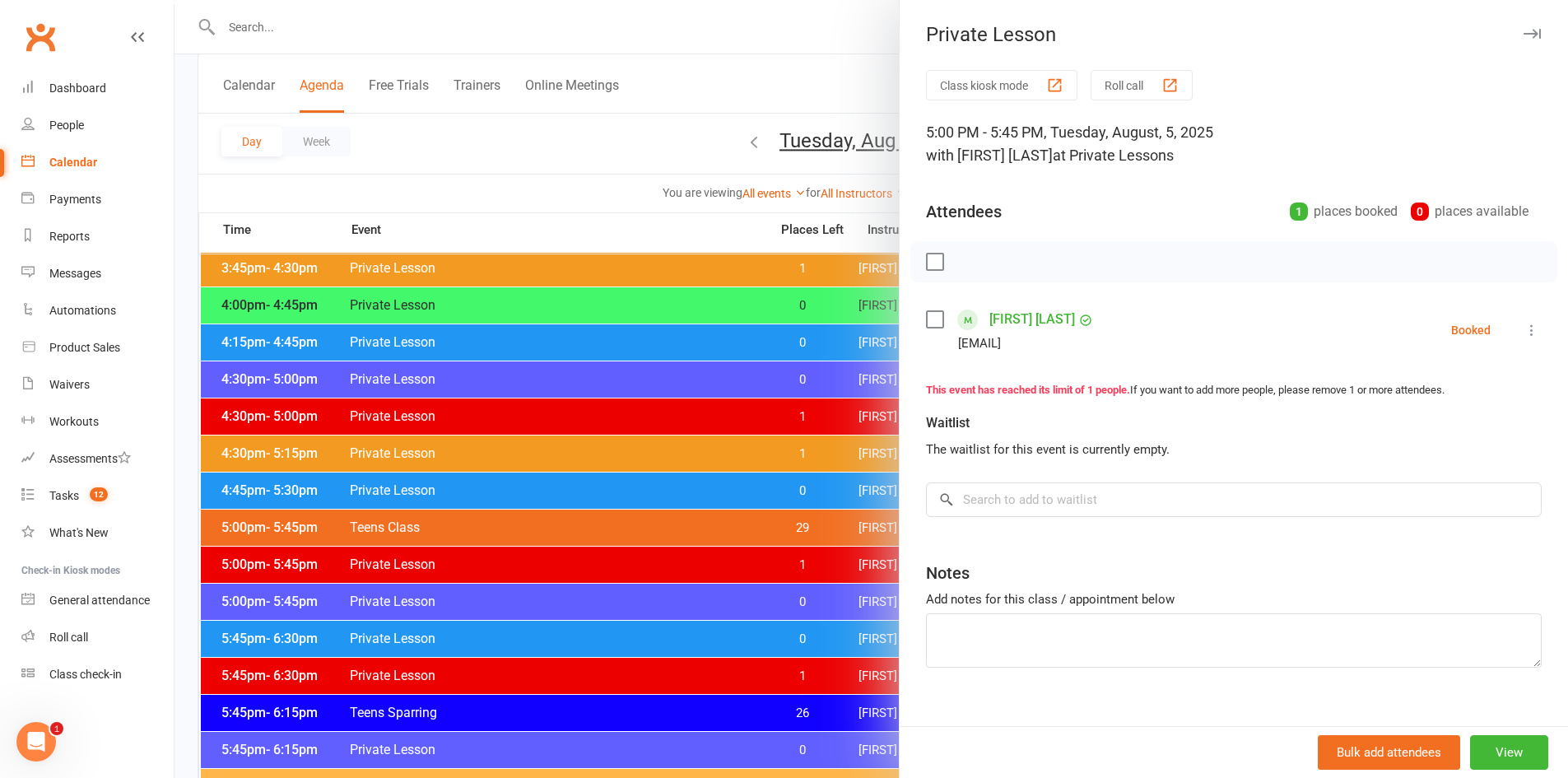 drag, startPoint x: 441, startPoint y: 591, endPoint x: 448, endPoint y: 579, distance: 14 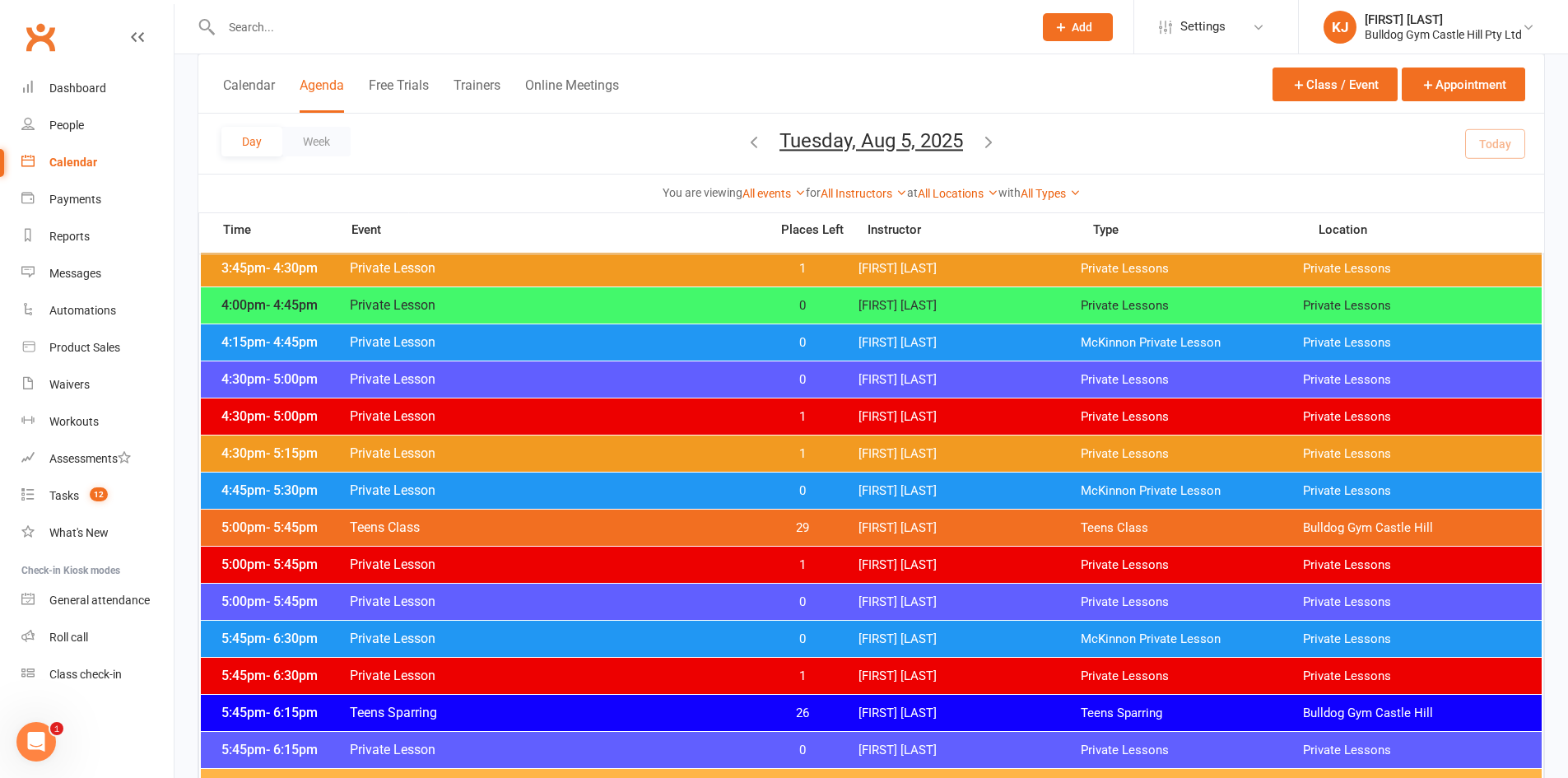 click on "Private Lesson" at bounding box center [554, 638] 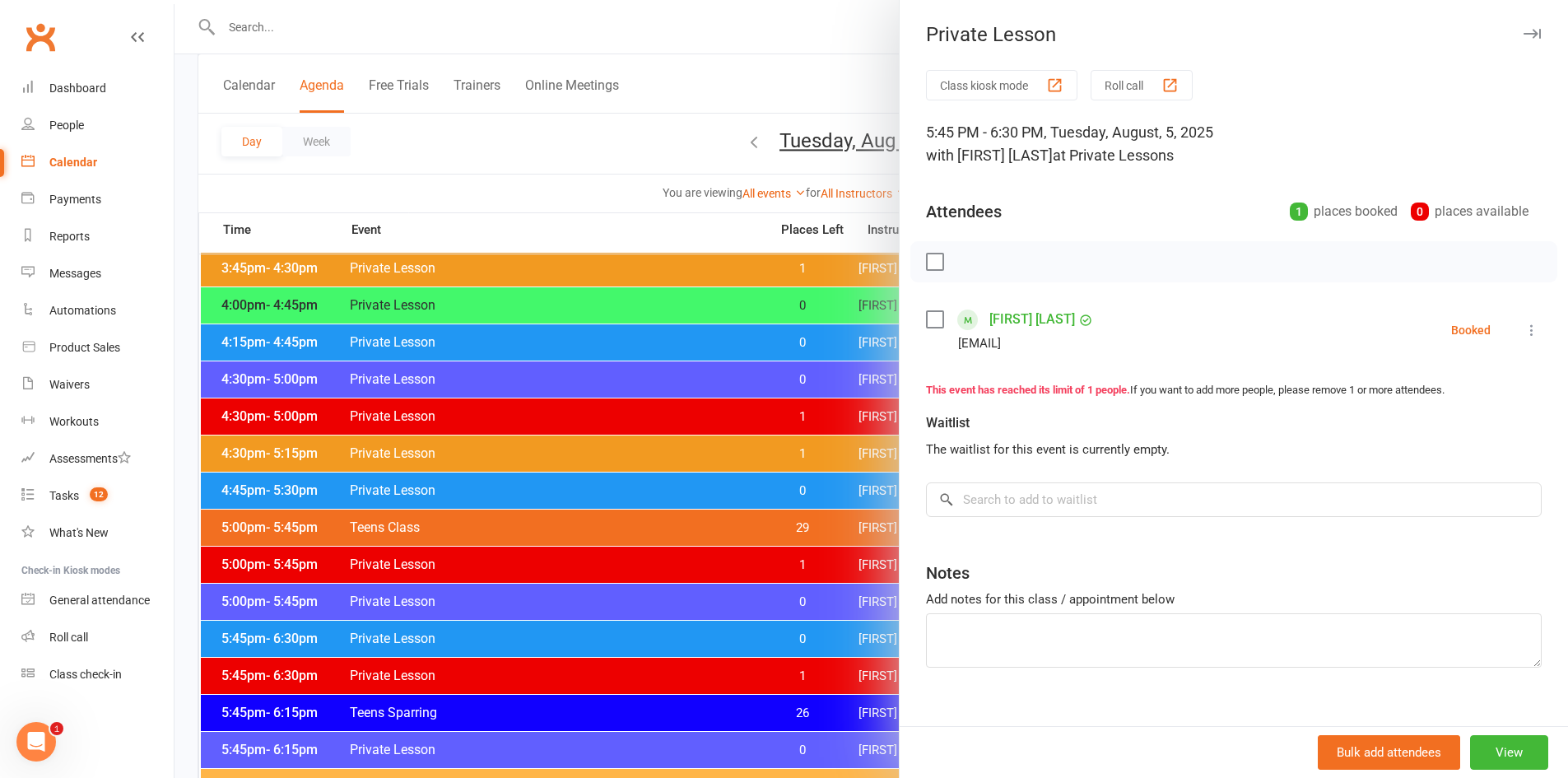 click at bounding box center (871, 389) 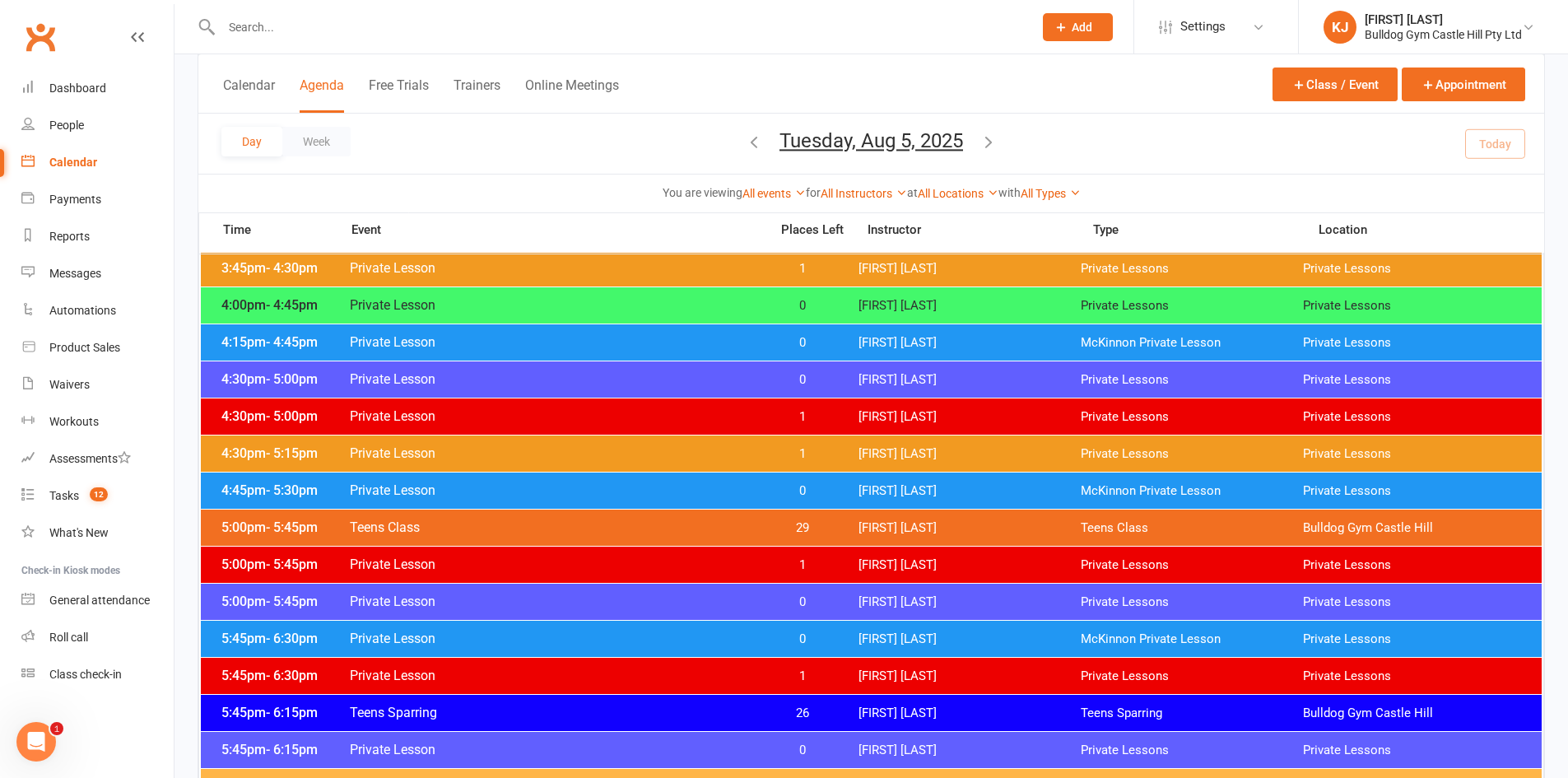 click on "Private Lesson" at bounding box center (554, 749) 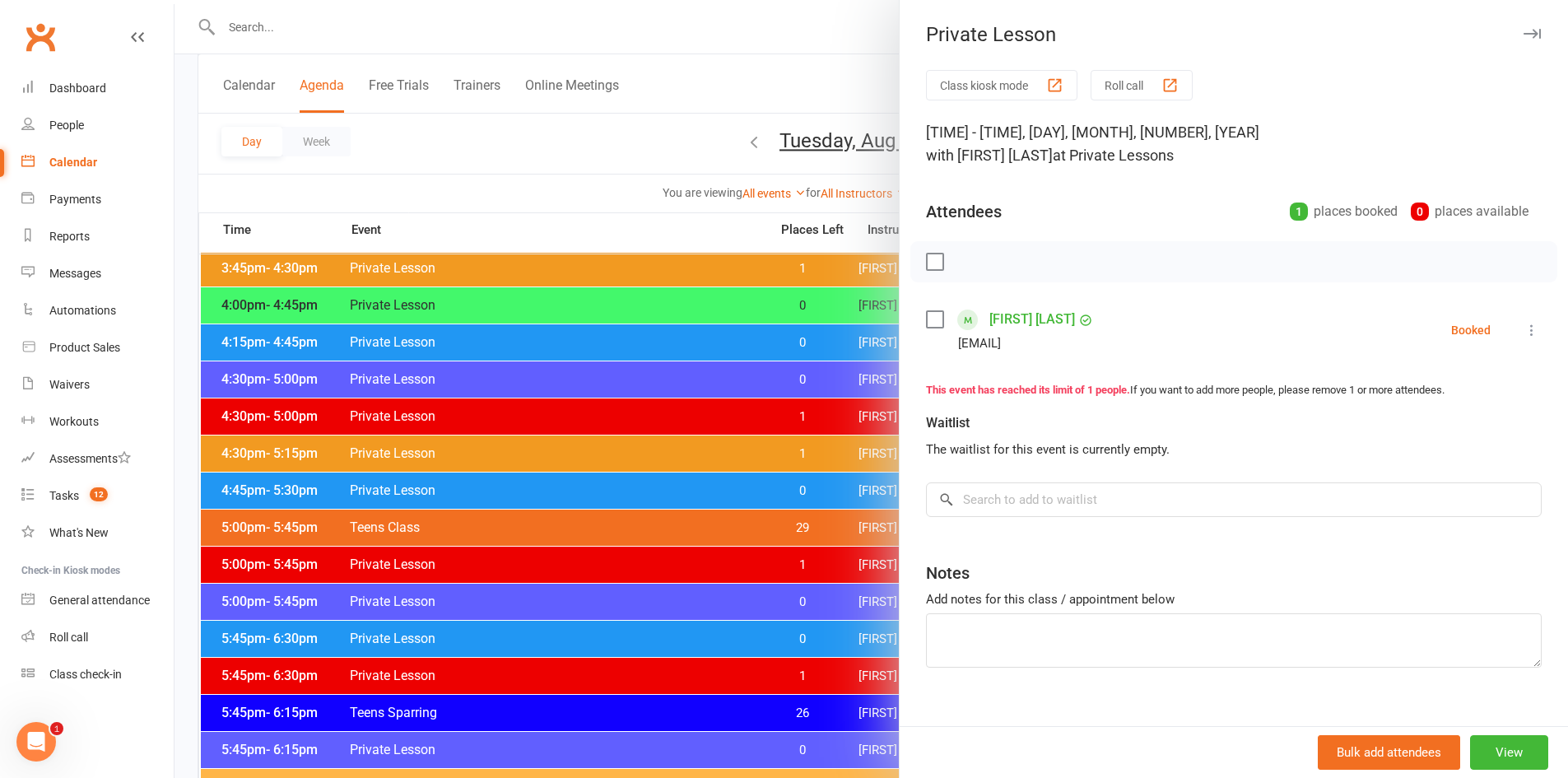 click at bounding box center [871, 389] 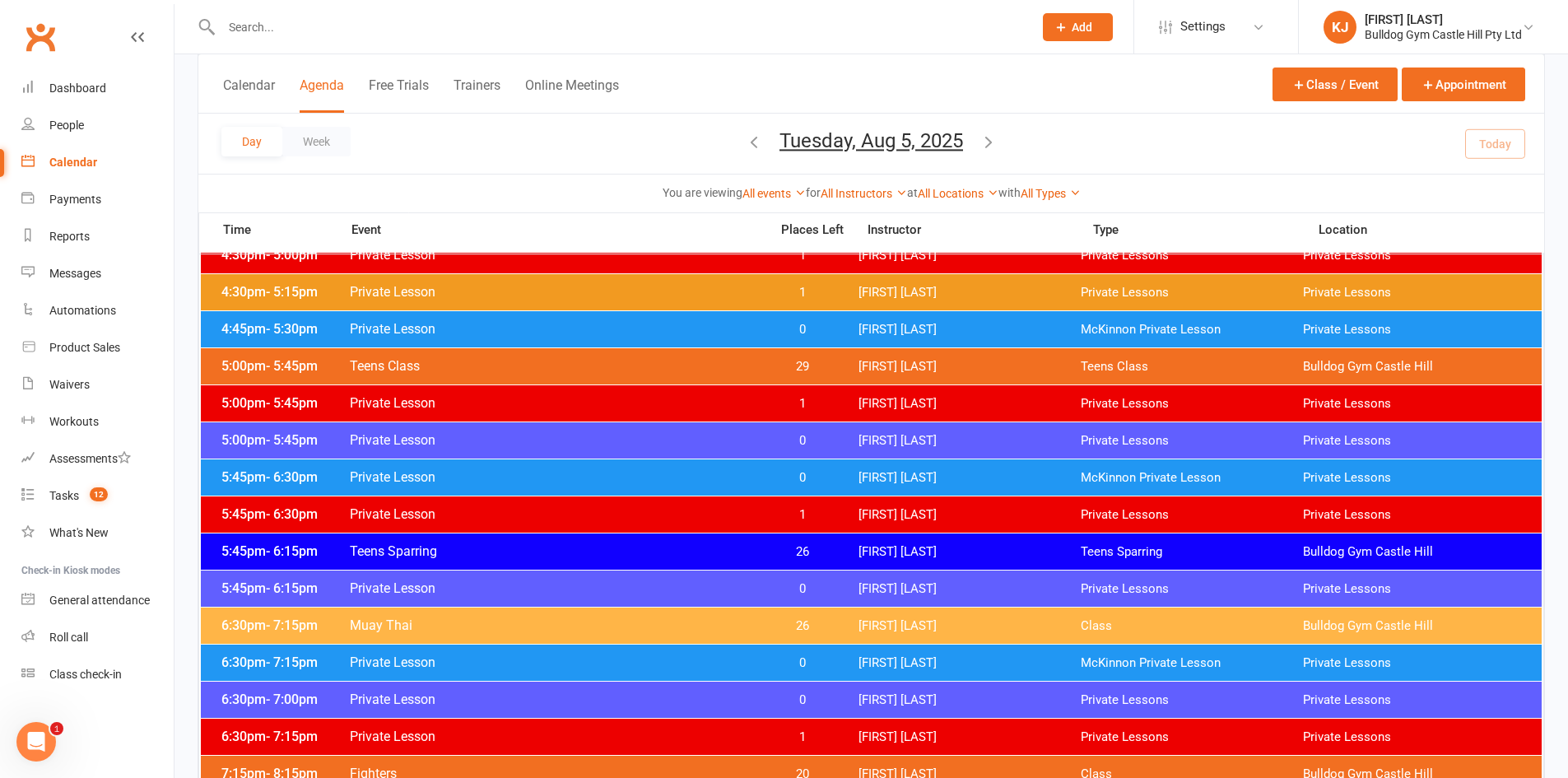 scroll, scrollTop: 1086, scrollLeft: 0, axis: vertical 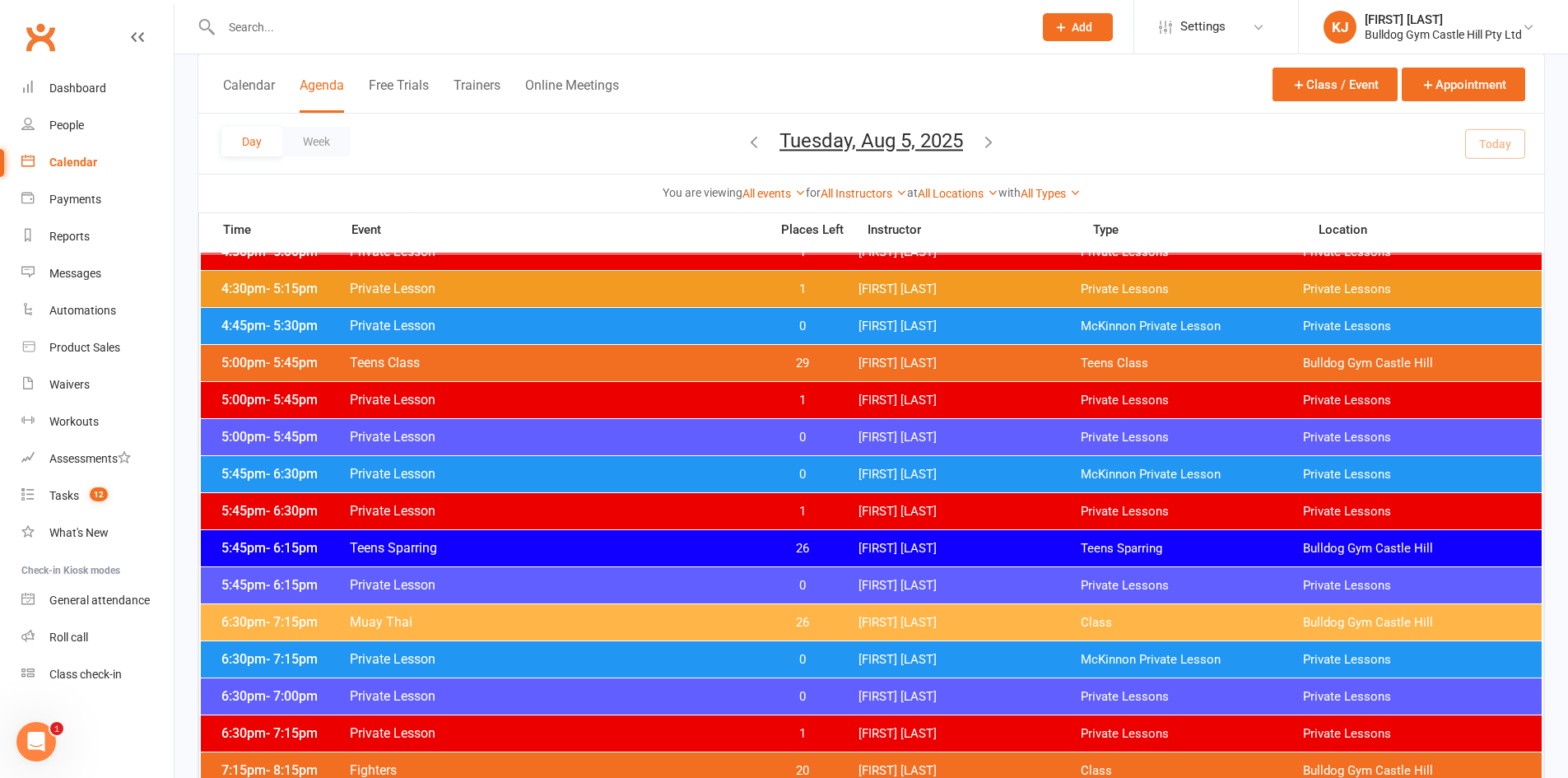 click on "Private Lesson" at bounding box center [554, 659] 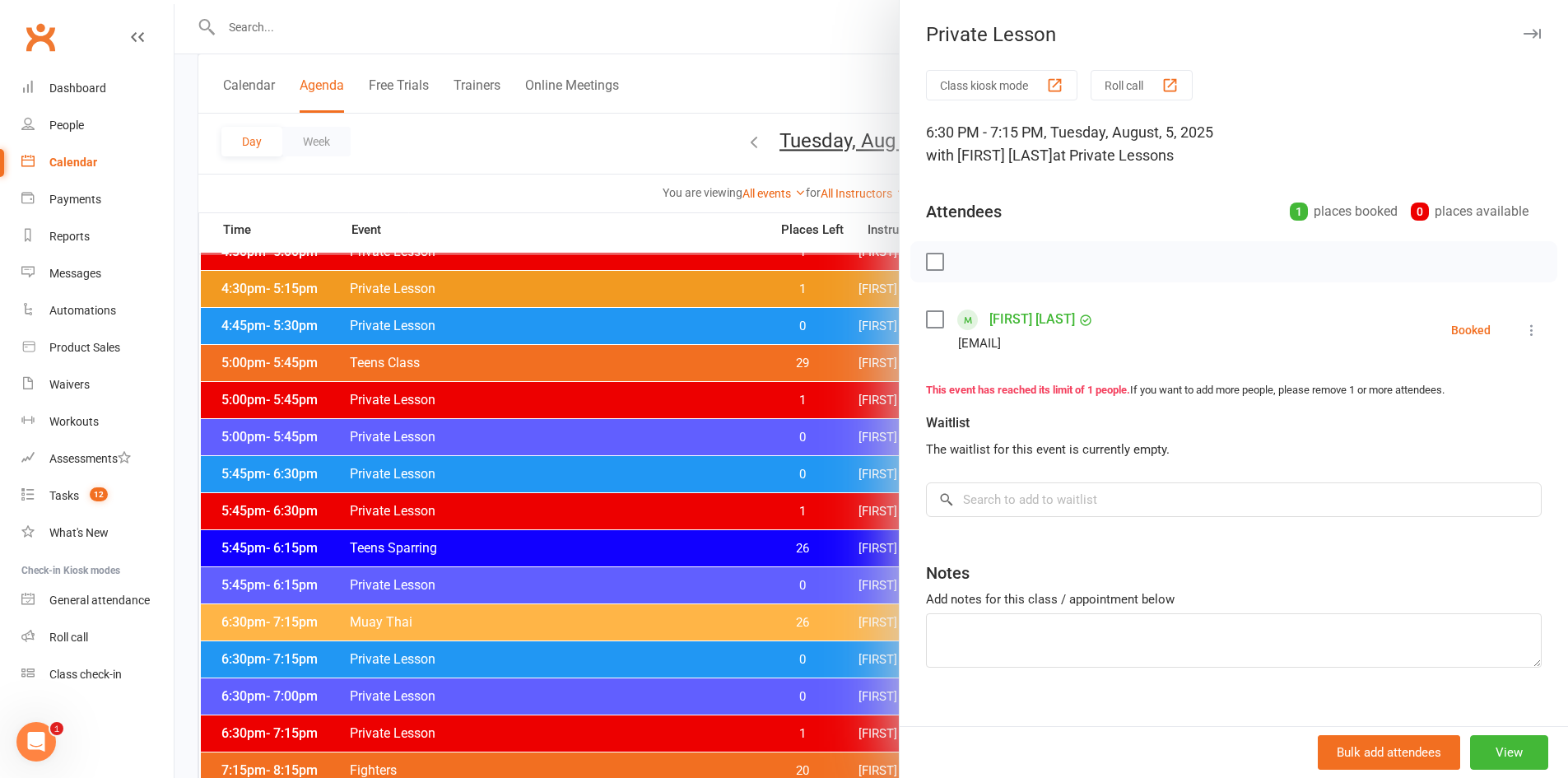 click at bounding box center (871, 389) 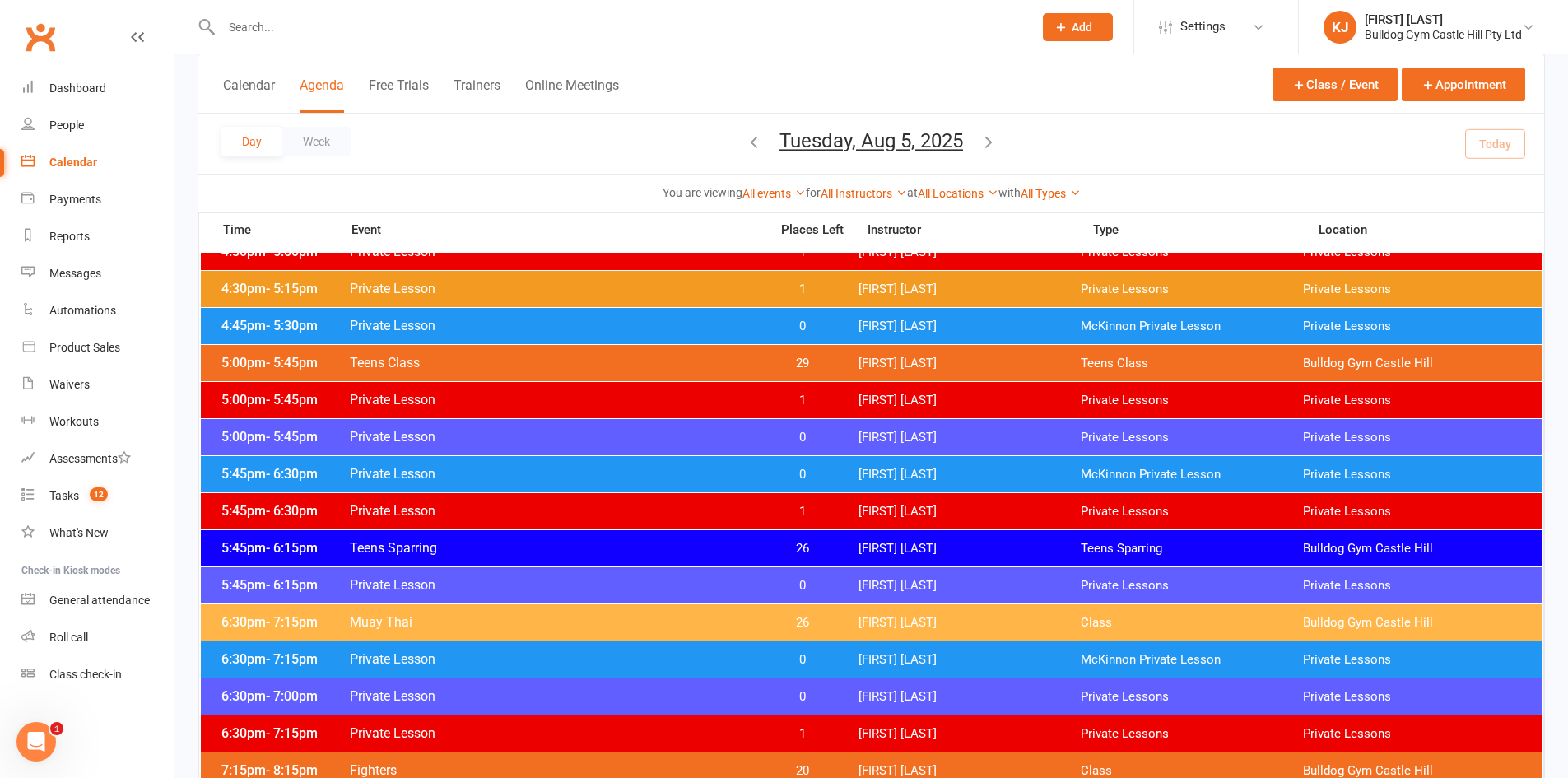 click on "Private Lesson" at bounding box center (554, 696) 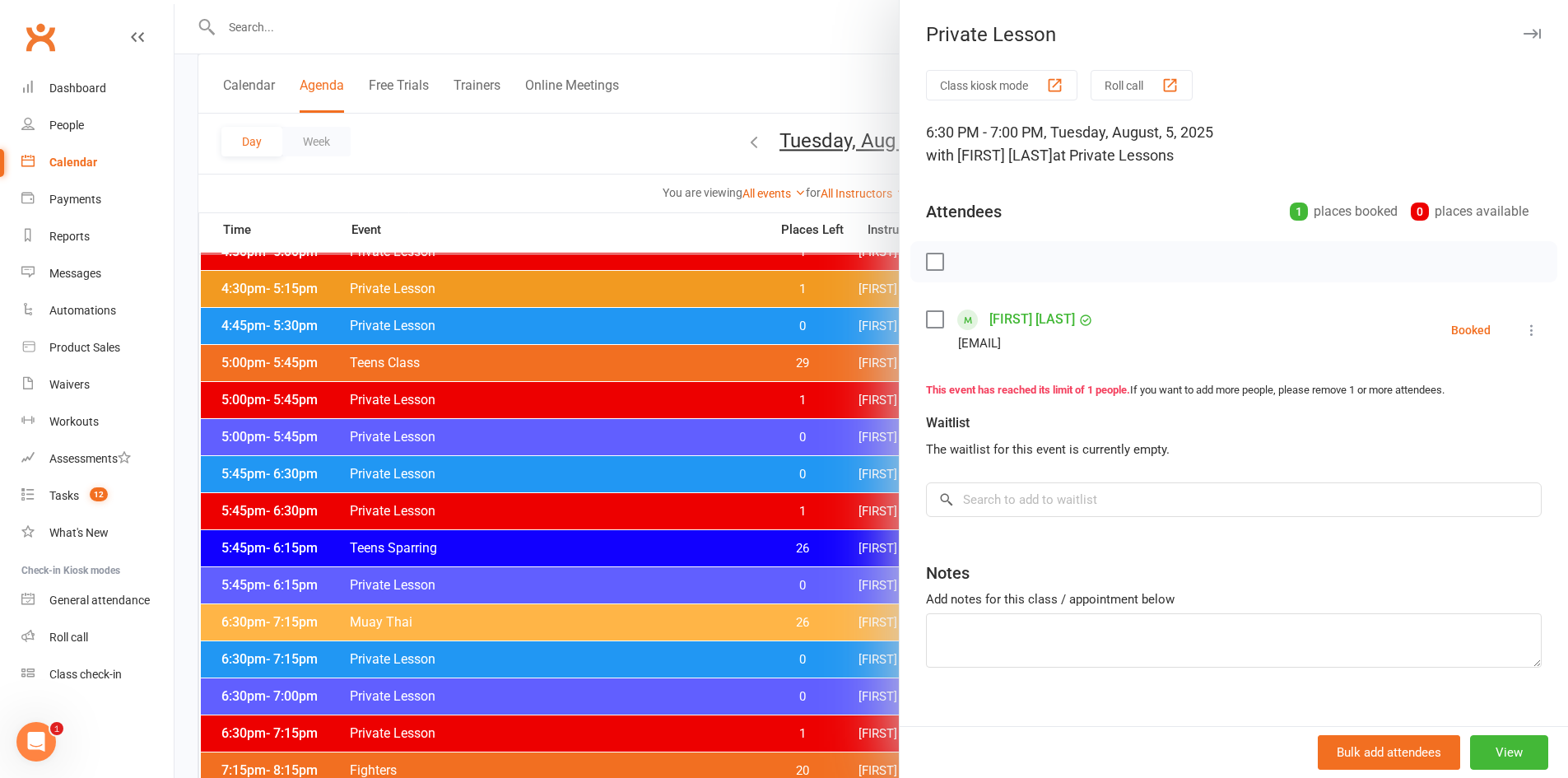 click at bounding box center (871, 389) 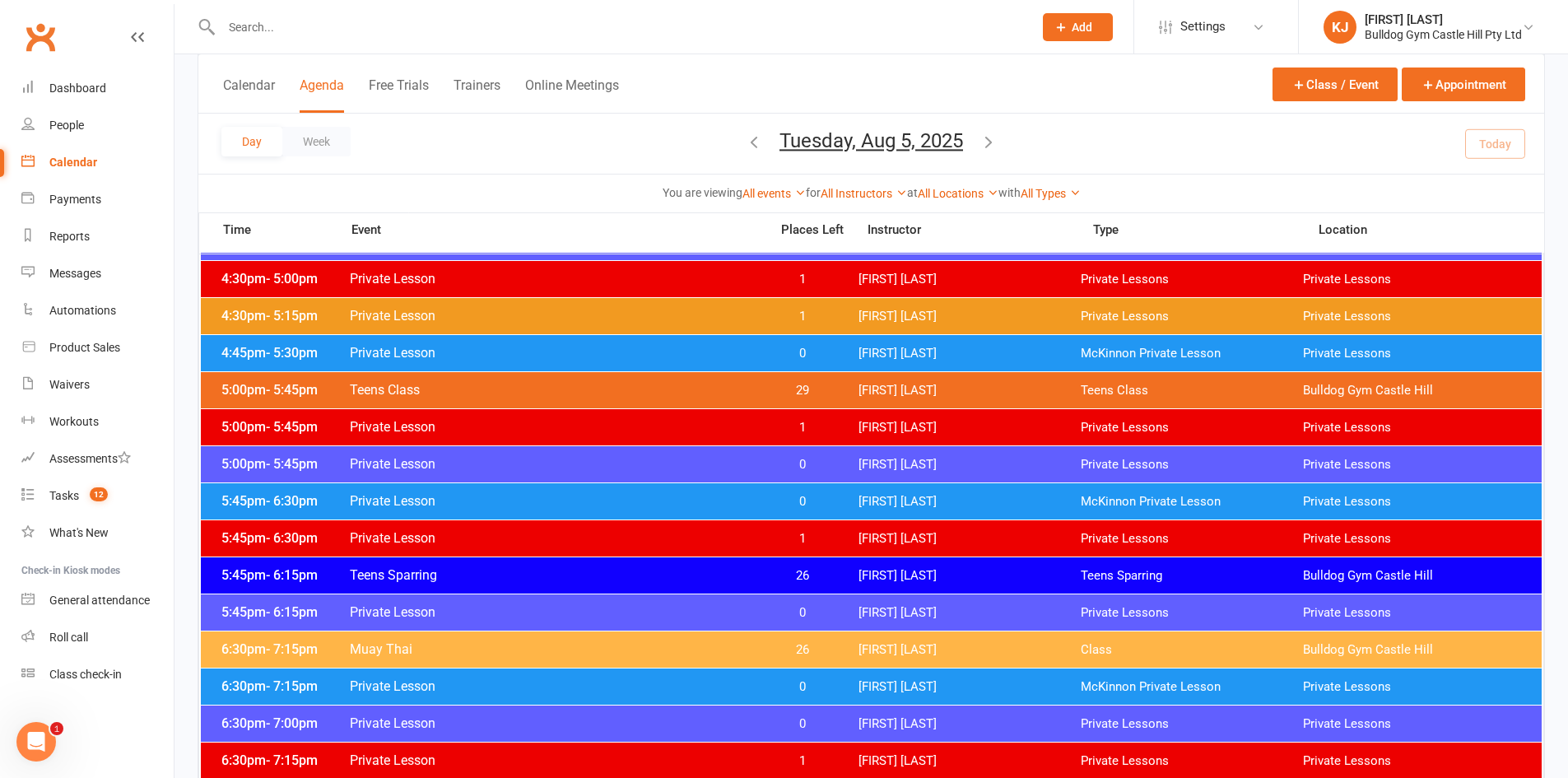 scroll, scrollTop: 1086, scrollLeft: 0, axis: vertical 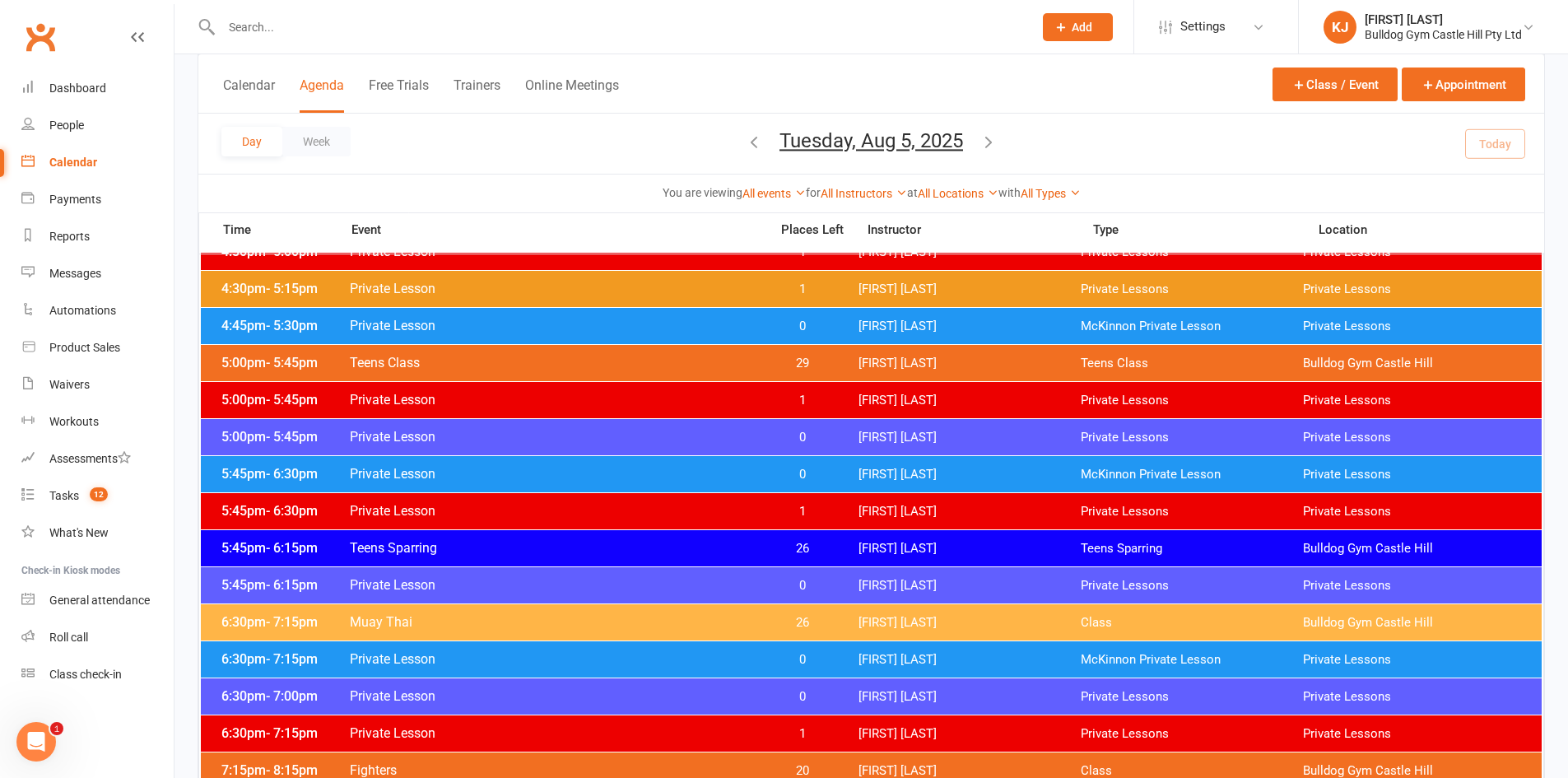 click on "5:00pm  - 5:45pm Teens Class 29 Jordan McMillan Teens Class Bulldog Gym Castle Hill" at bounding box center [871, 363] 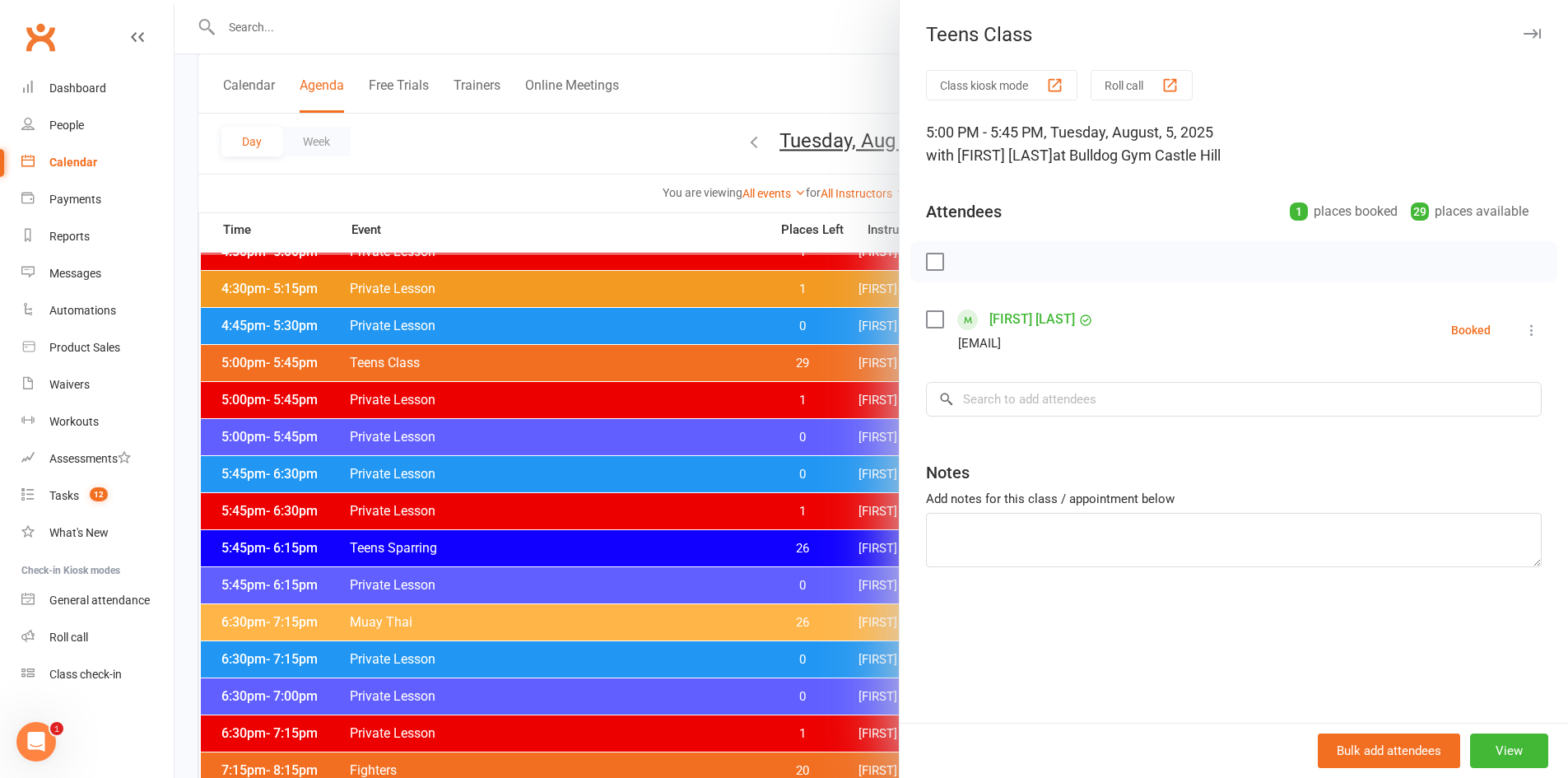 click at bounding box center [871, 389] 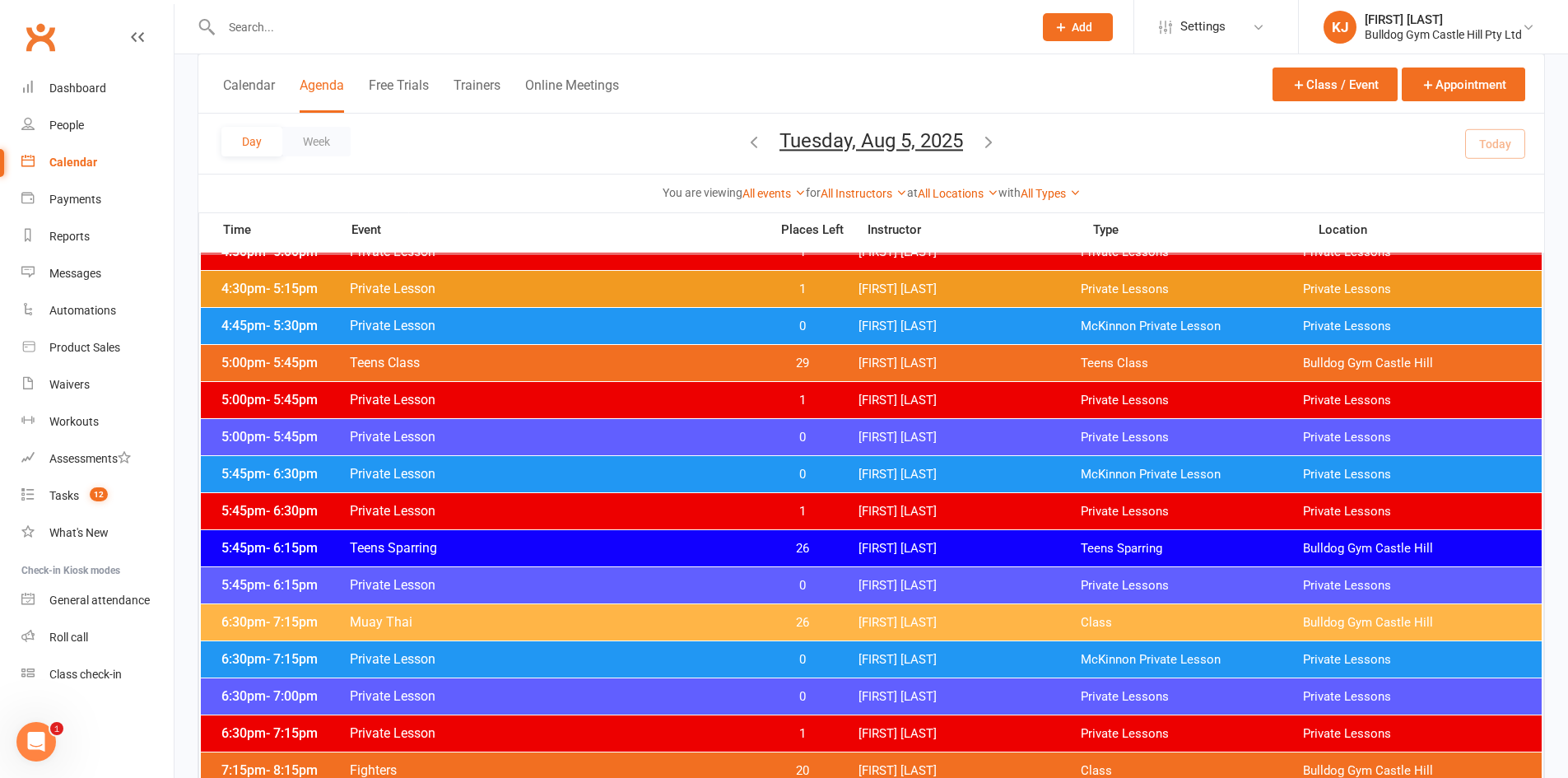 click on "Teens Class" at bounding box center [554, 362] 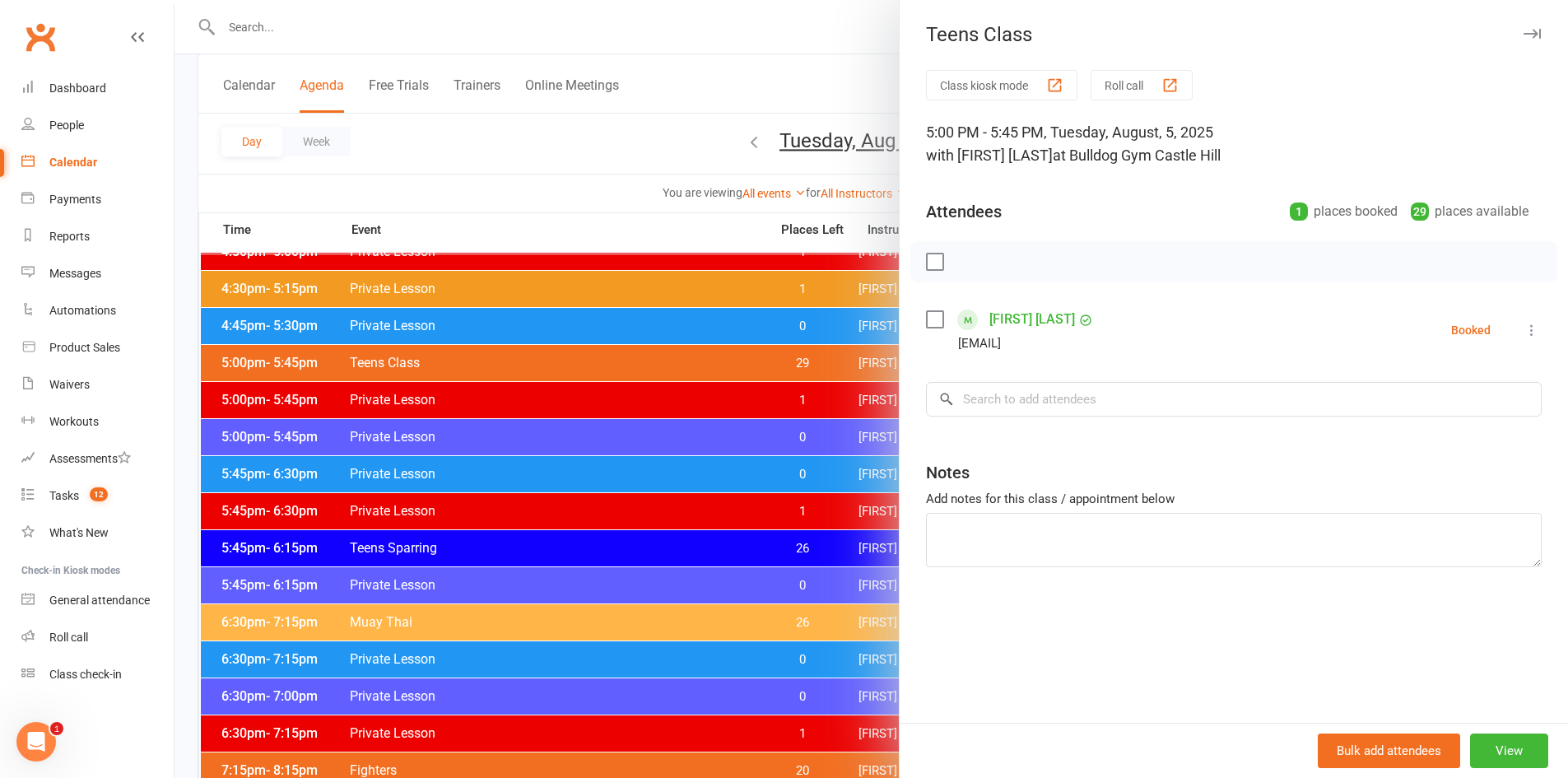 click at bounding box center (871, 389) 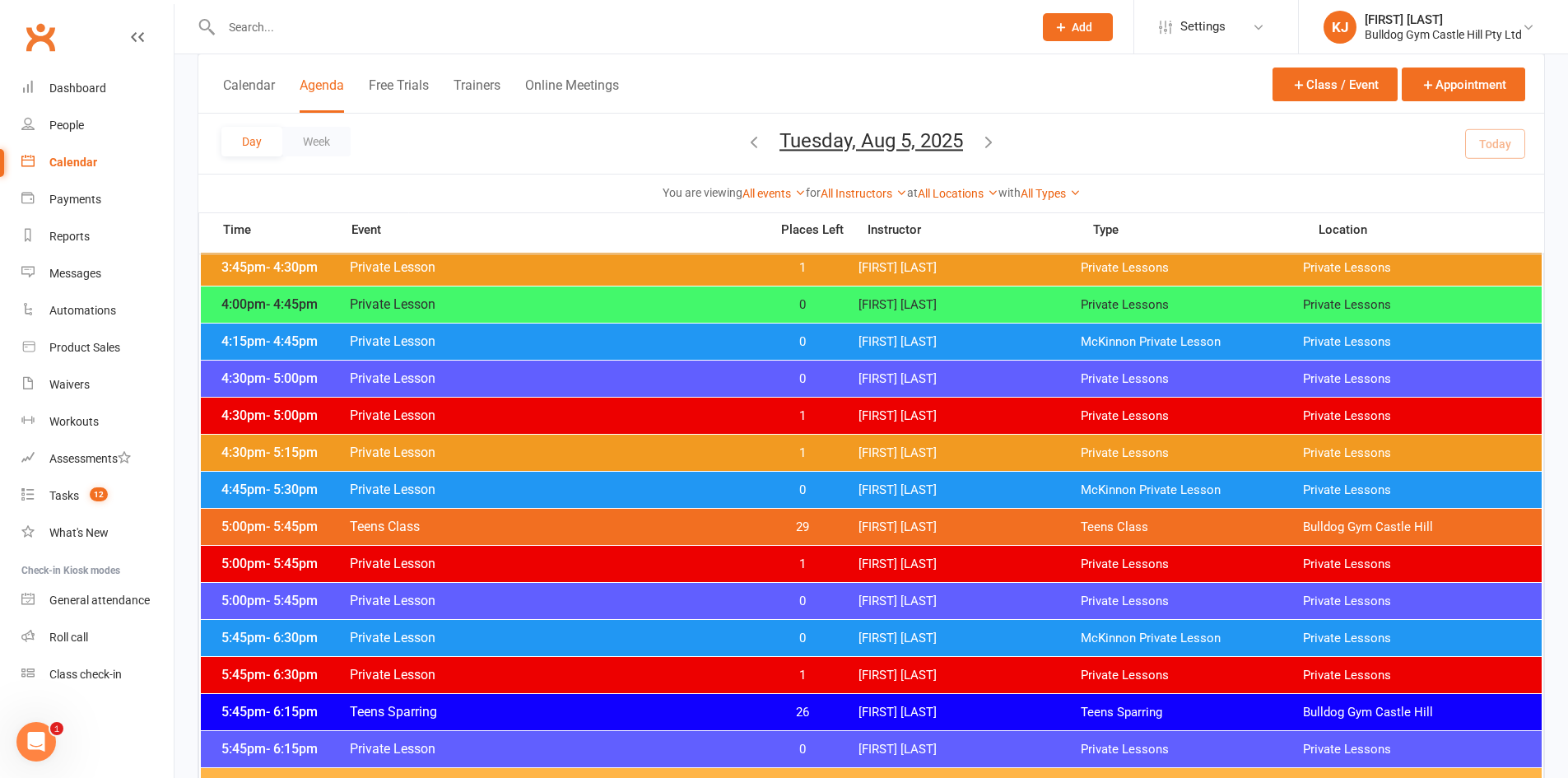 scroll, scrollTop: 921, scrollLeft: 0, axis: vertical 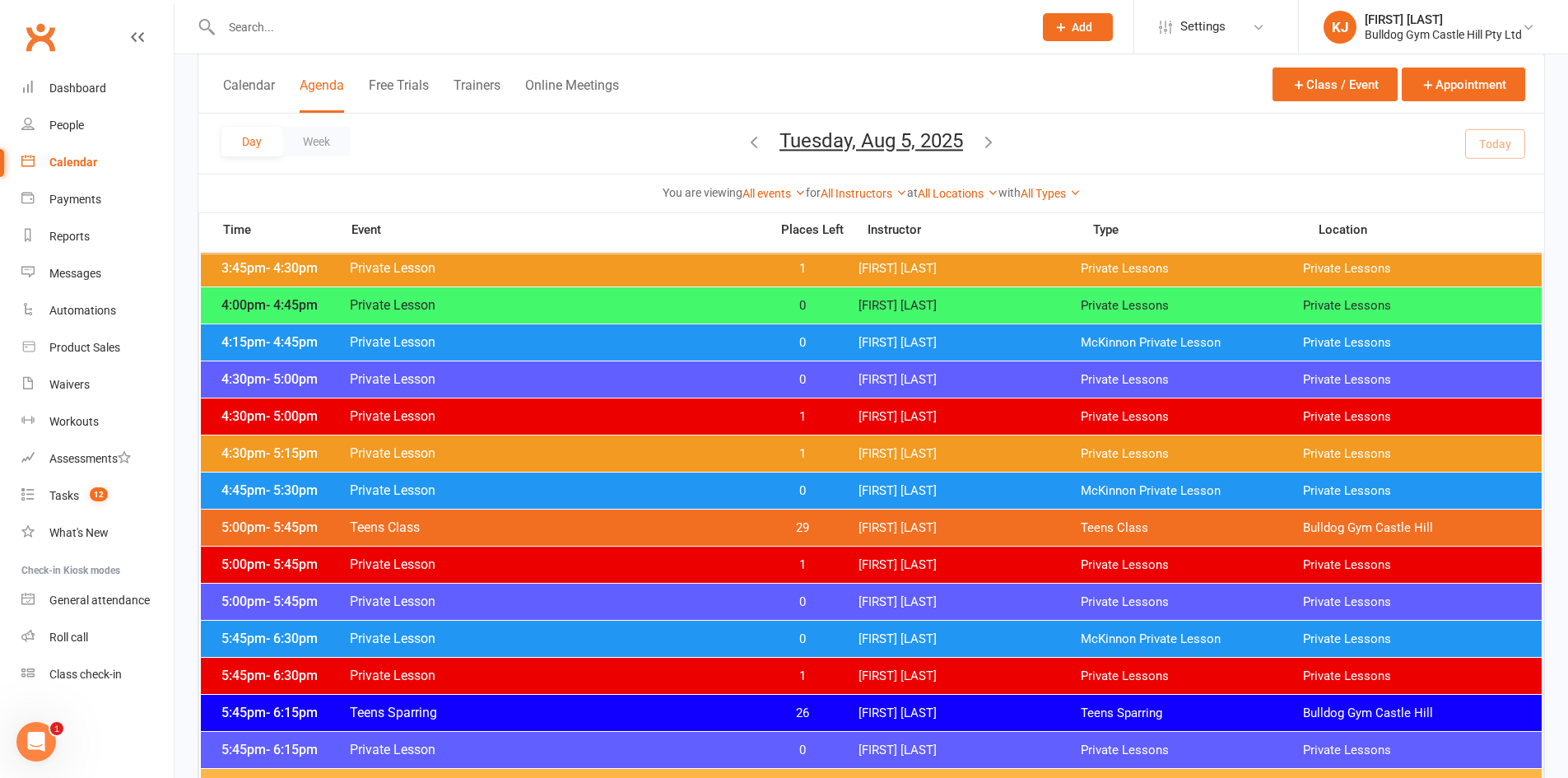 click on "Private Lesson" at bounding box center [554, 305] 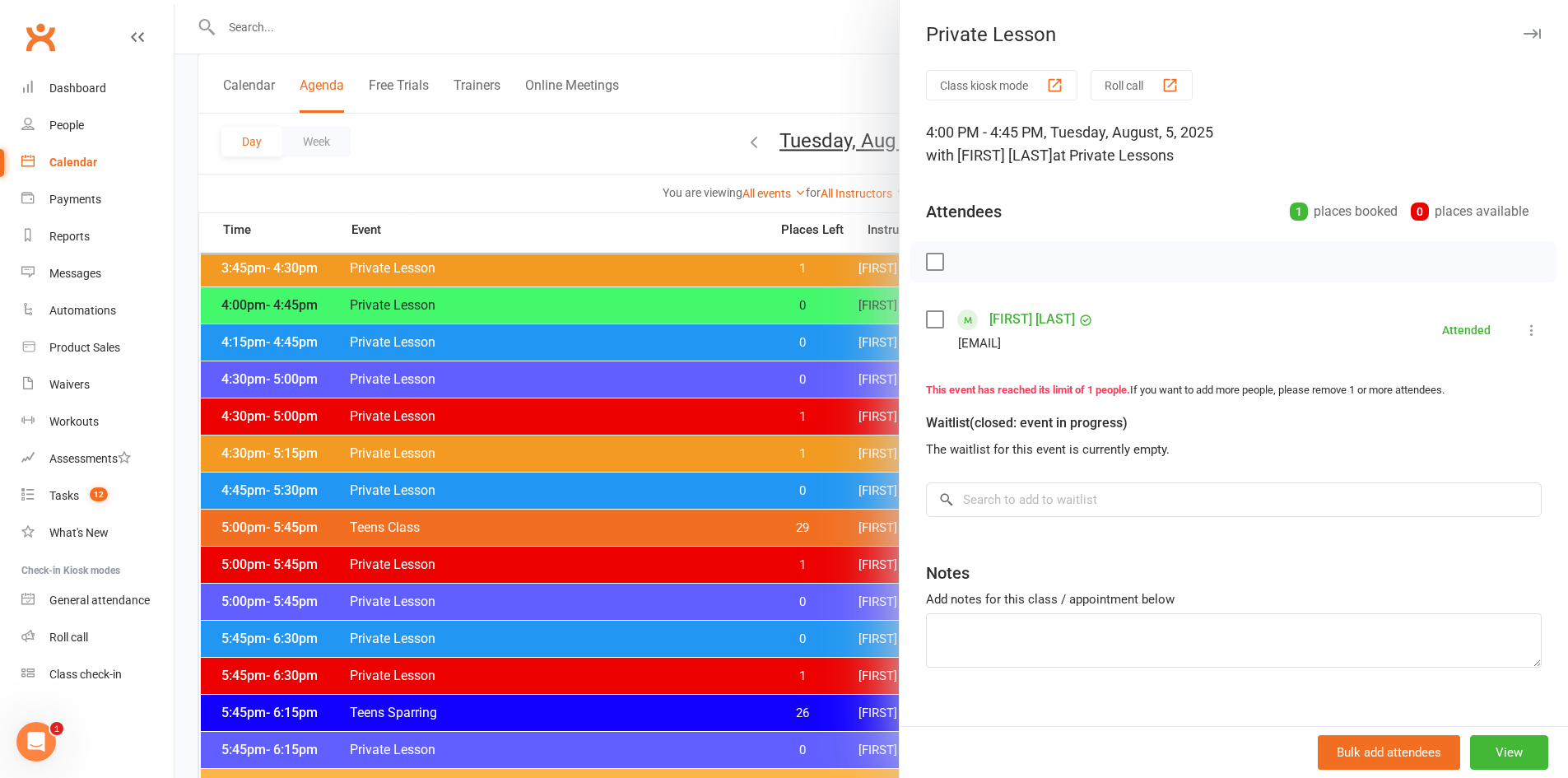 click at bounding box center (871, 389) 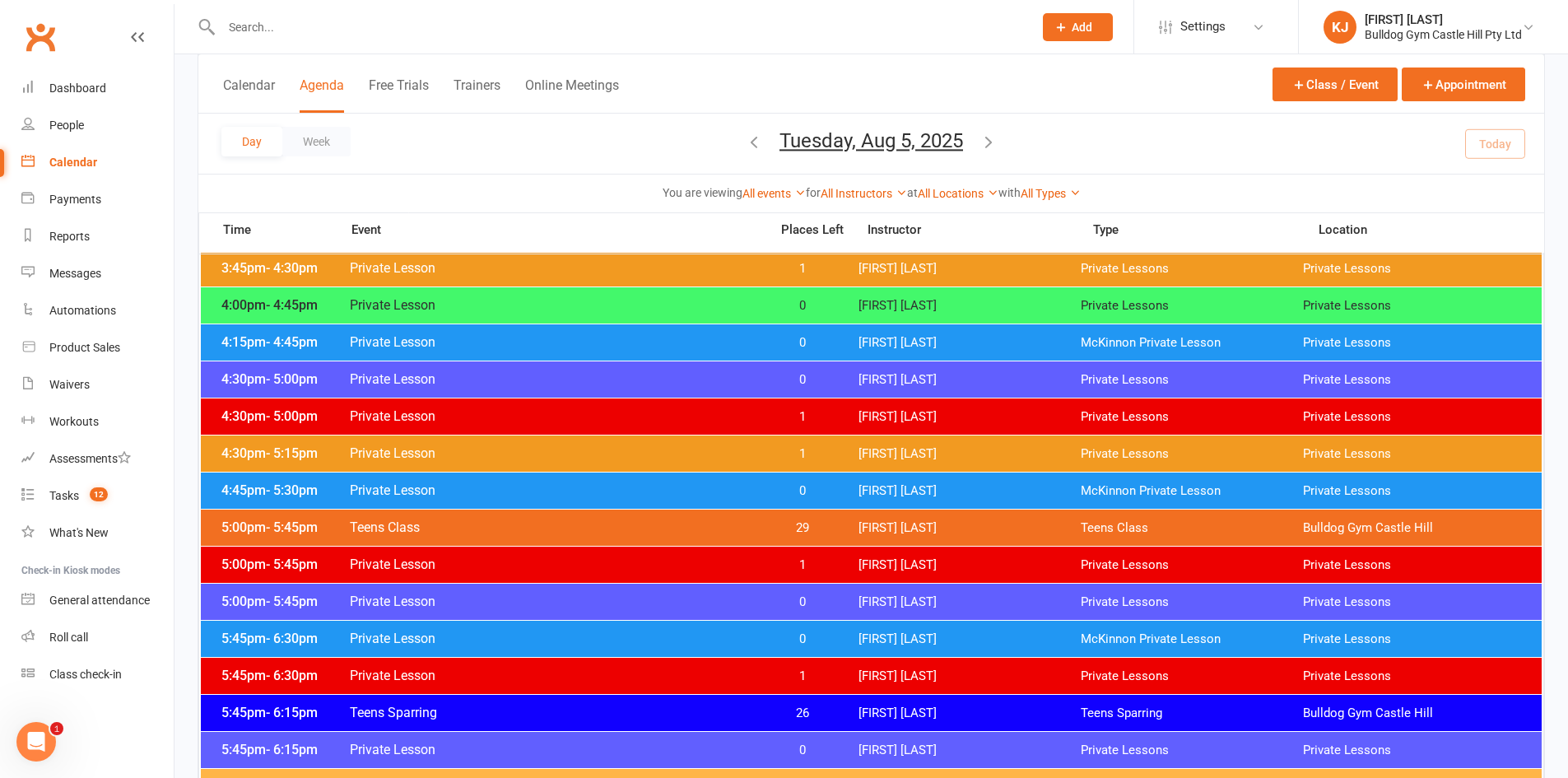 click on "Private Lesson" at bounding box center (554, 342) 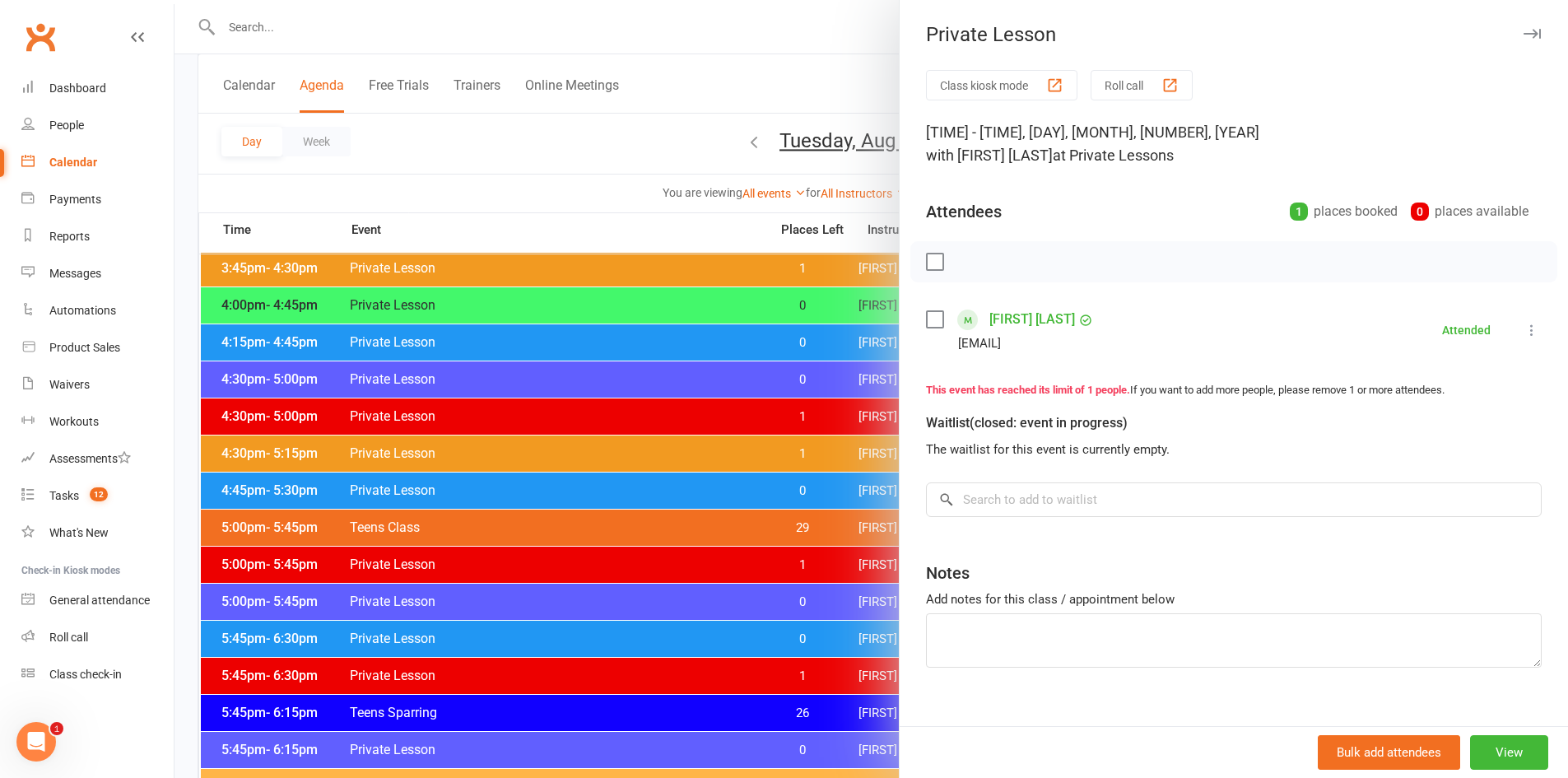 click at bounding box center (871, 389) 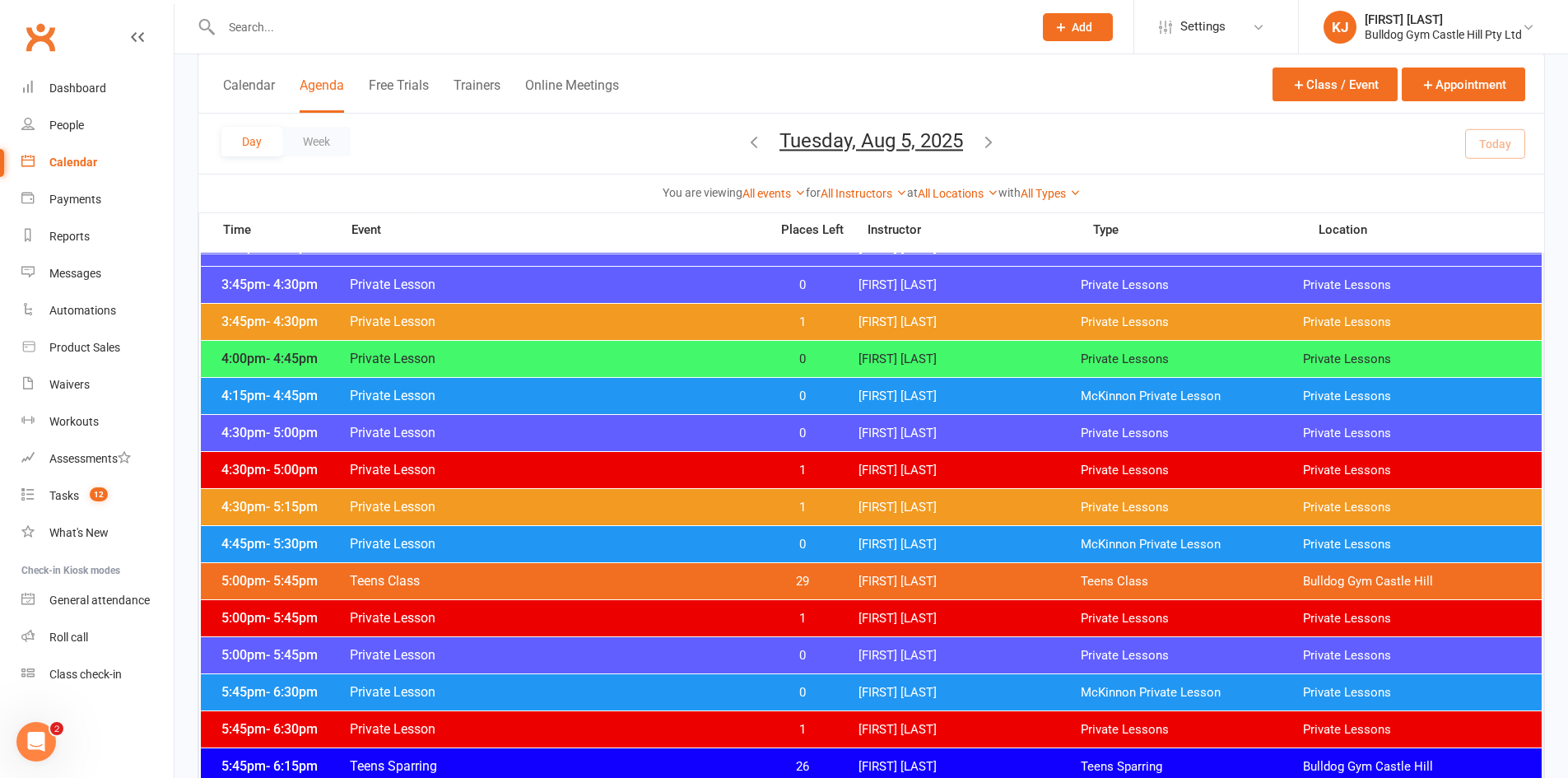 scroll, scrollTop: 839, scrollLeft: 0, axis: vertical 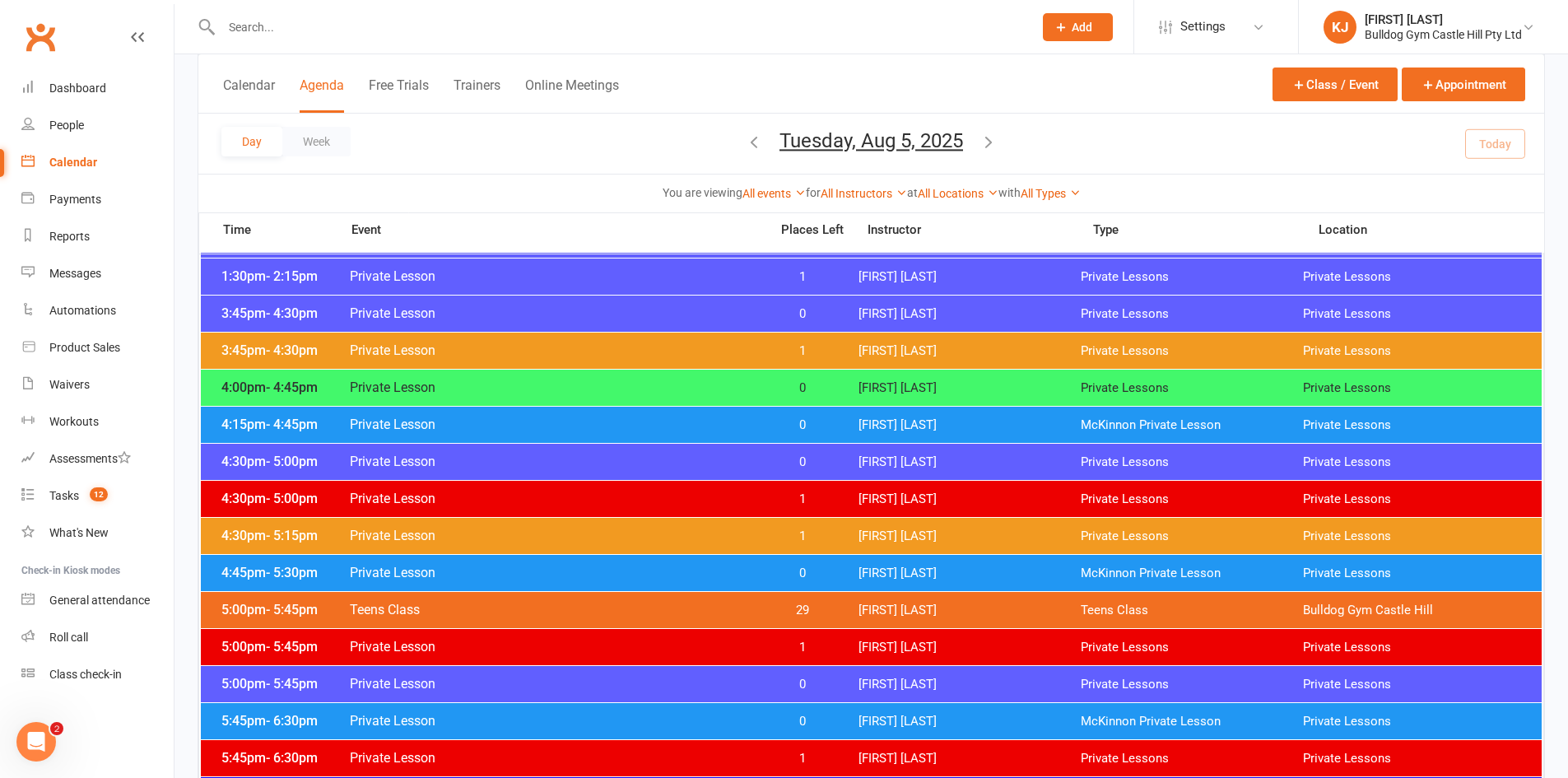 click on "3:45pm  - 4:30pm Private Lesson 0 Daniel Fleischhans Private Lessons Private Lessons" at bounding box center [871, 314] 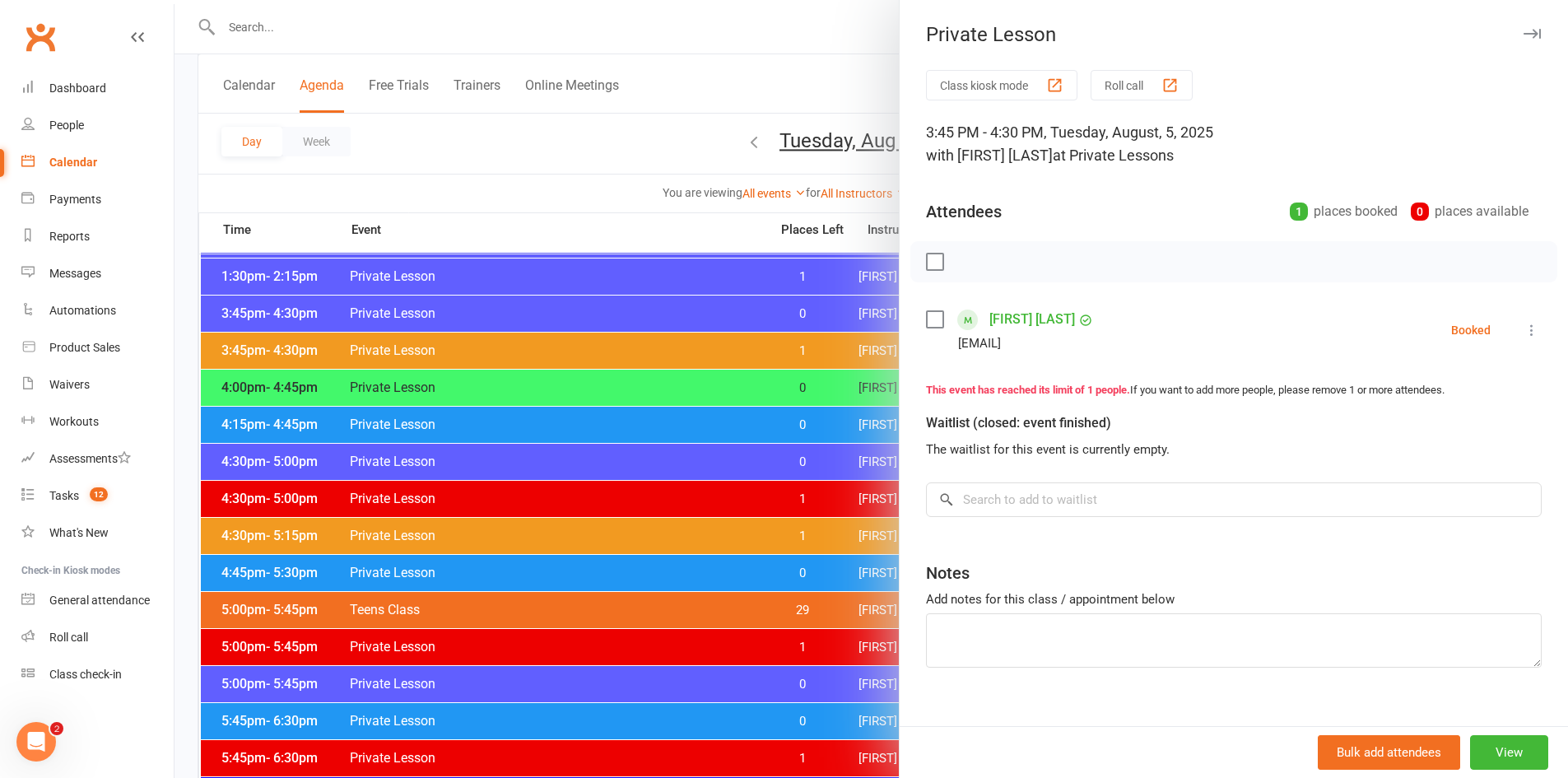 click at bounding box center [1532, 330] 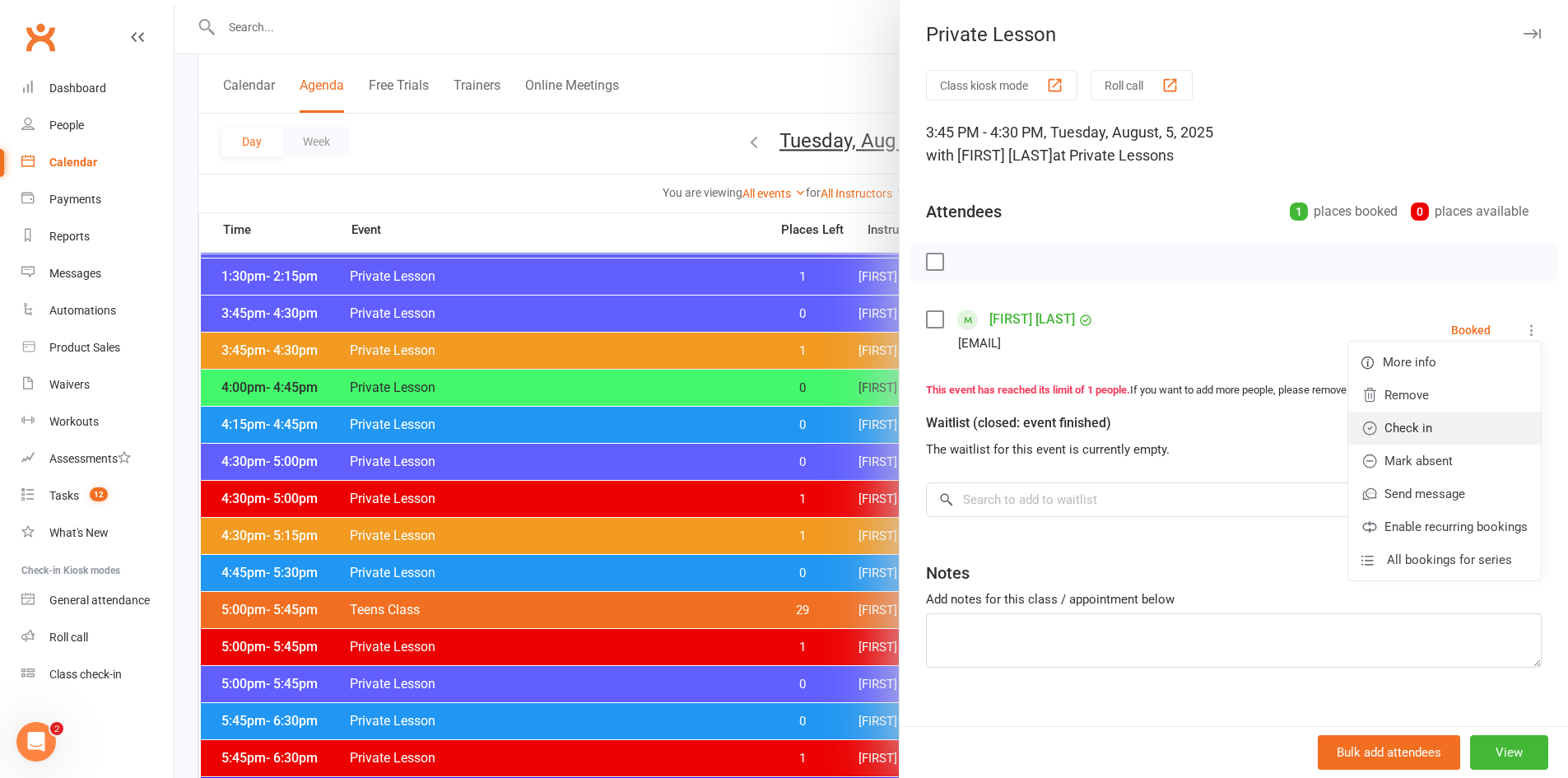 click on "Check in" at bounding box center (1445, 428) 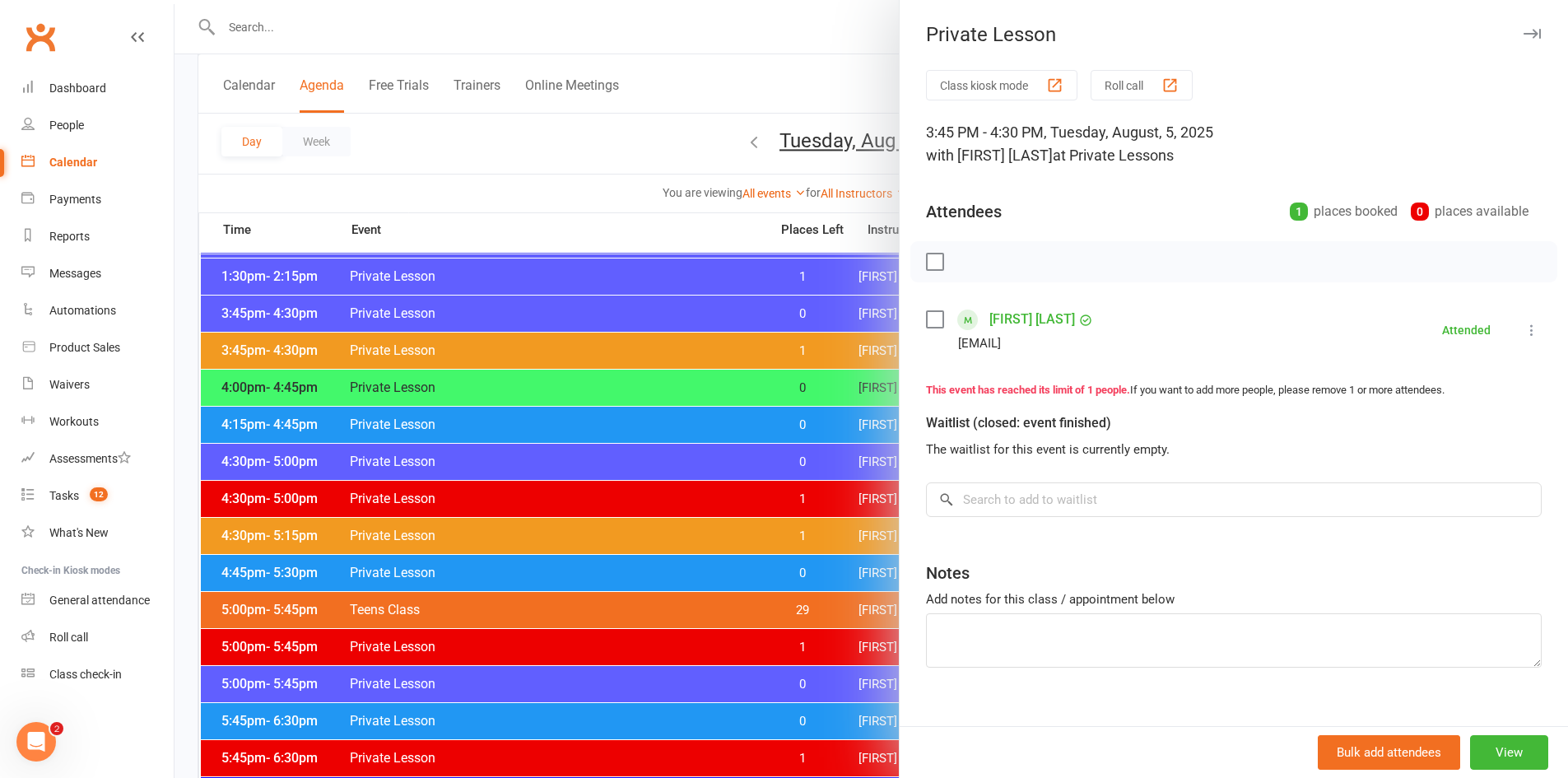click at bounding box center [871, 389] 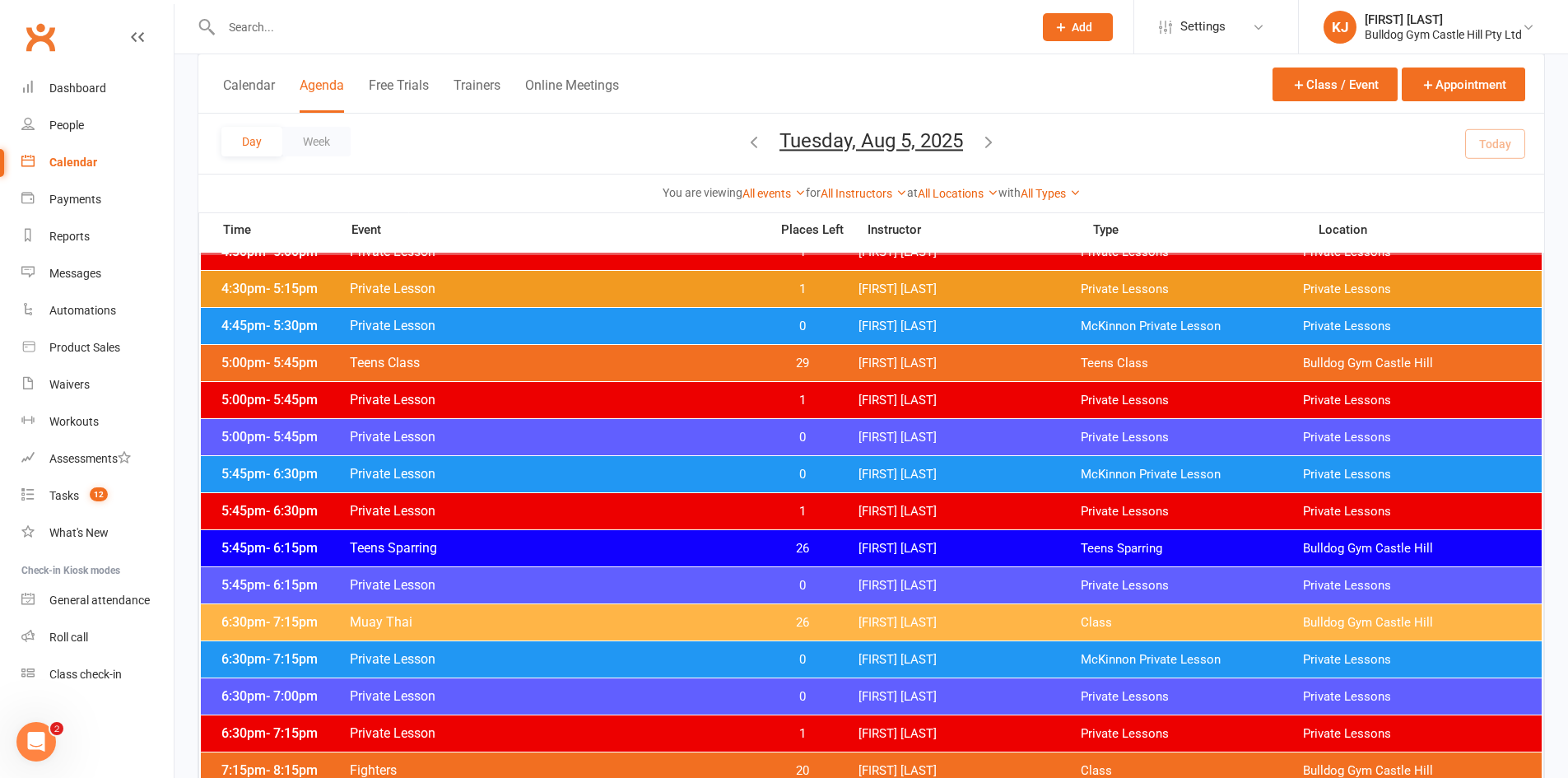 scroll, scrollTop: 1168, scrollLeft: 0, axis: vertical 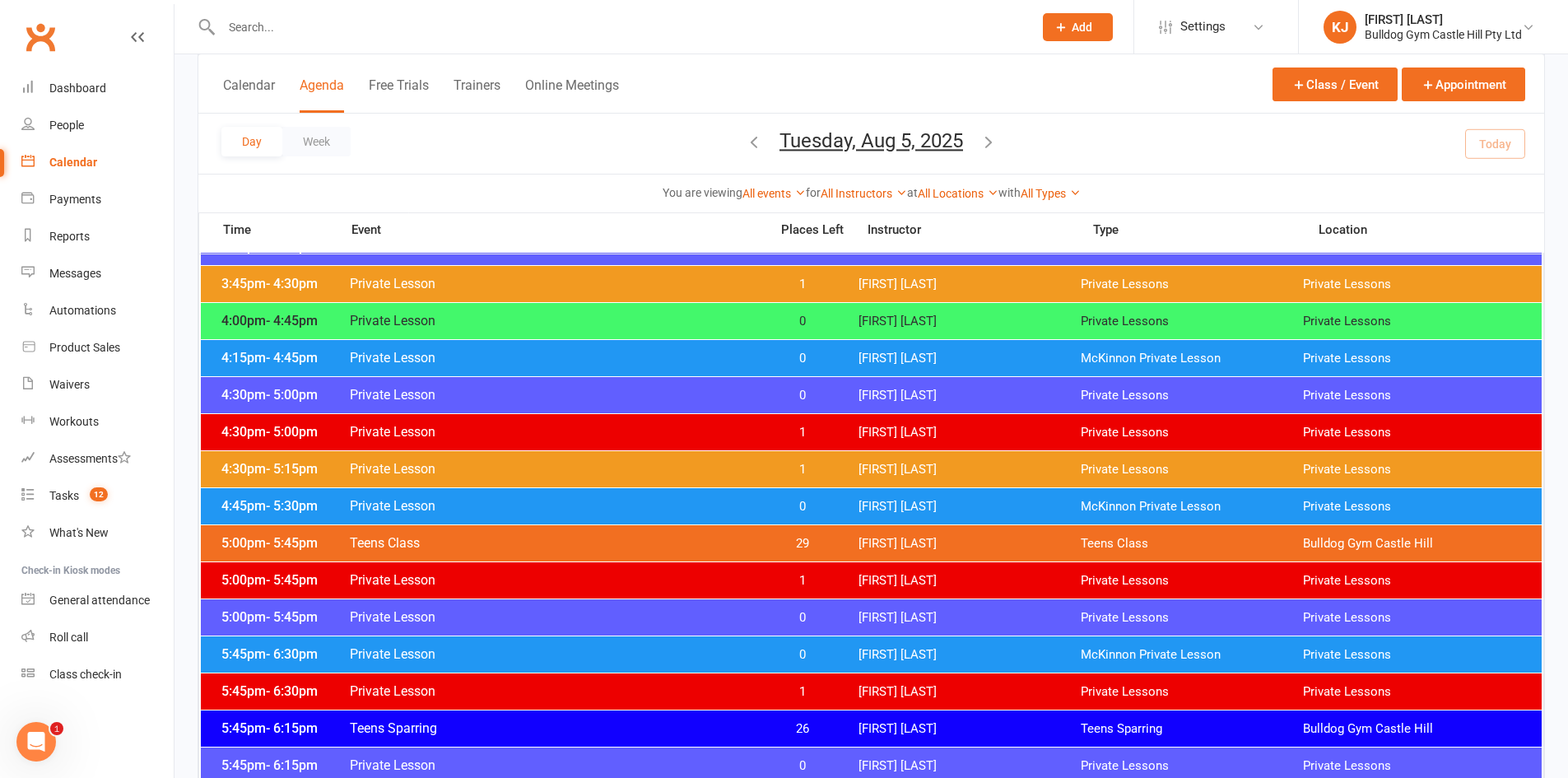click on "Teens Class" at bounding box center [554, 543] 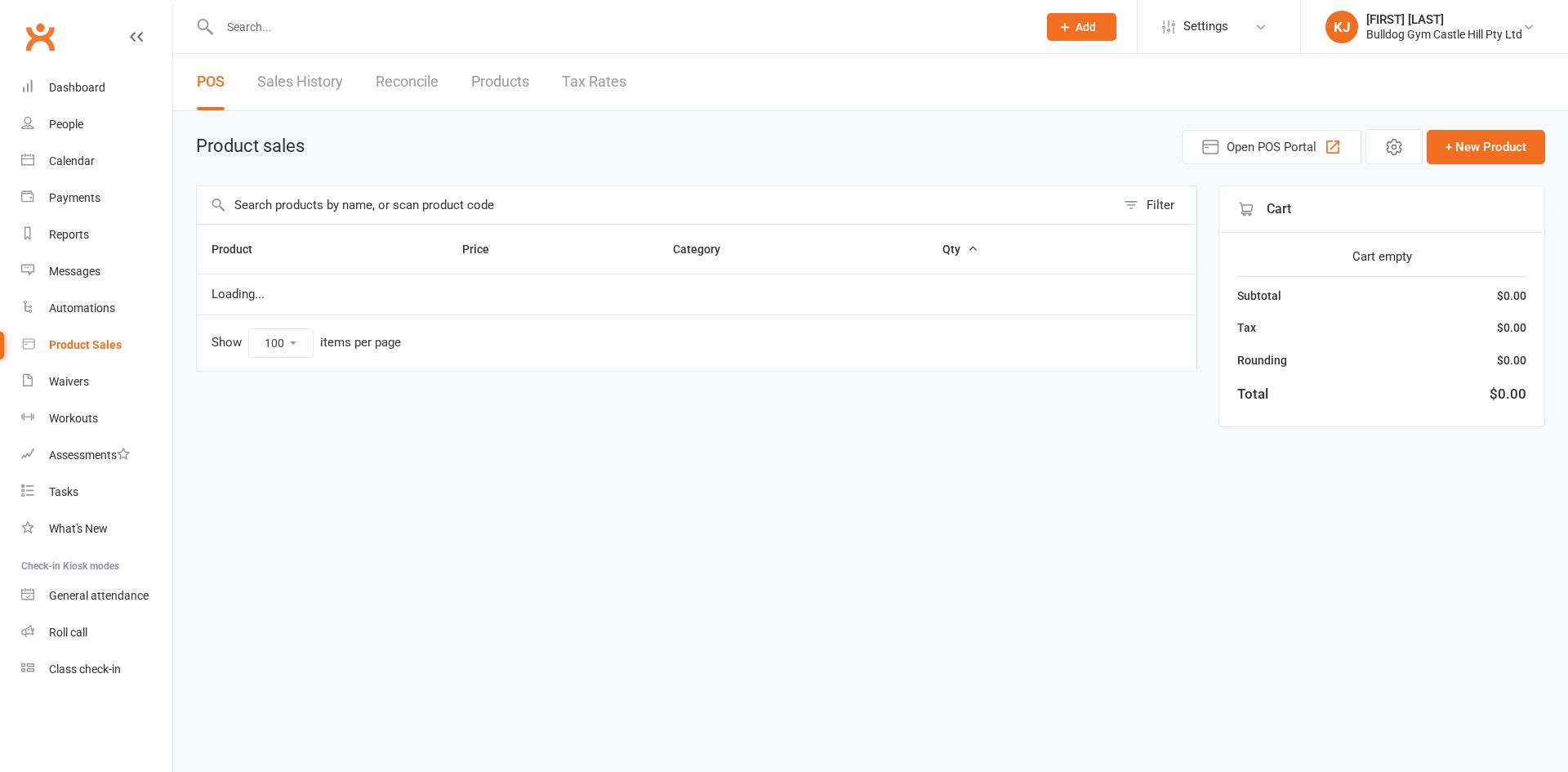 select on "100" 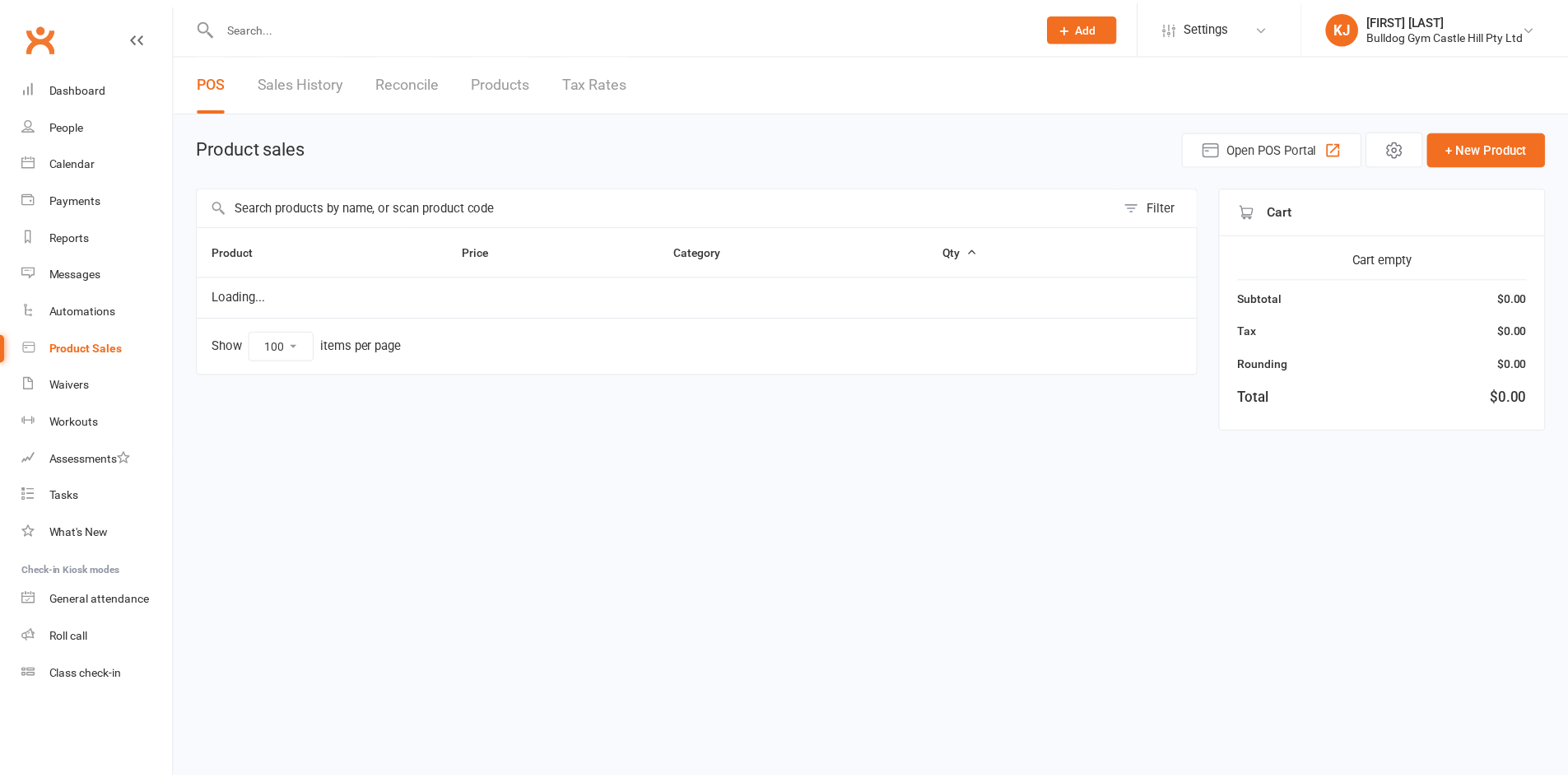 scroll, scrollTop: 0, scrollLeft: 0, axis: both 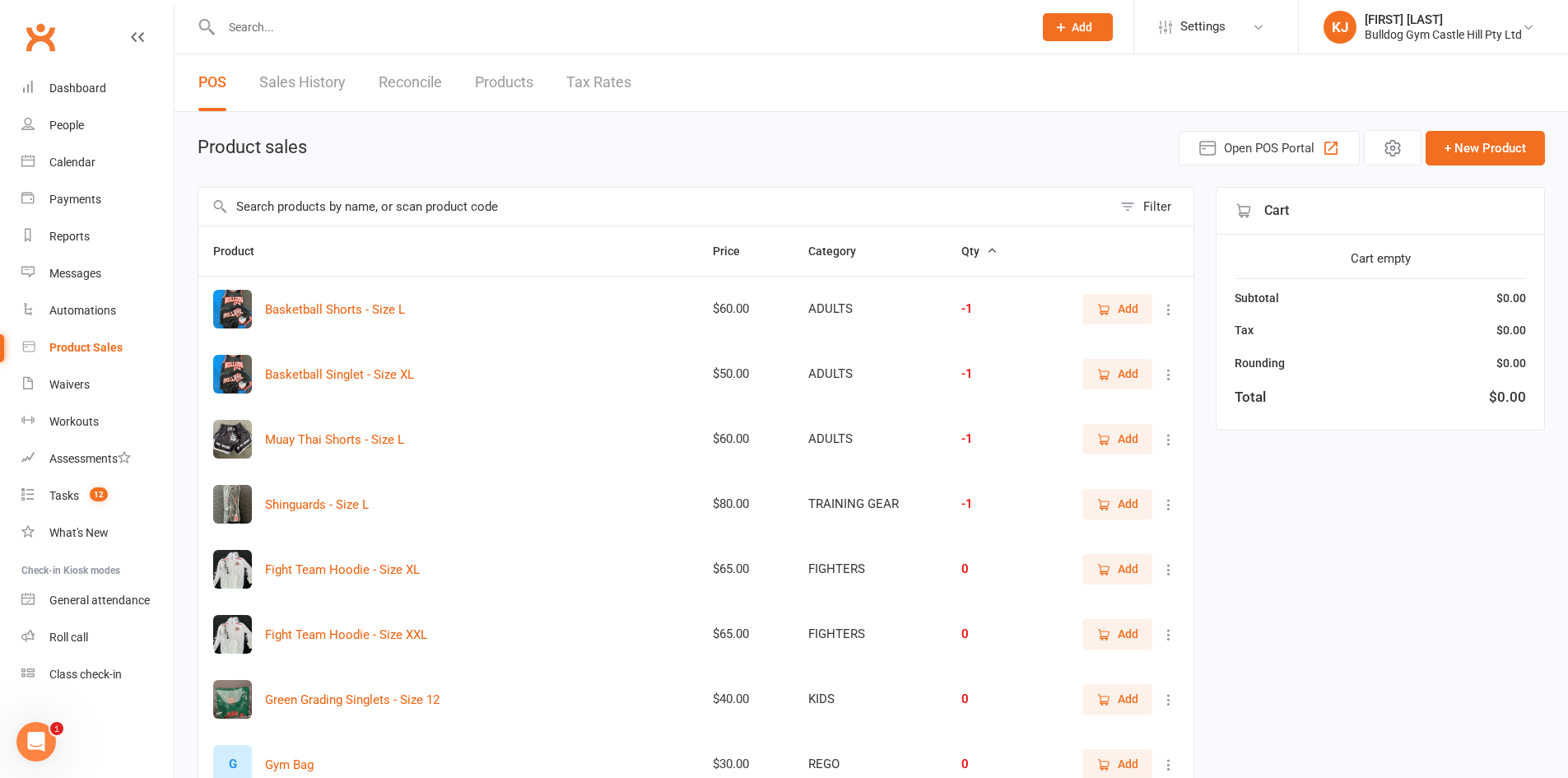 click at bounding box center (655, 207) 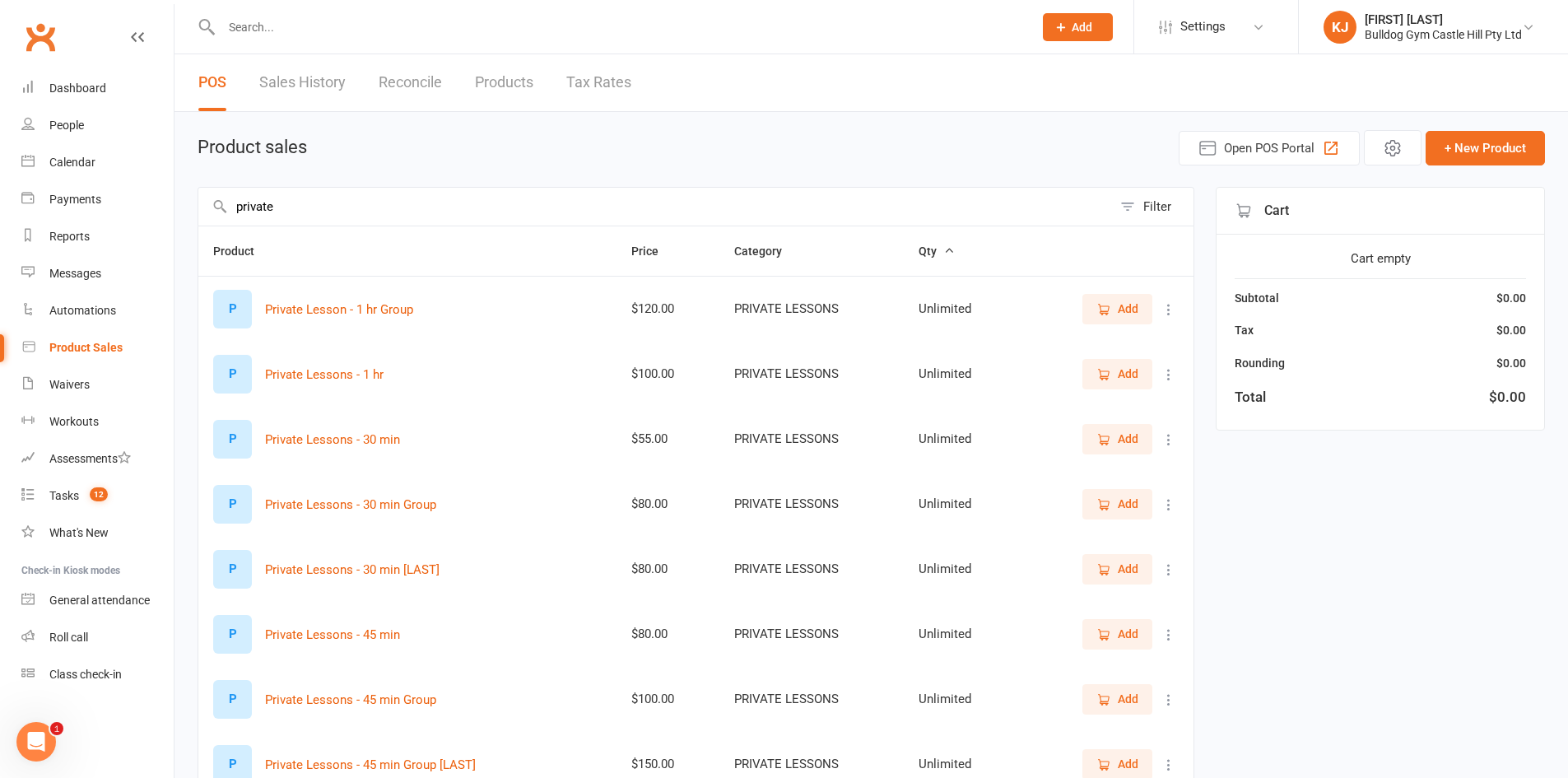 type on "private" 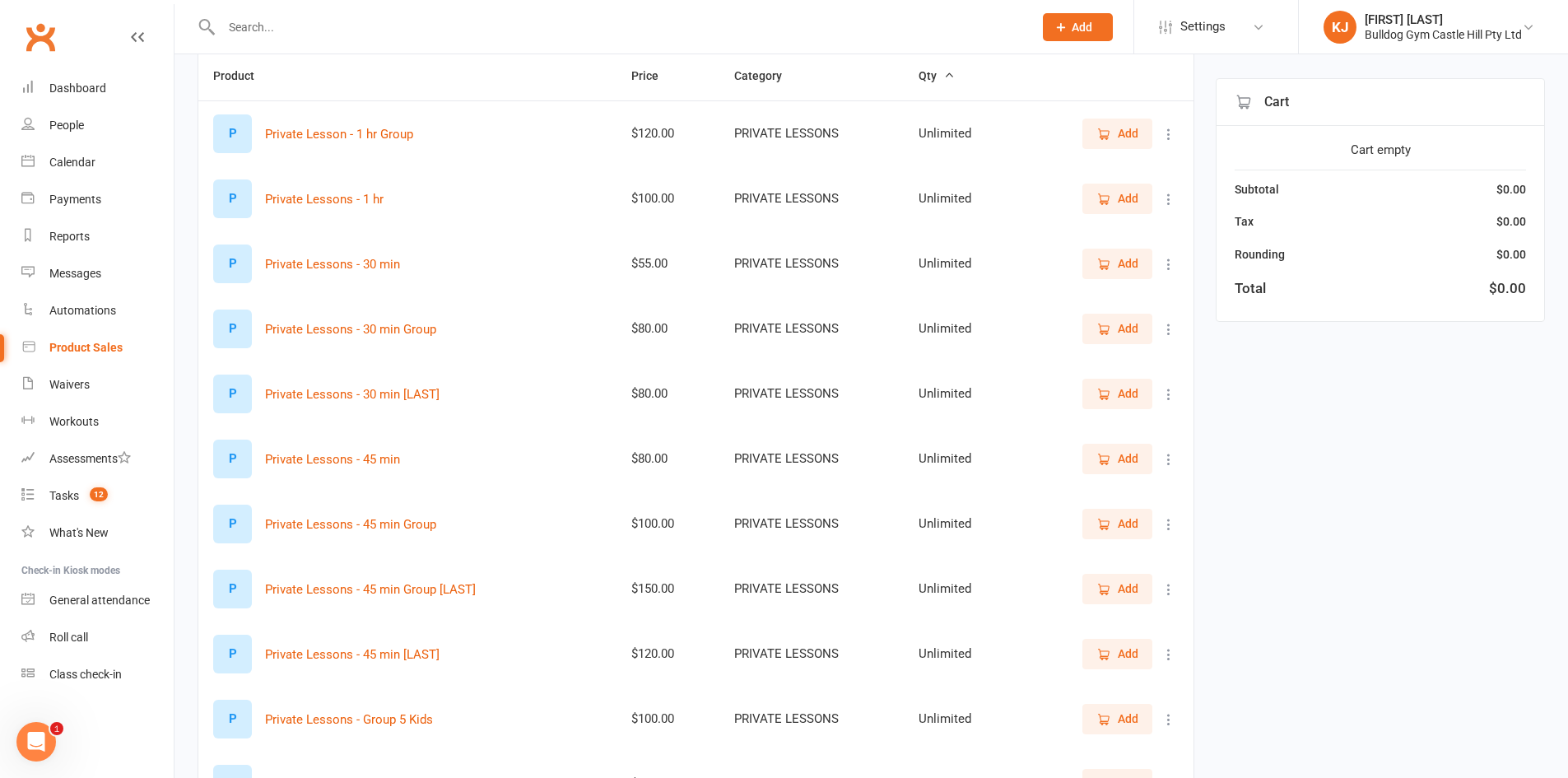 scroll, scrollTop: 247, scrollLeft: 0, axis: vertical 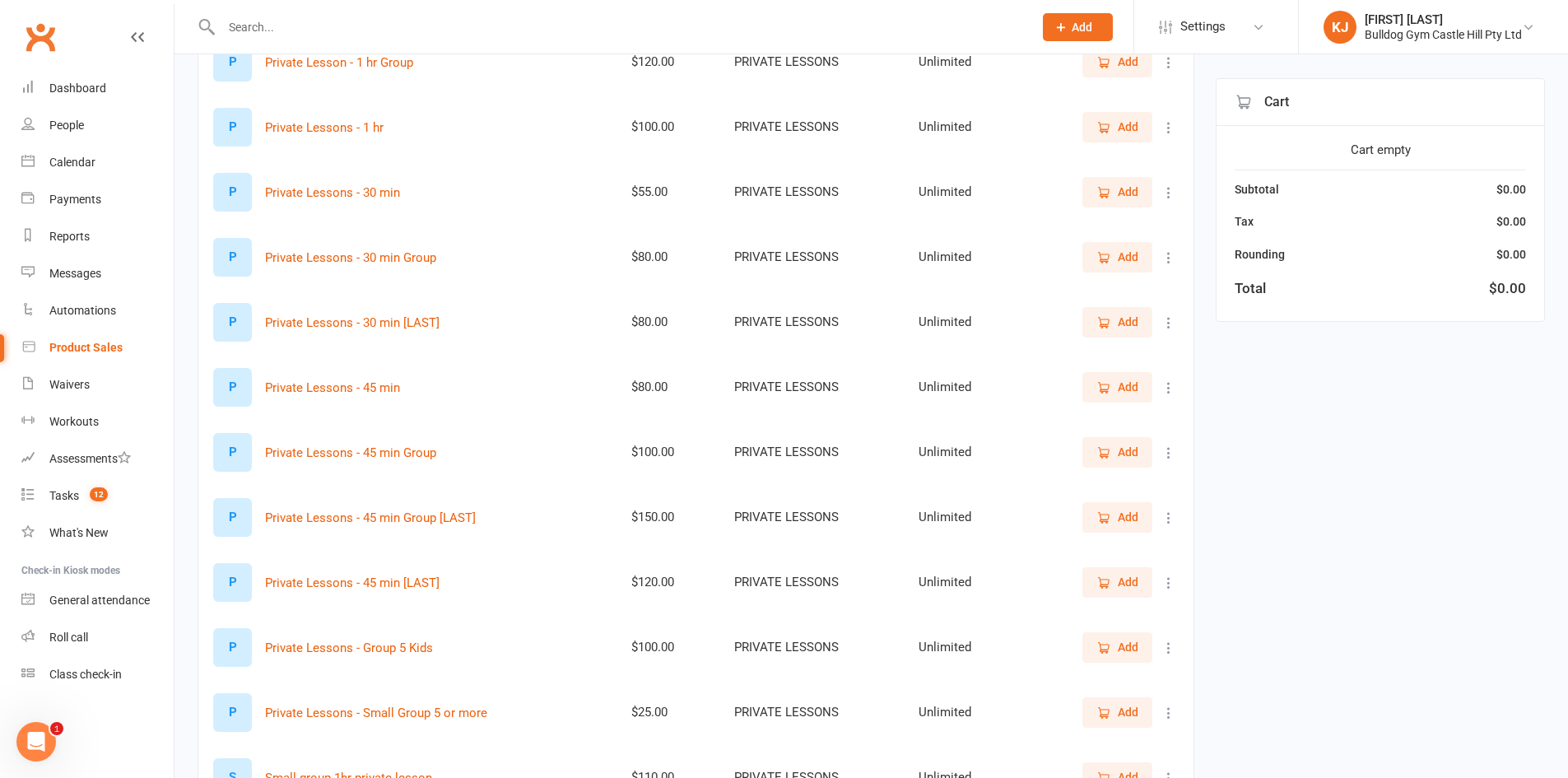 click on "Add" at bounding box center [1117, 322] 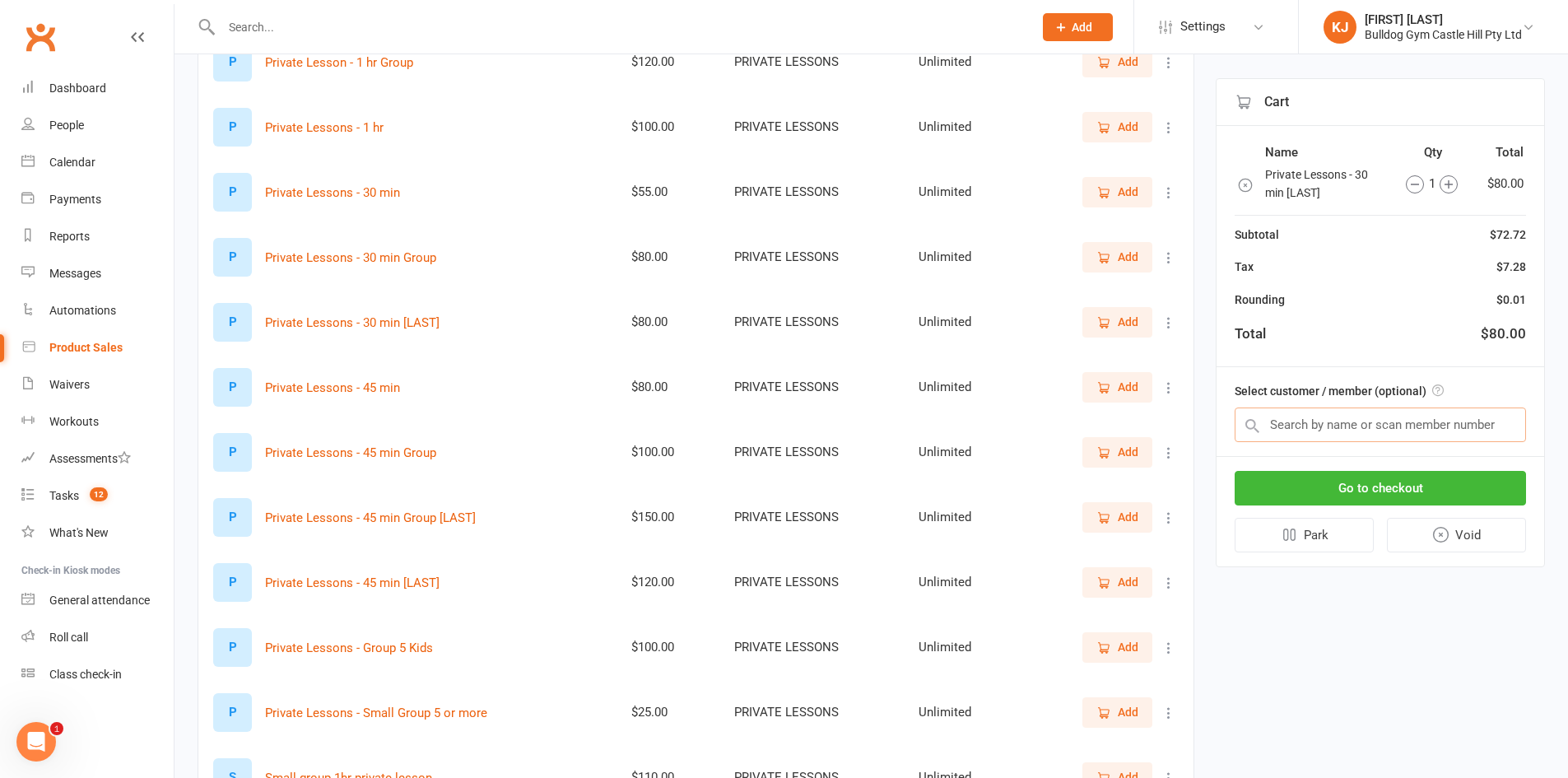 click at bounding box center (1380, 425) 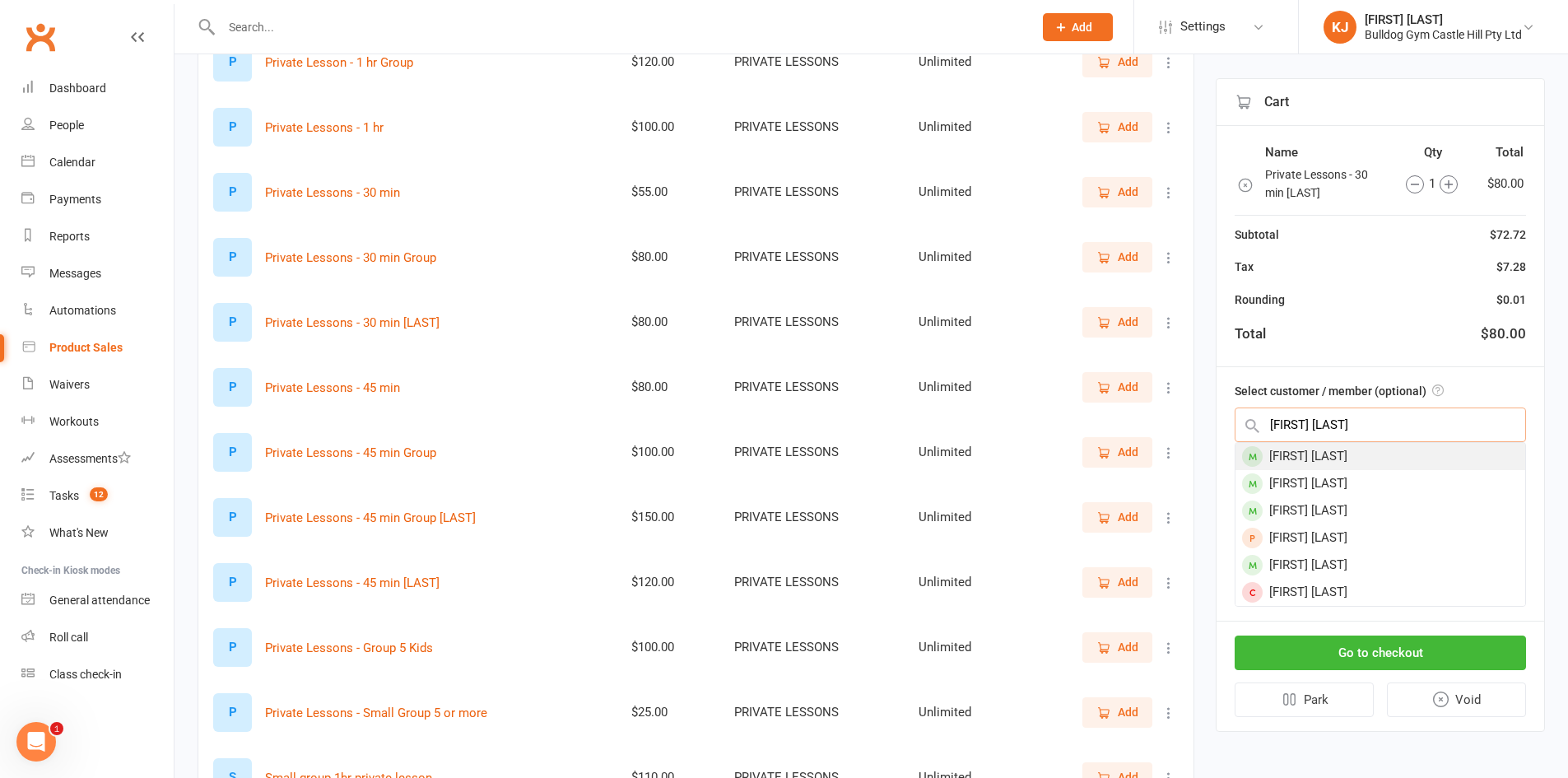 type on "xavier samm" 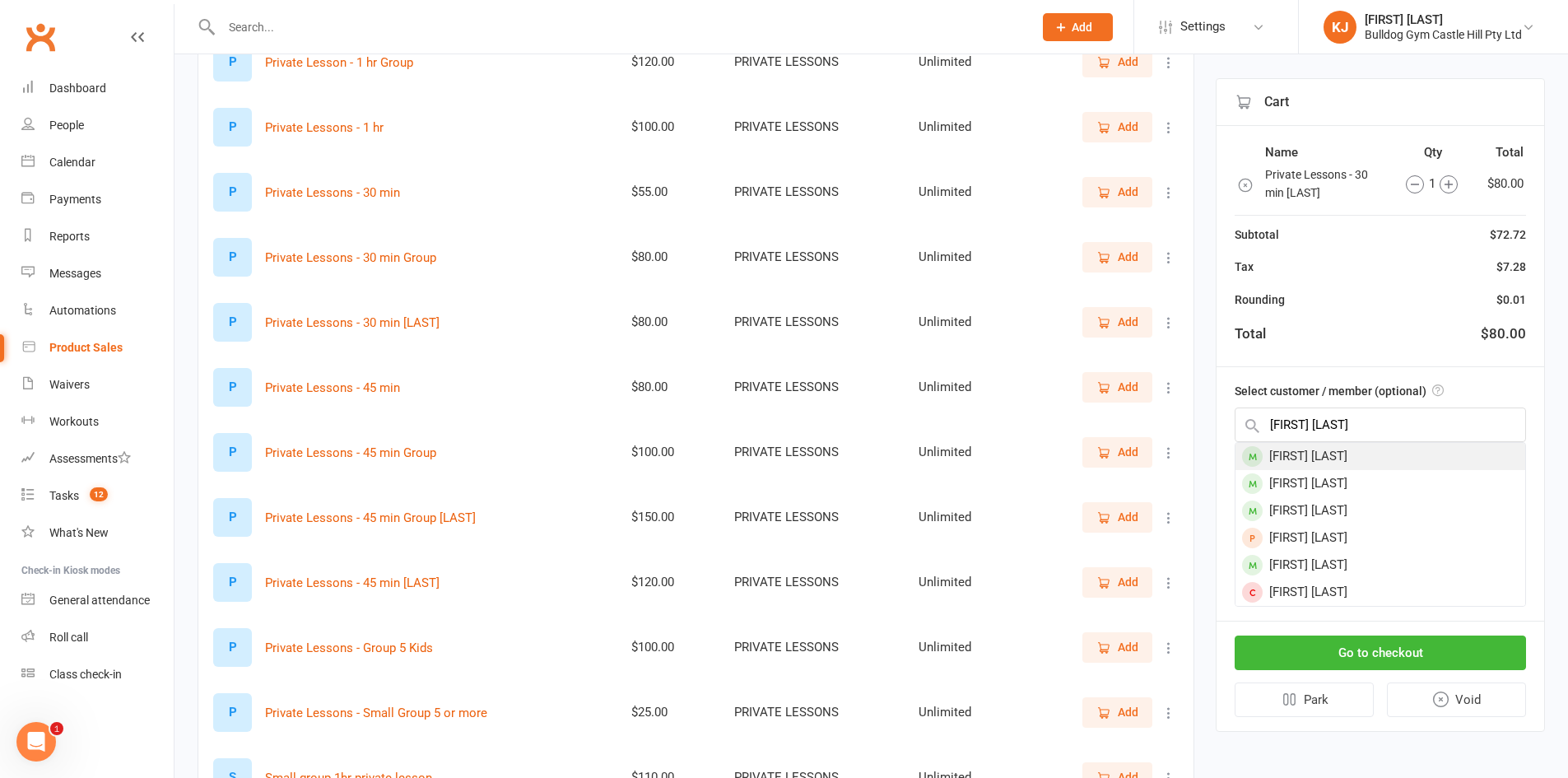 click on "Xavier Sammut" at bounding box center (1380, 456) 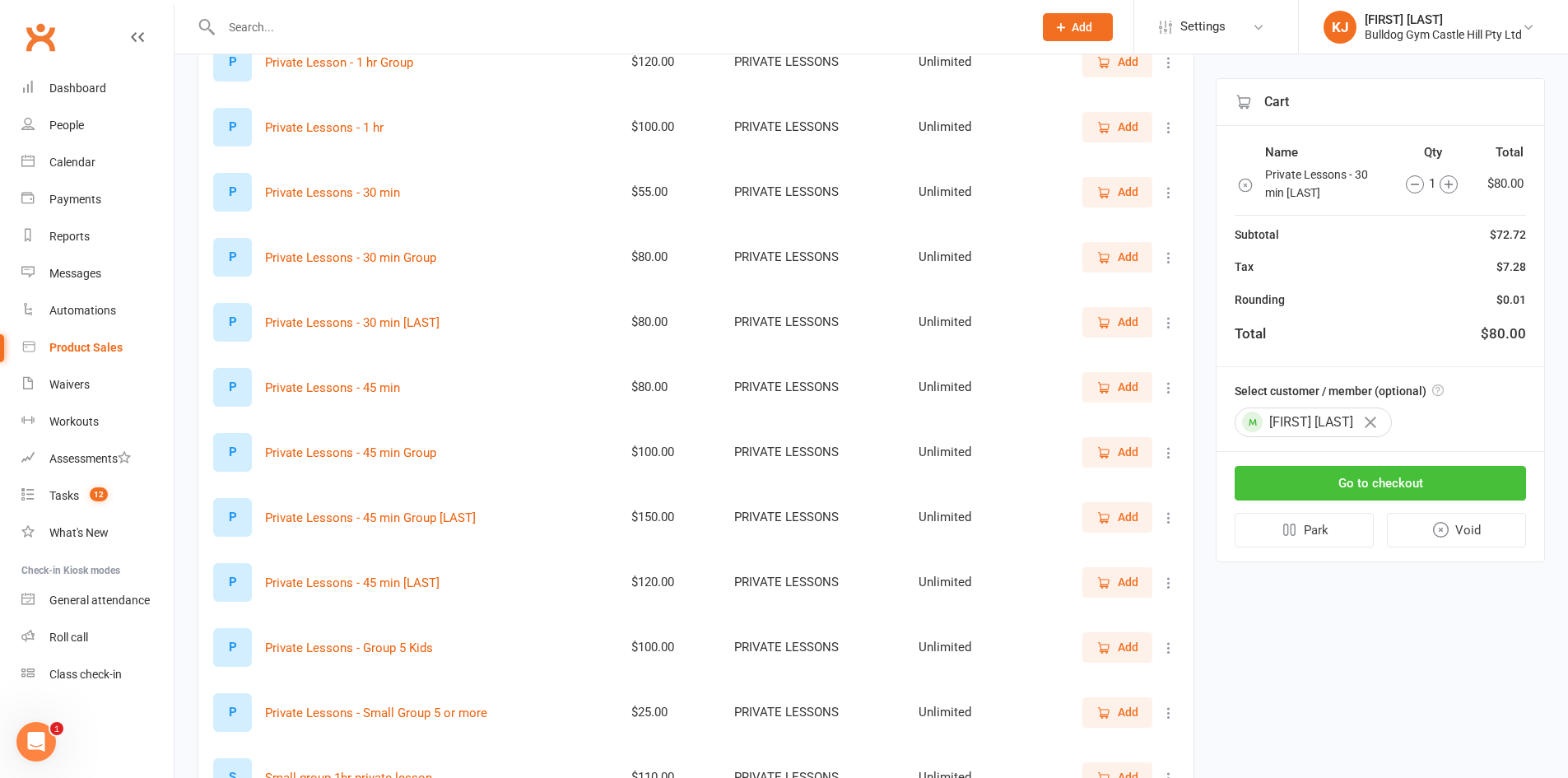 click on "Go to checkout" at bounding box center [1380, 483] 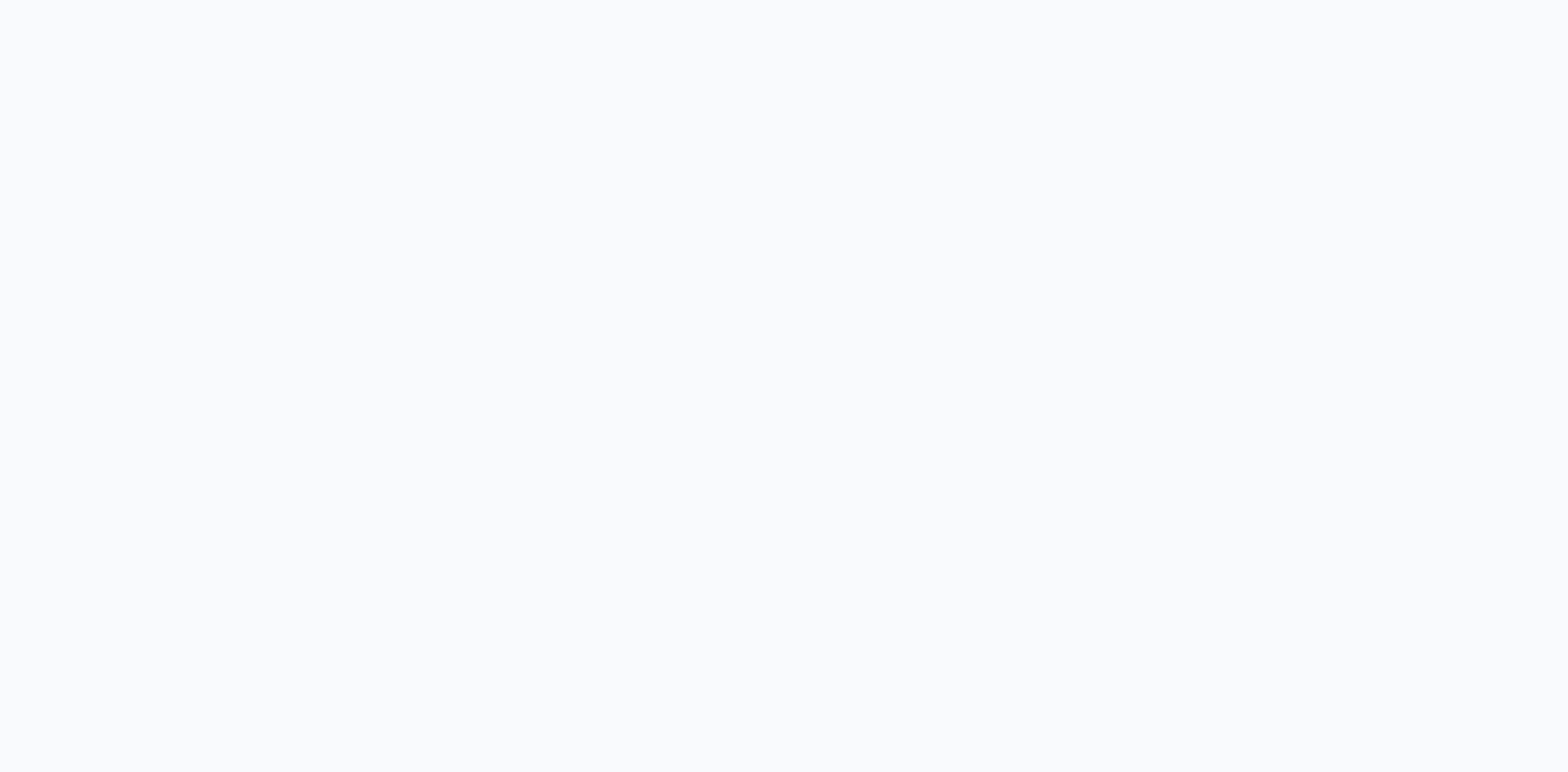 scroll, scrollTop: 0, scrollLeft: 0, axis: both 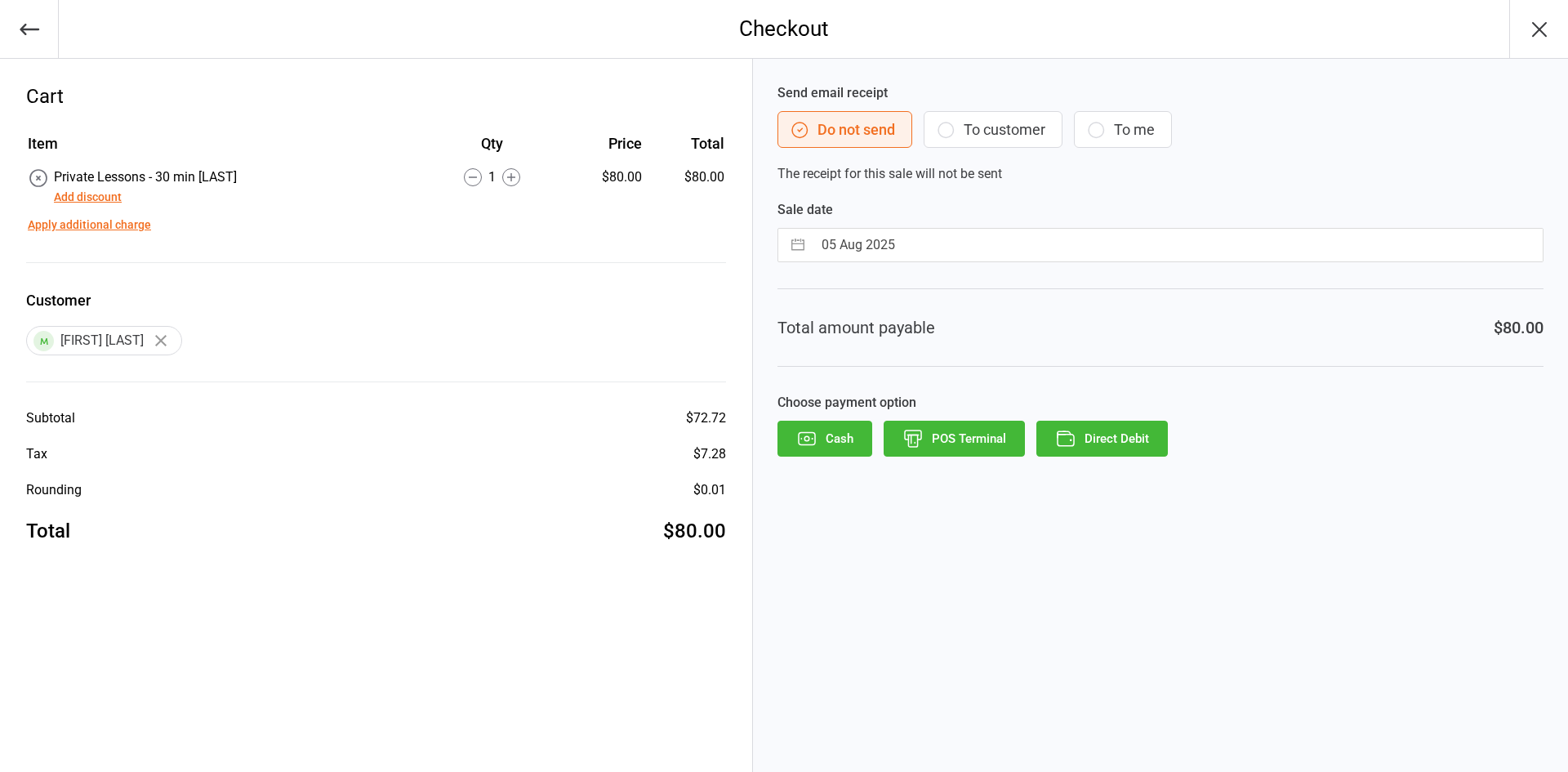 click on "POS Terminal" at bounding box center (954, 439) 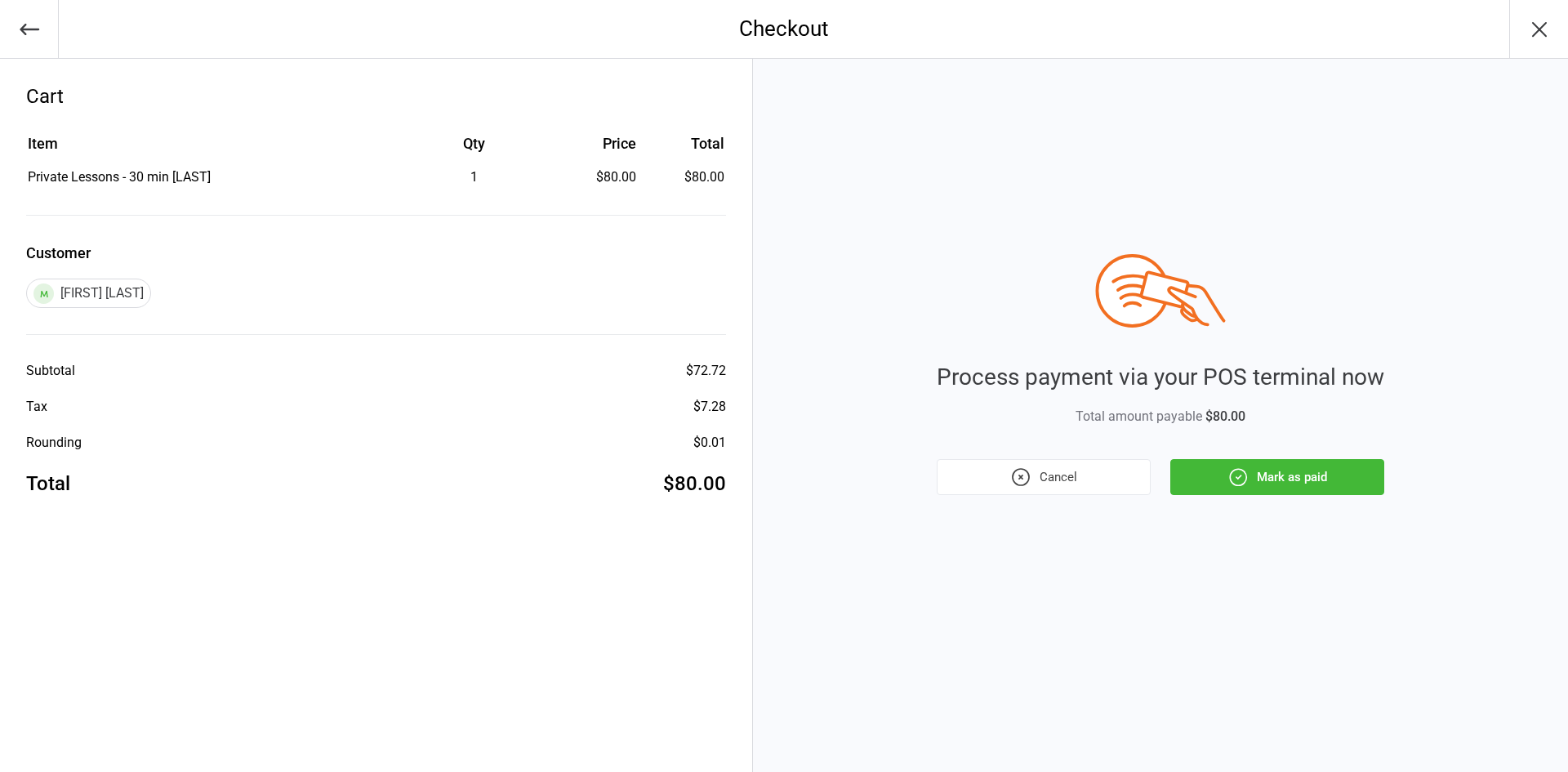 click on "Mark as paid" at bounding box center (1277, 477) 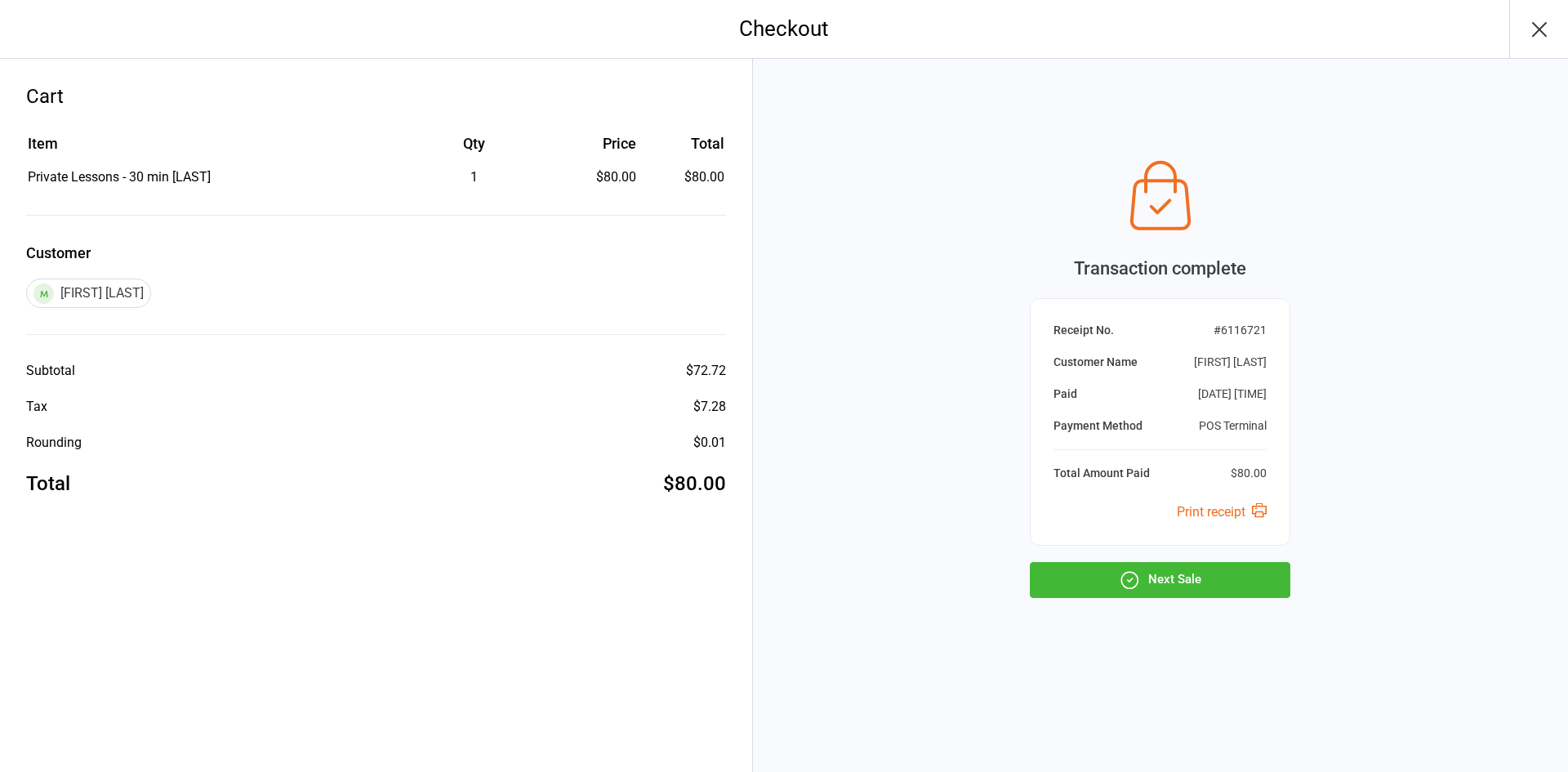 click 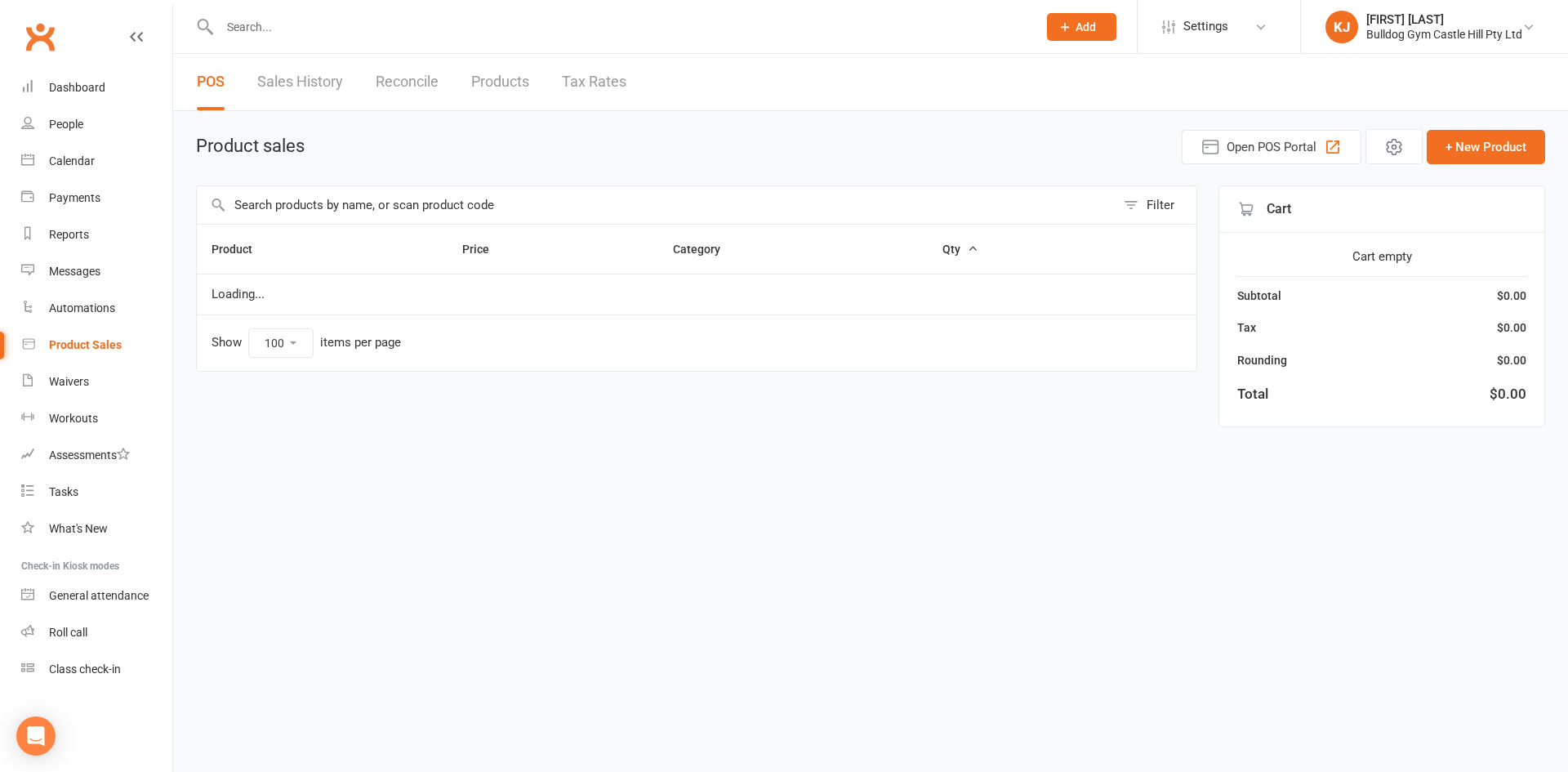 select on "100" 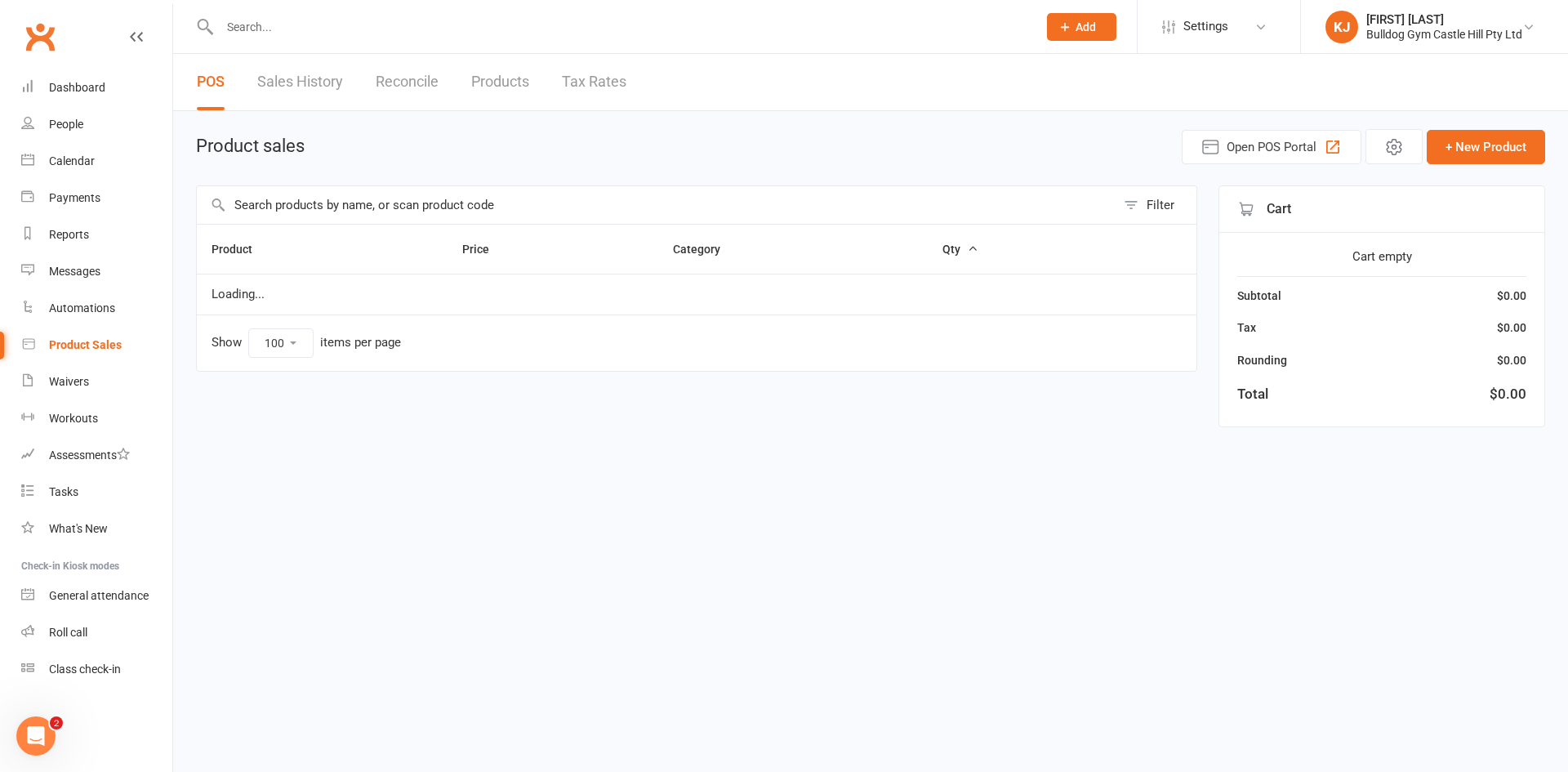 click at bounding box center [656, 205] 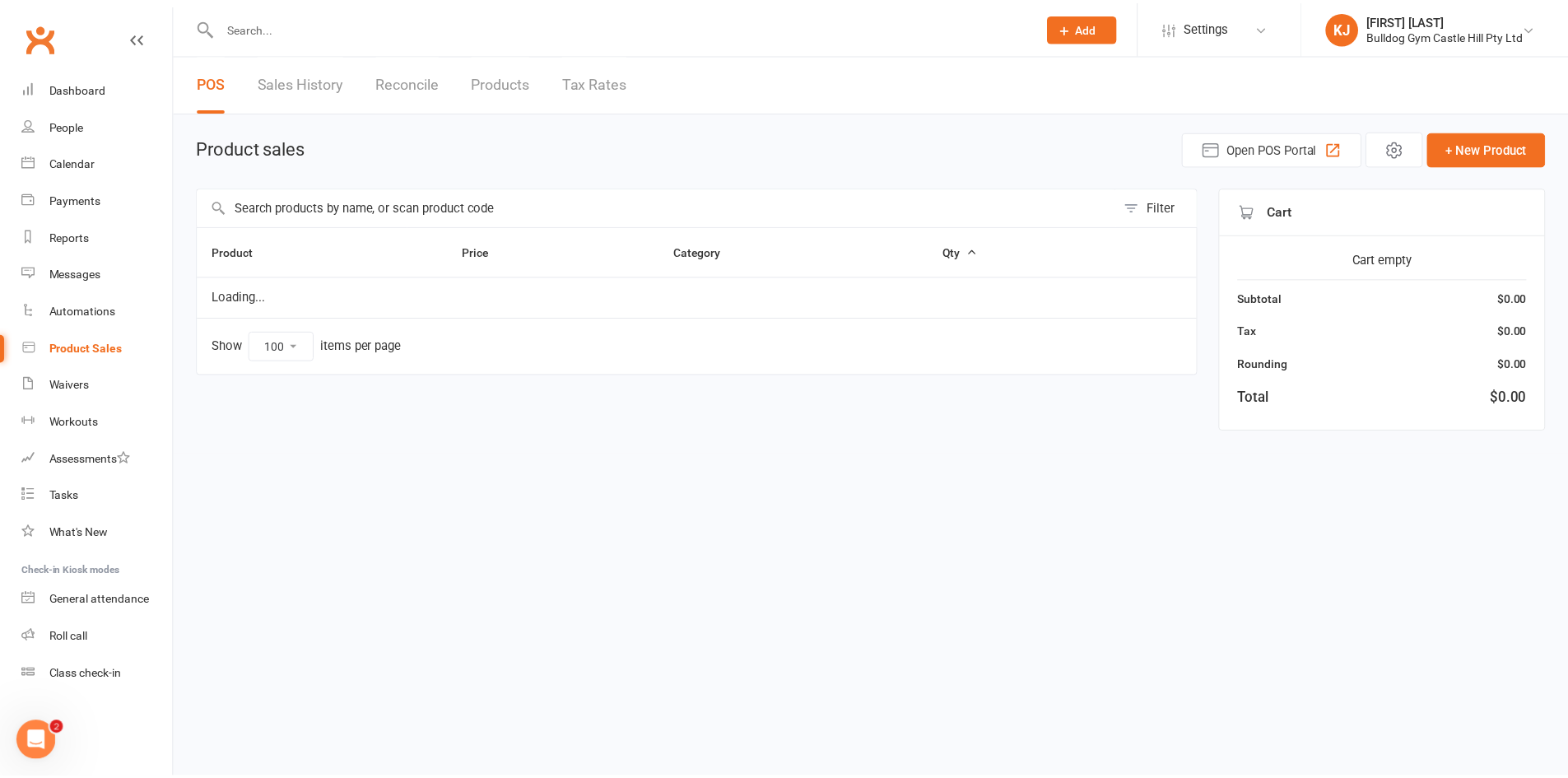 scroll, scrollTop: 0, scrollLeft: 0, axis: both 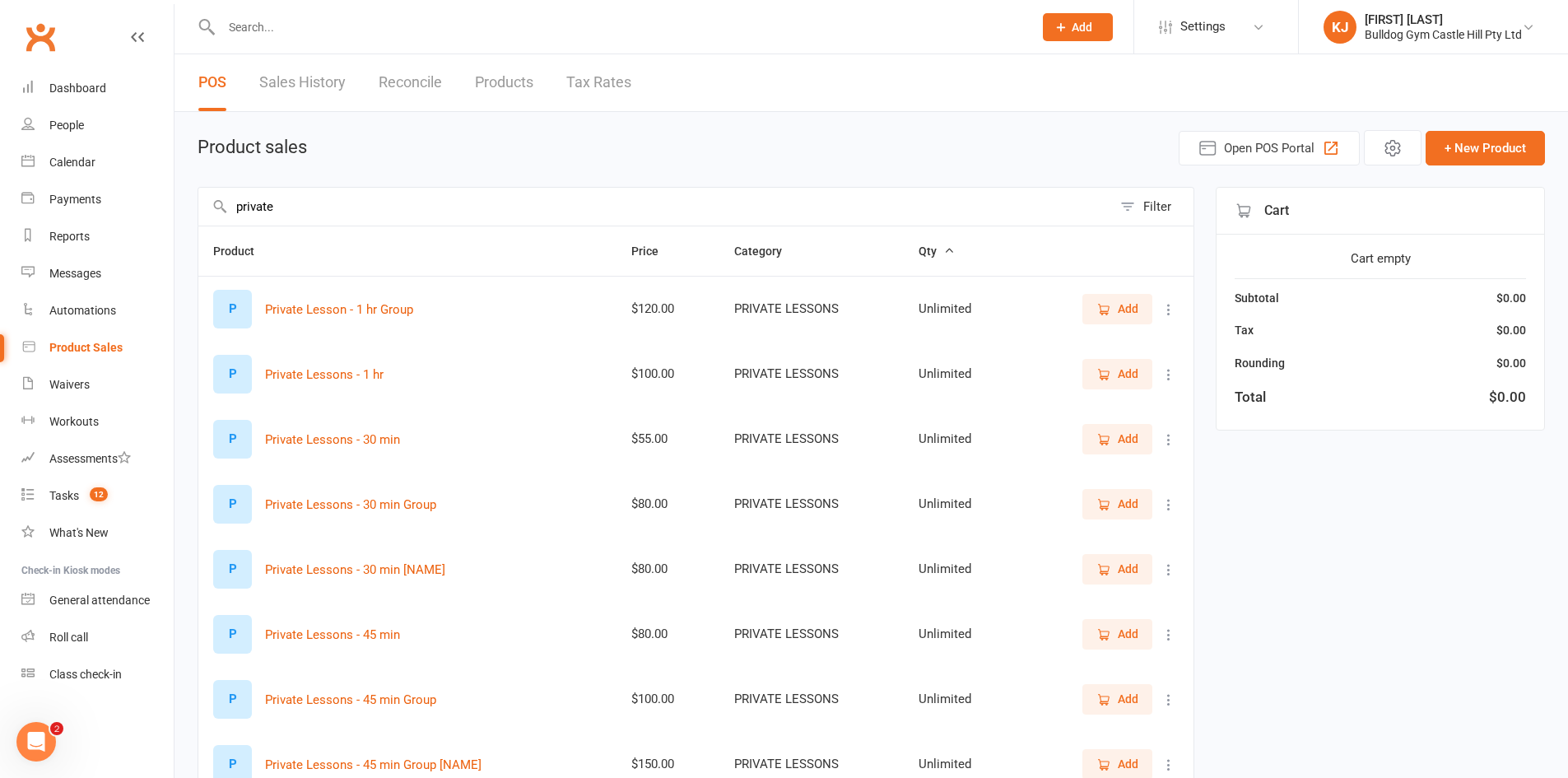 type on "private" 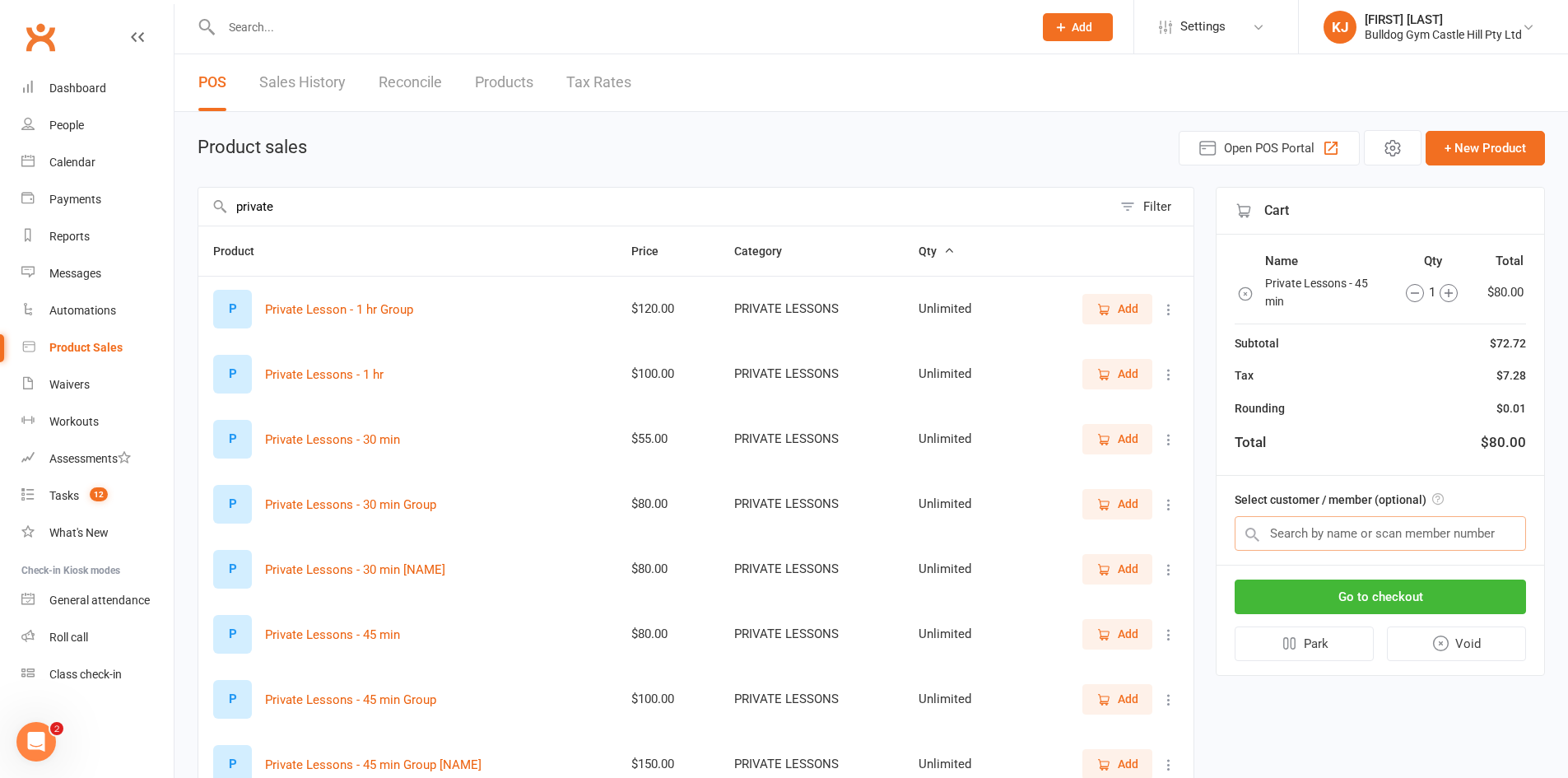 click at bounding box center [1380, 533] 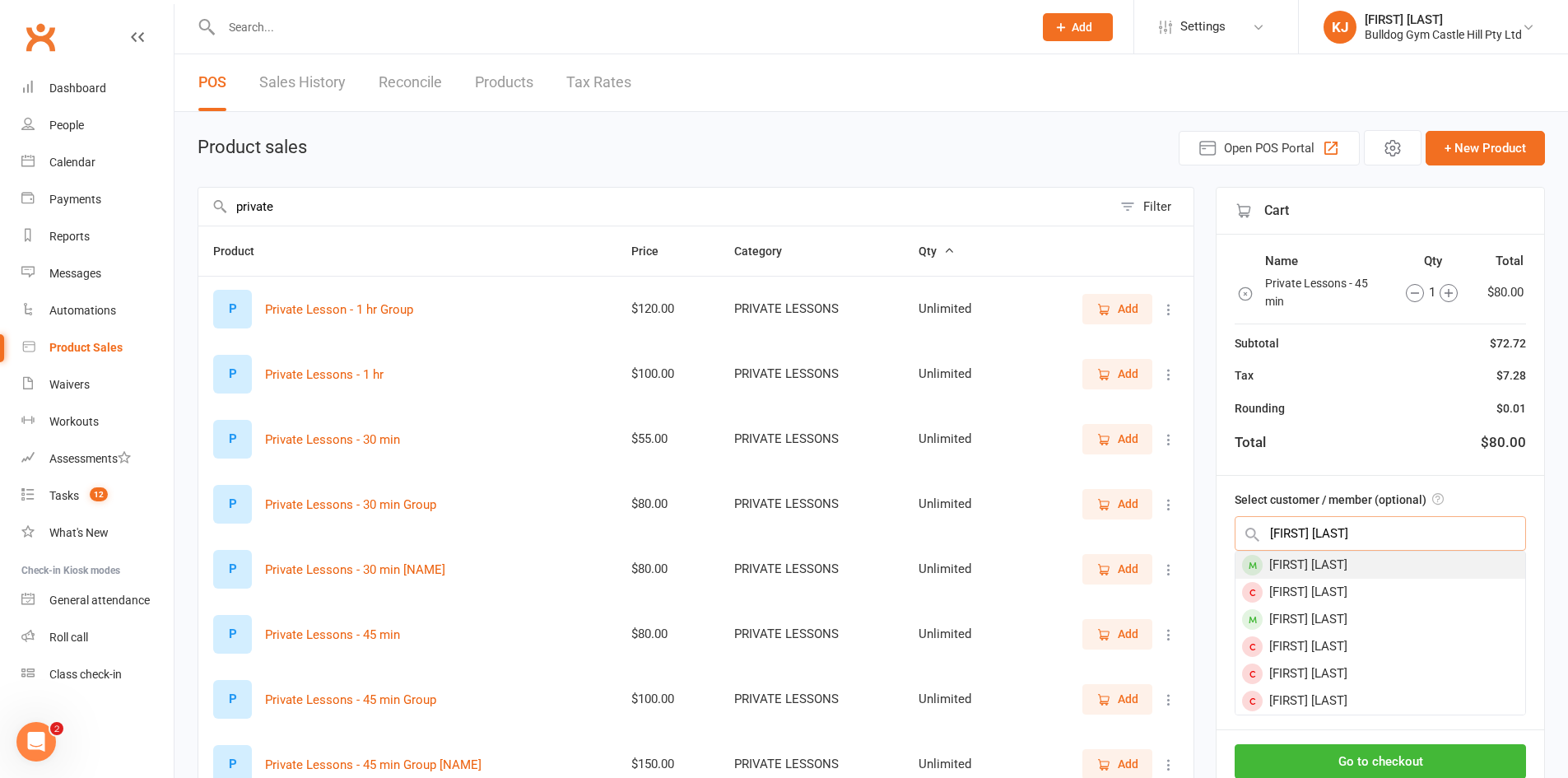 type on "[FIRST] [LAST]" 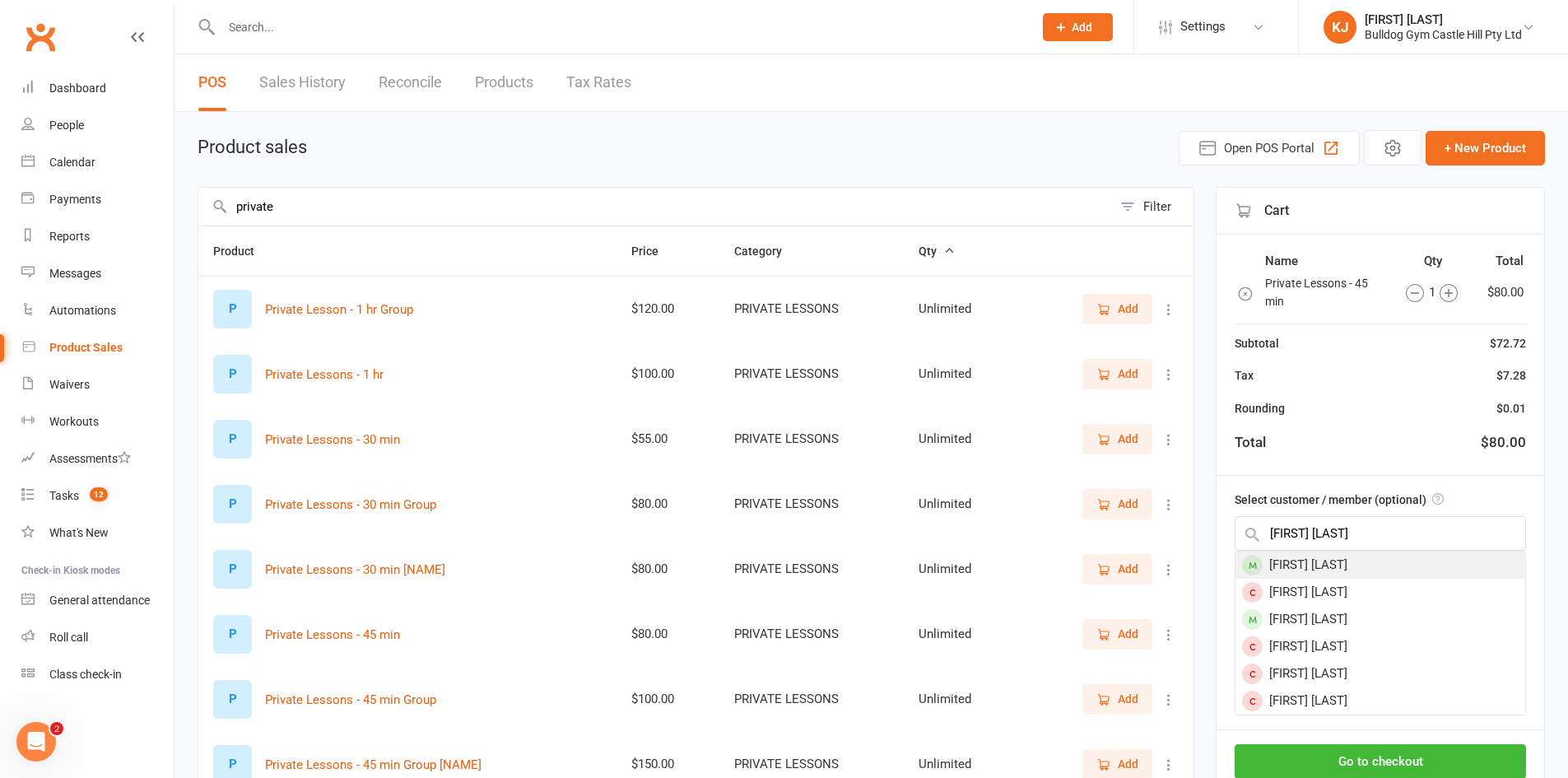 click on "[FIRST] [LAST]" at bounding box center [1380, 565] 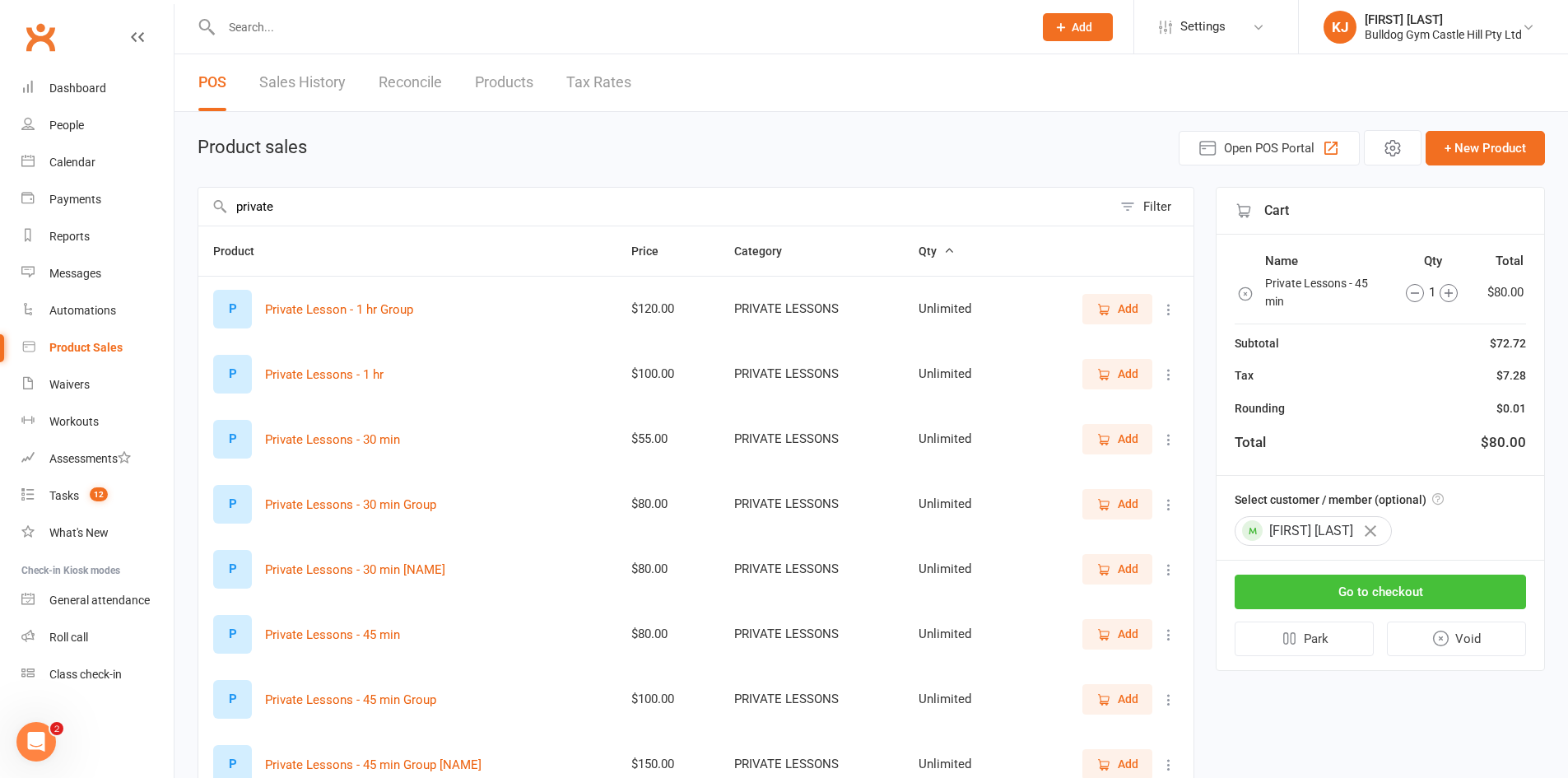 click on "Go to checkout" at bounding box center [1380, 592] 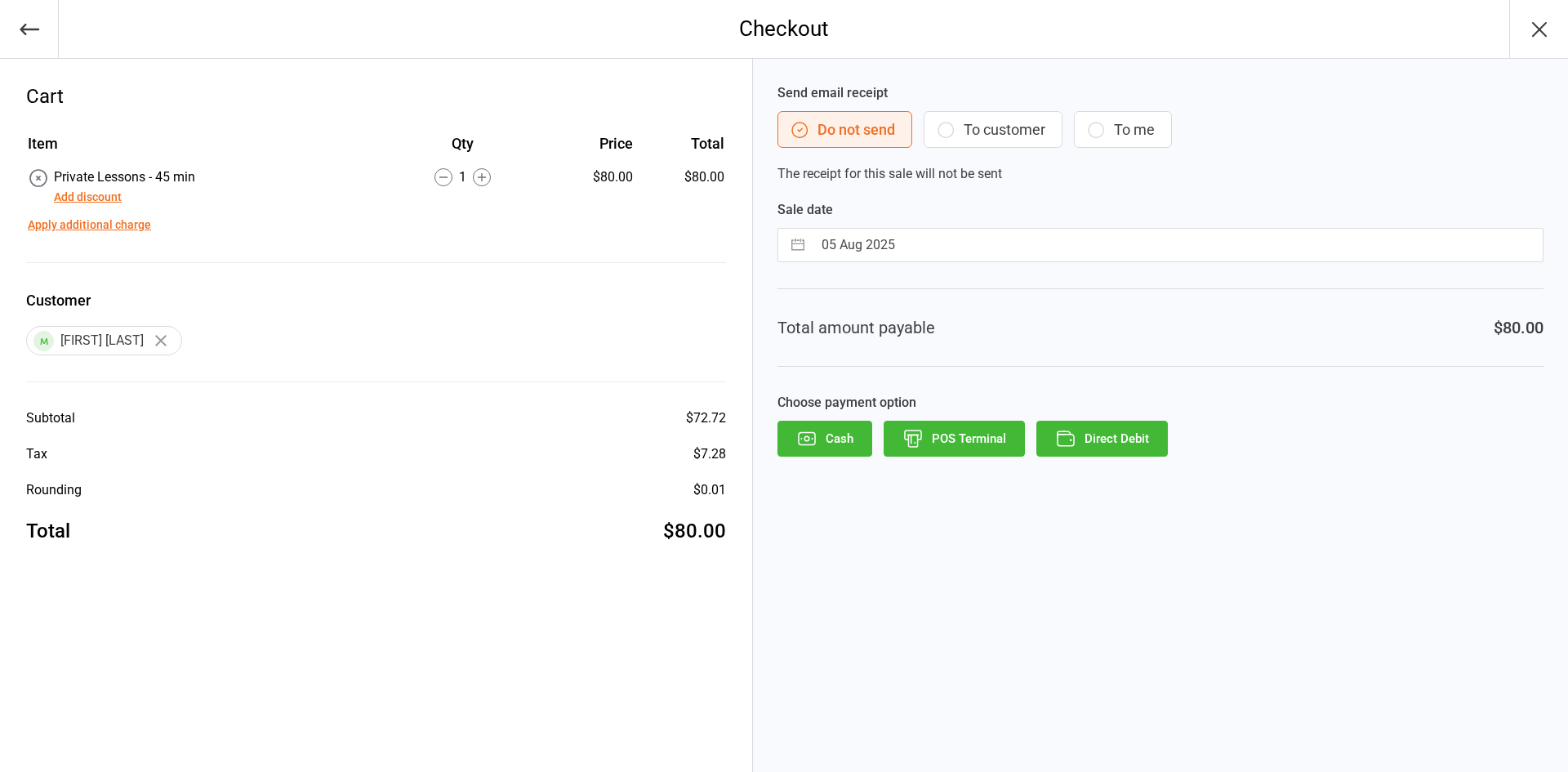scroll, scrollTop: 0, scrollLeft: 0, axis: both 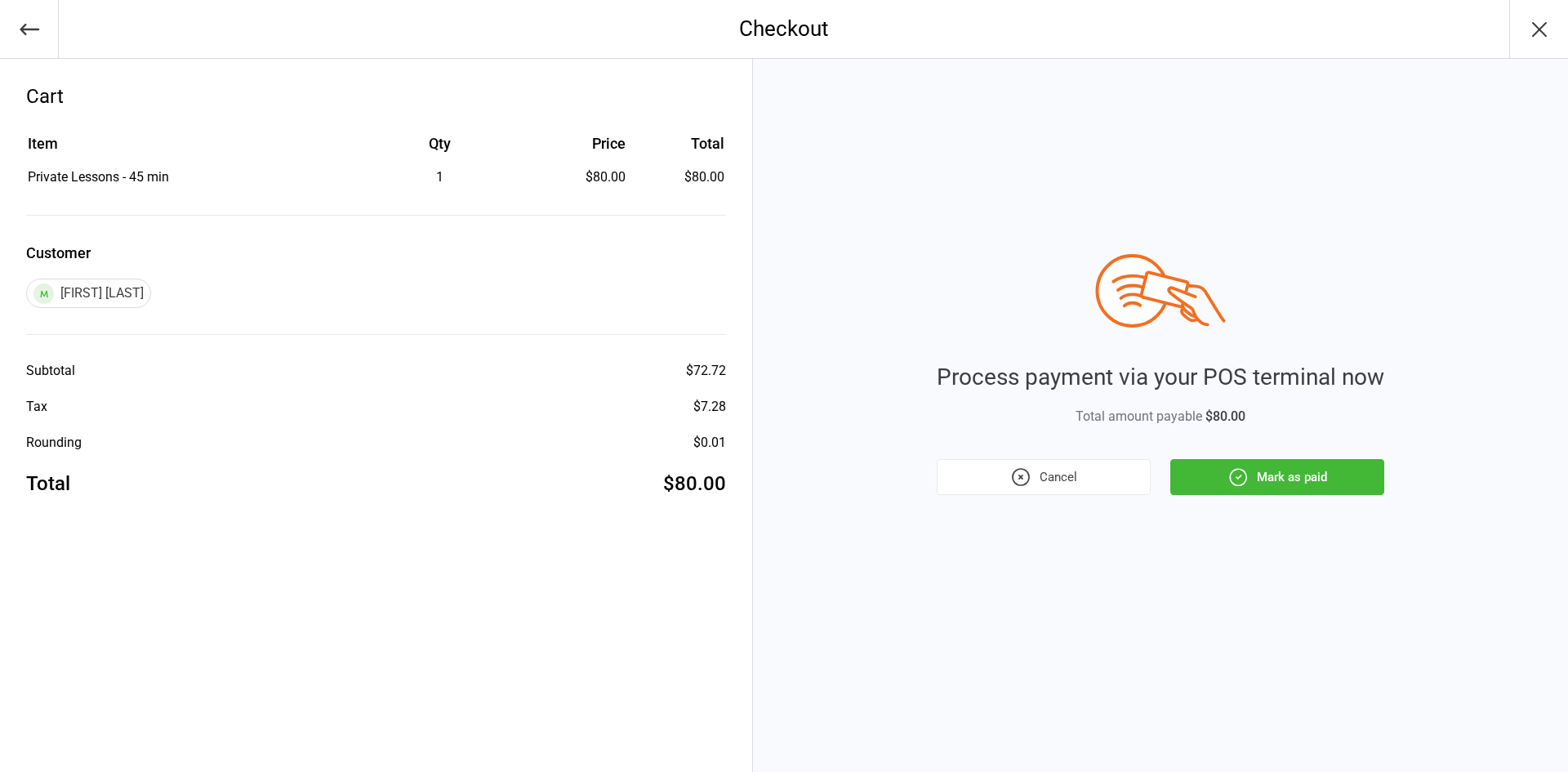 click on "Mark as paid" at bounding box center [1277, 477] 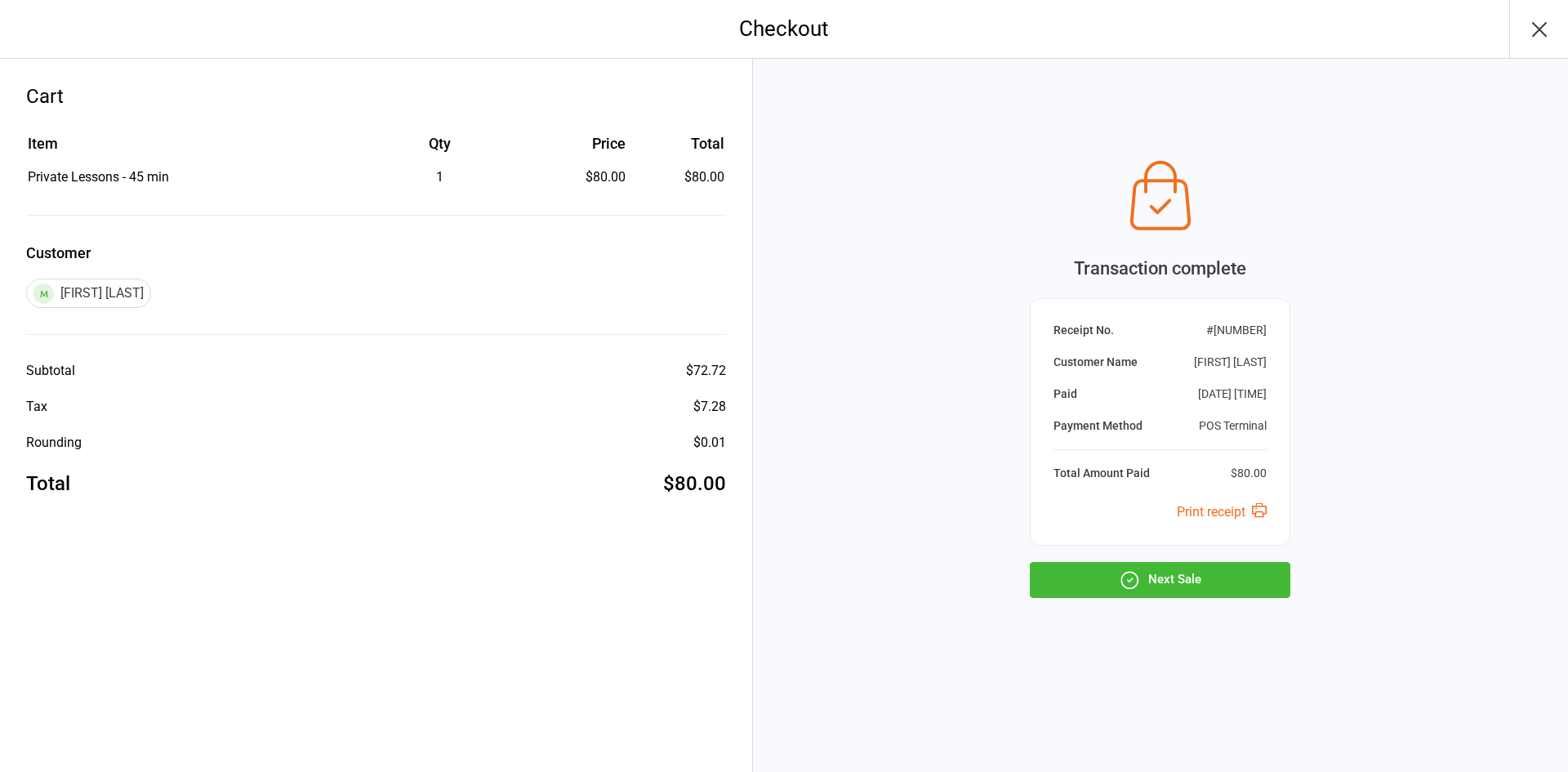 click on "Next Sale" at bounding box center (1160, 580) 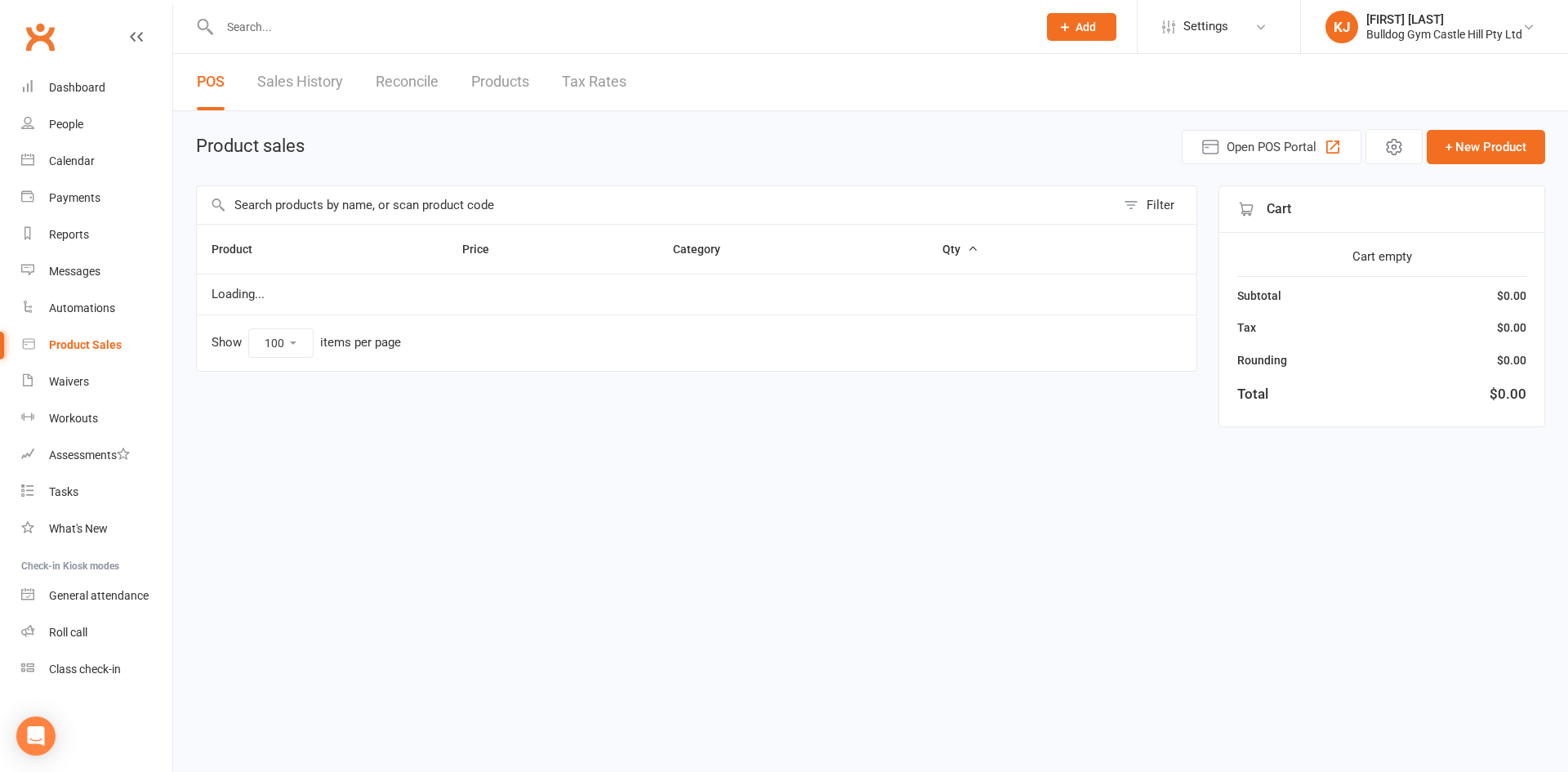 select on "100" 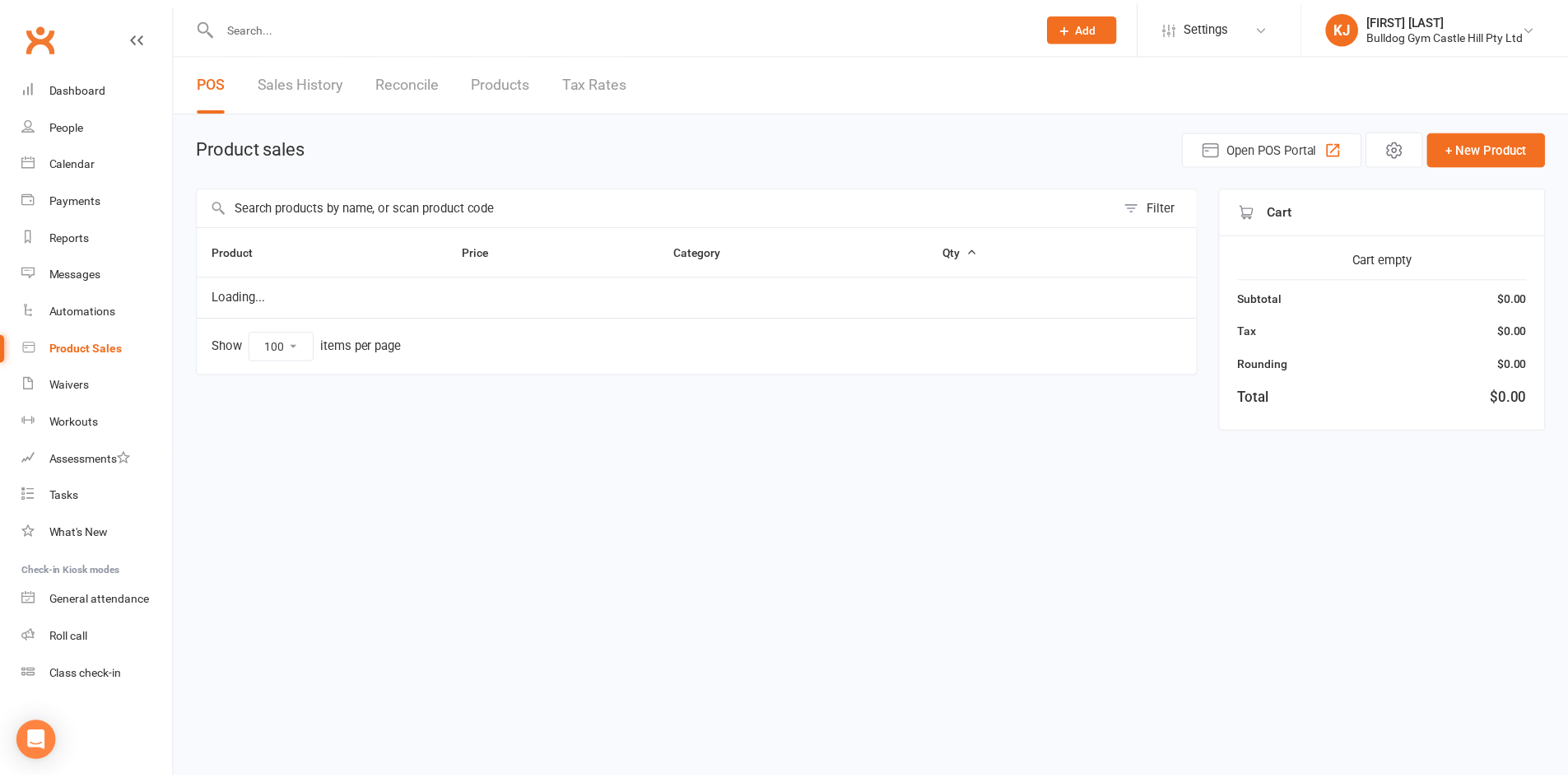 scroll, scrollTop: 0, scrollLeft: 0, axis: both 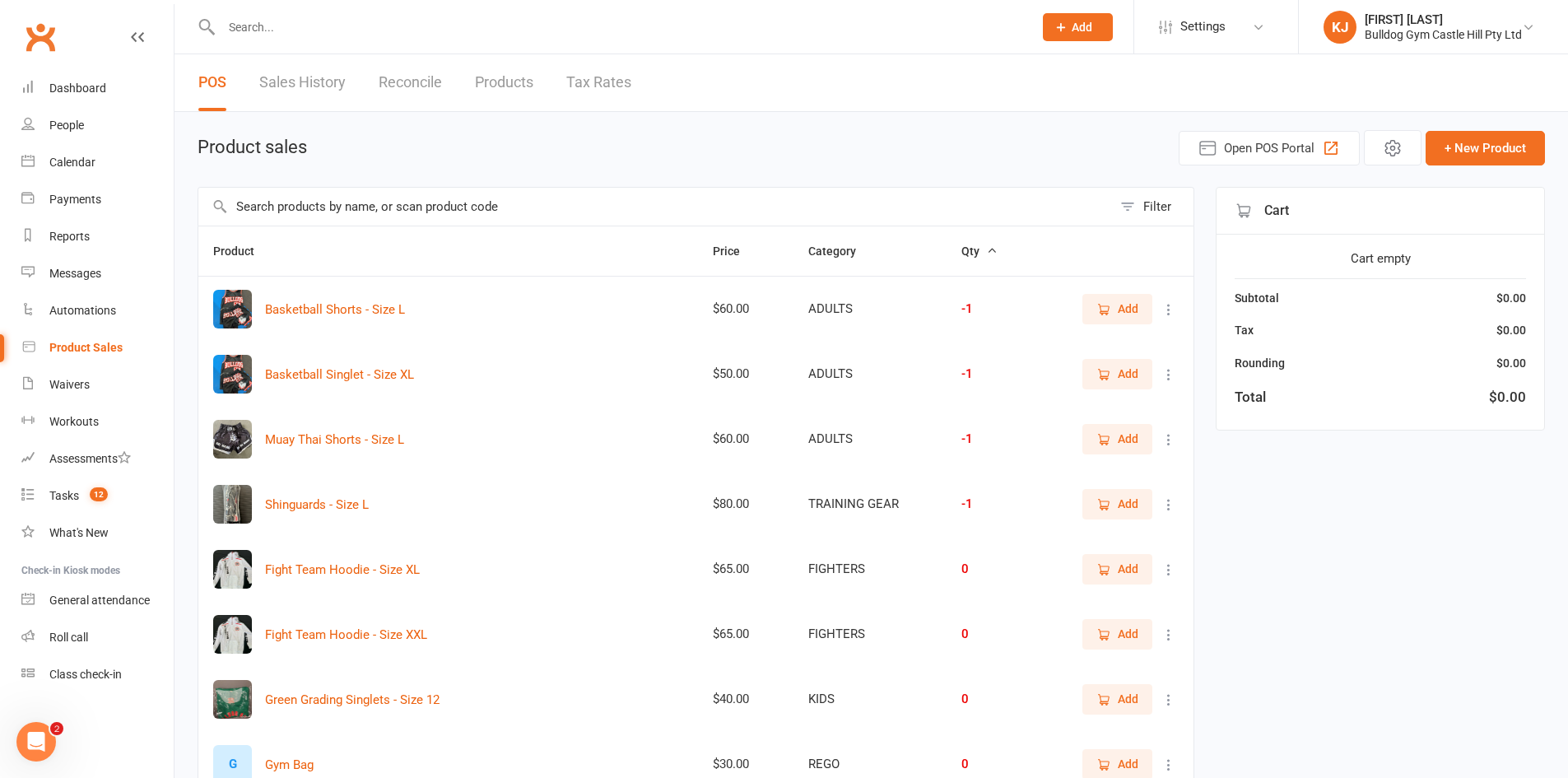 click at bounding box center [655, 207] 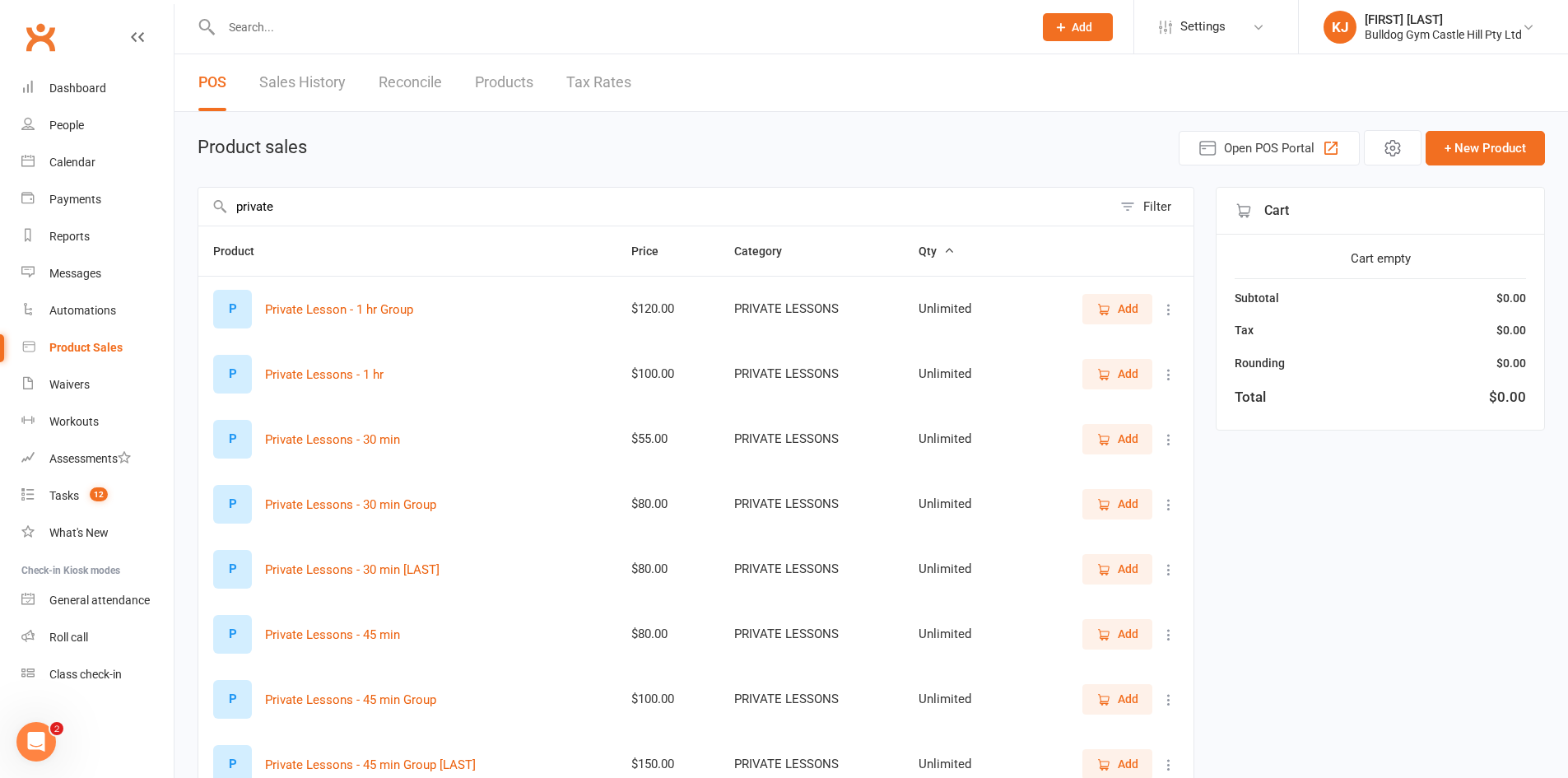 type on "private" 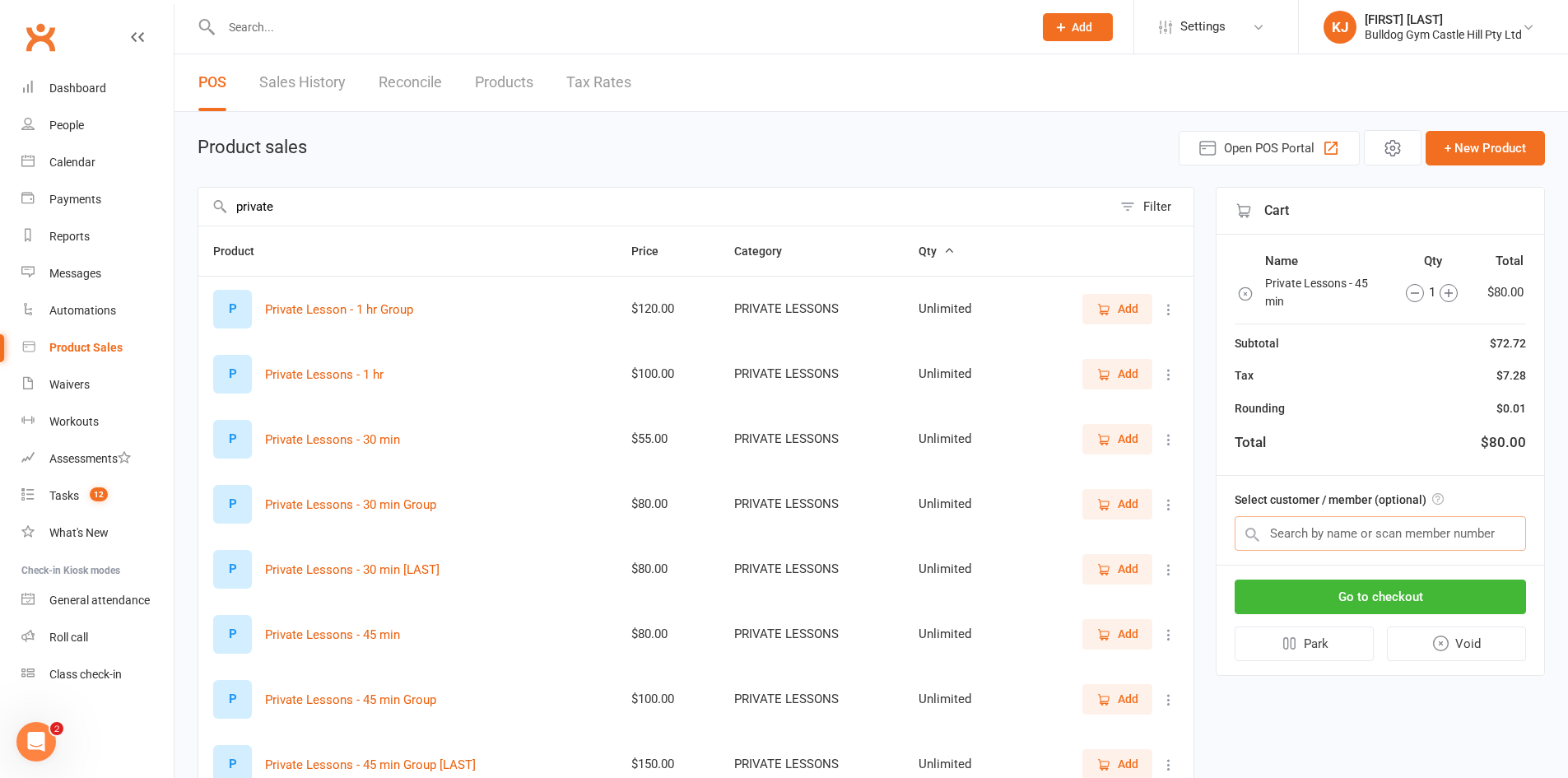 click at bounding box center [1380, 533] 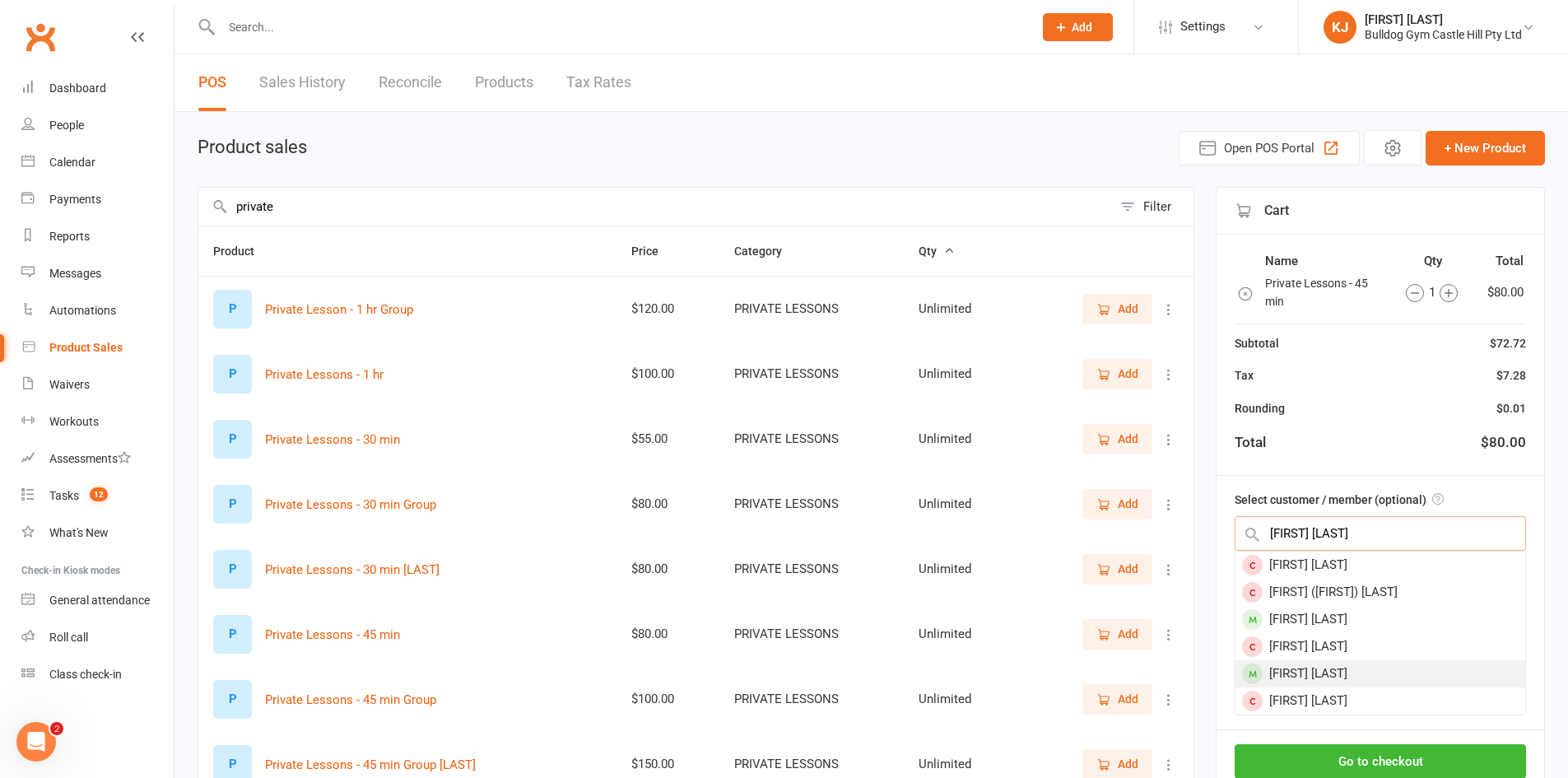 type on "mark e" 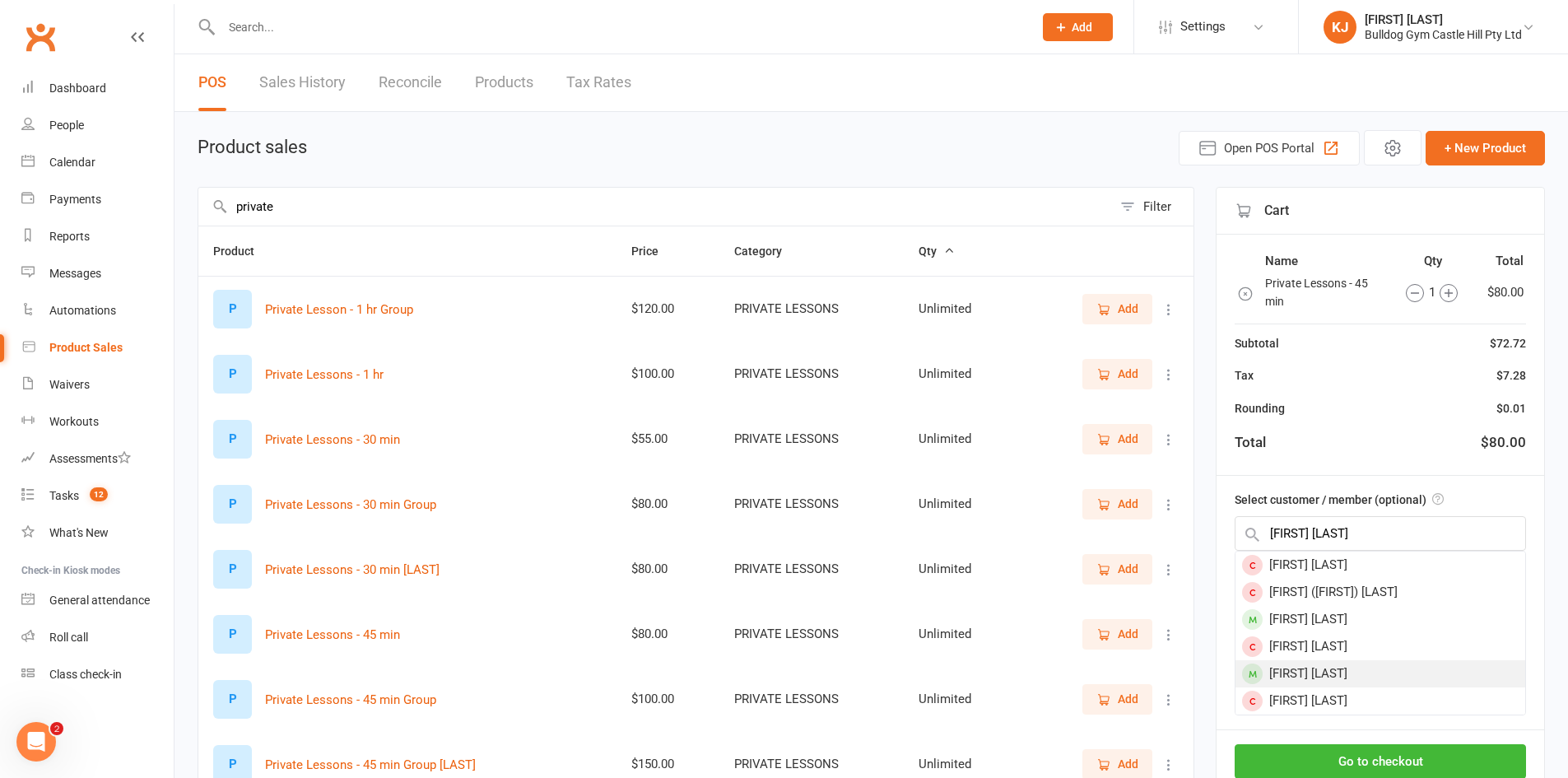 click on "[FIRST] [LAST]" at bounding box center [1380, 673] 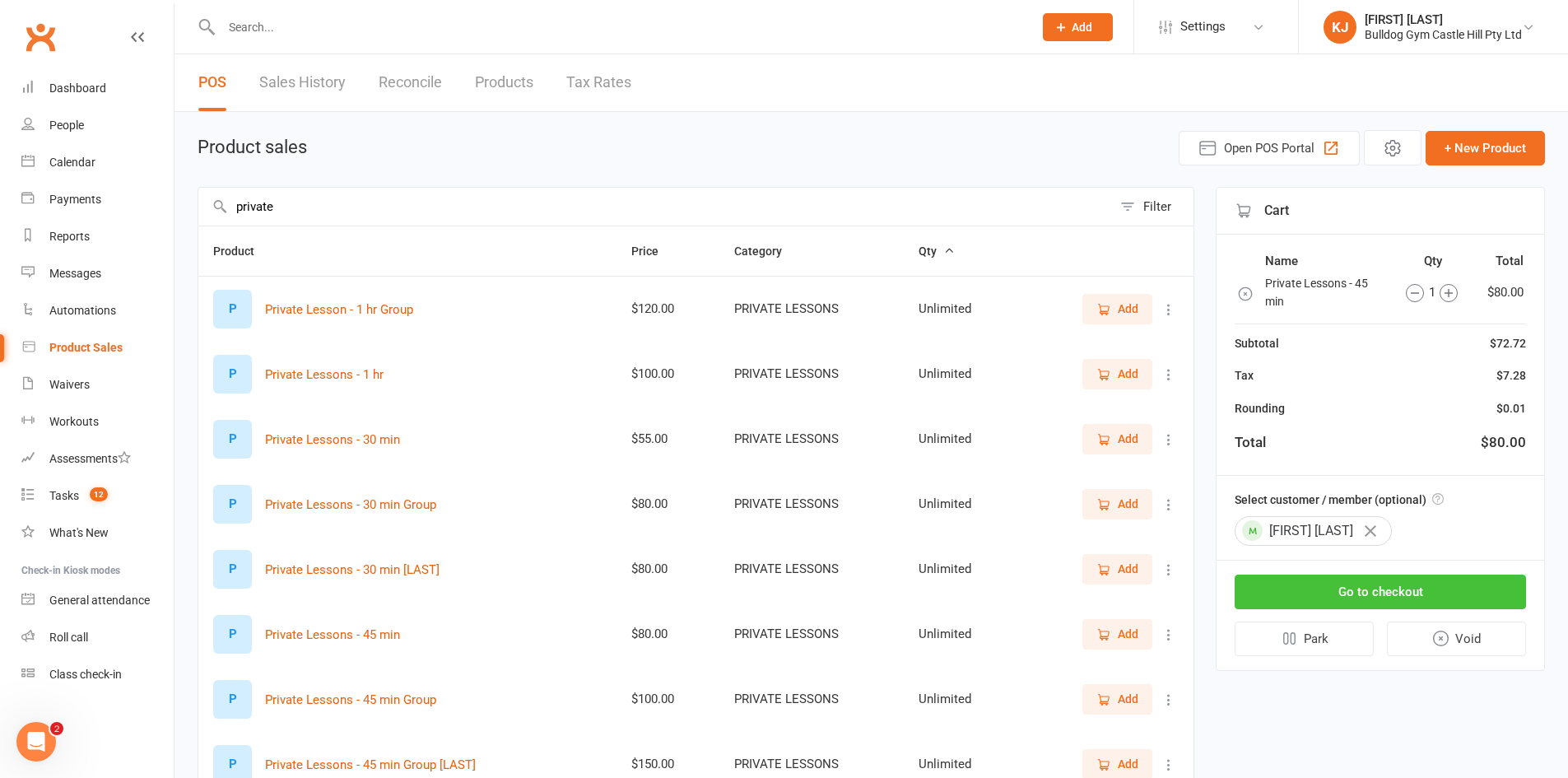 click on "Go to checkout" at bounding box center [1380, 592] 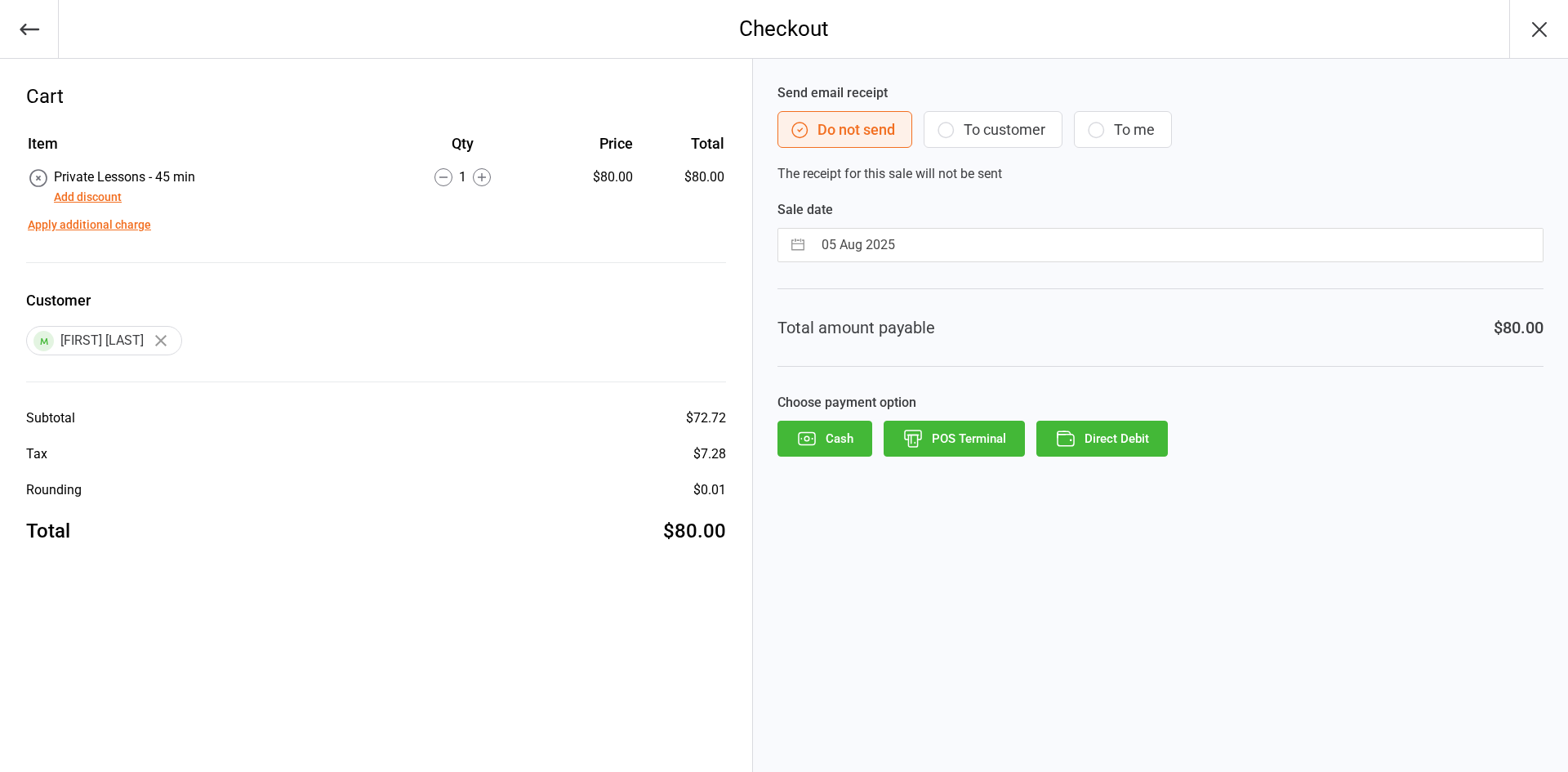 scroll, scrollTop: 0, scrollLeft: 0, axis: both 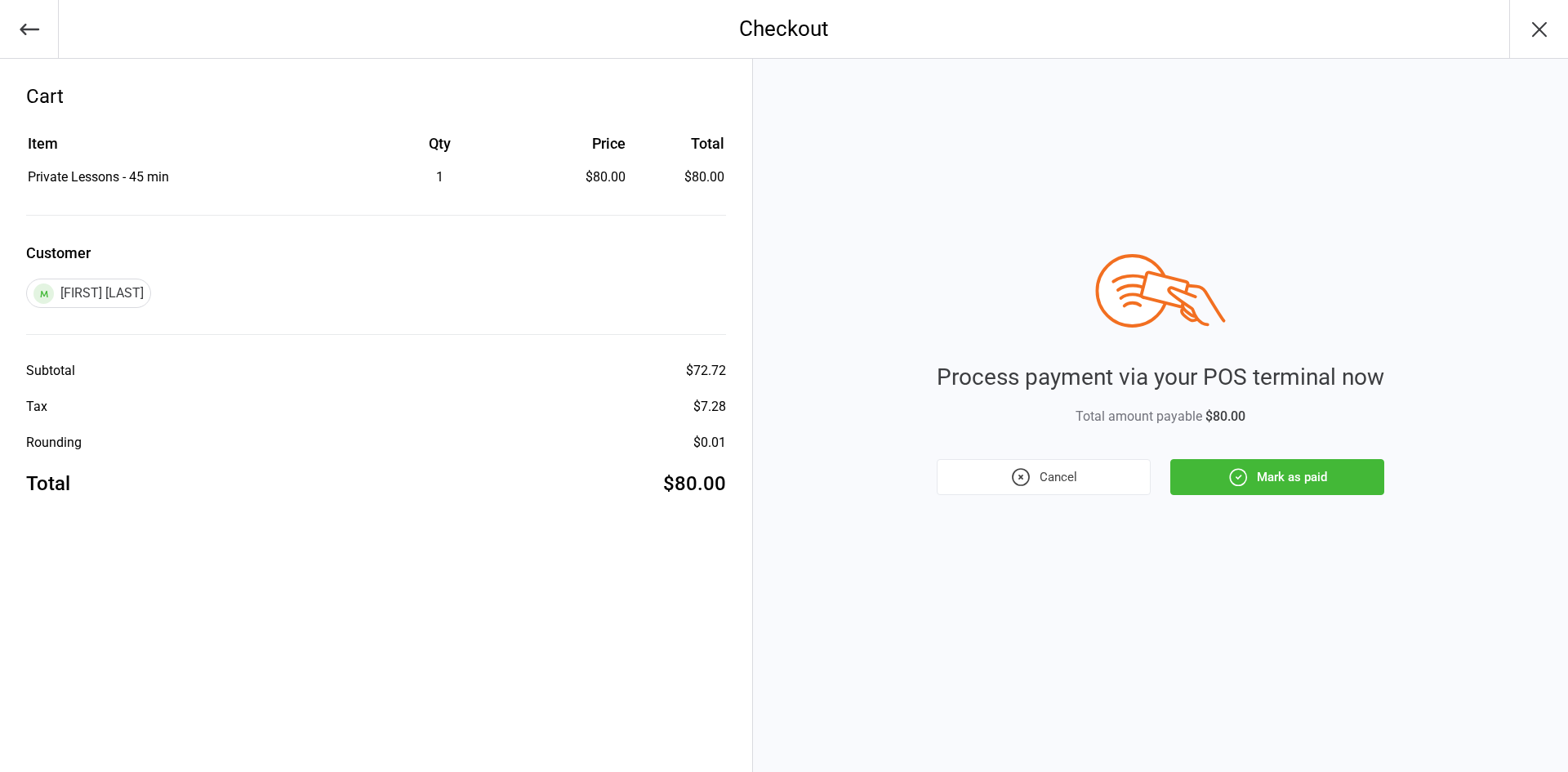 click on "Mark as paid" at bounding box center [1277, 477] 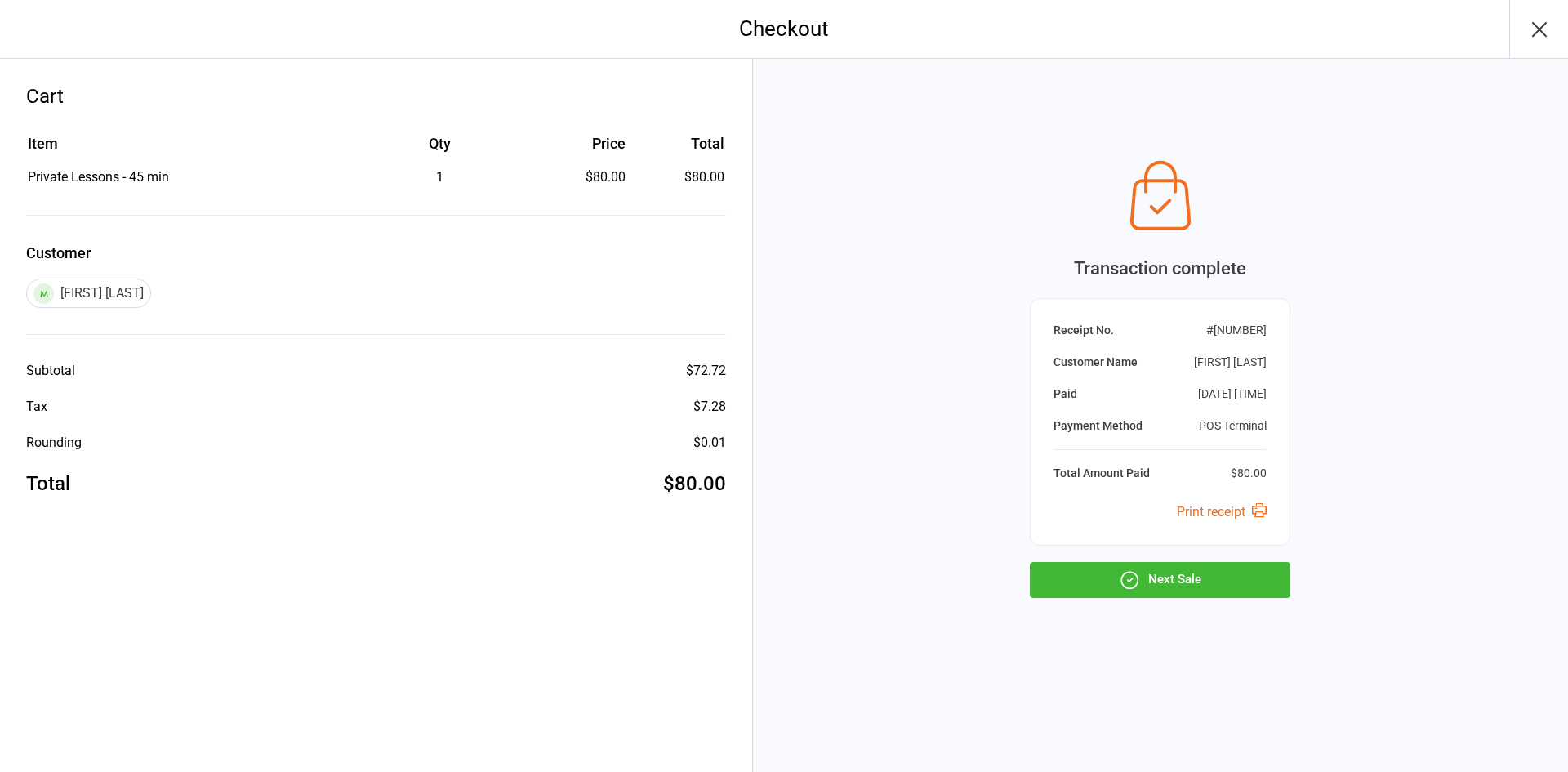 click on "Next Sale" at bounding box center (1160, 580) 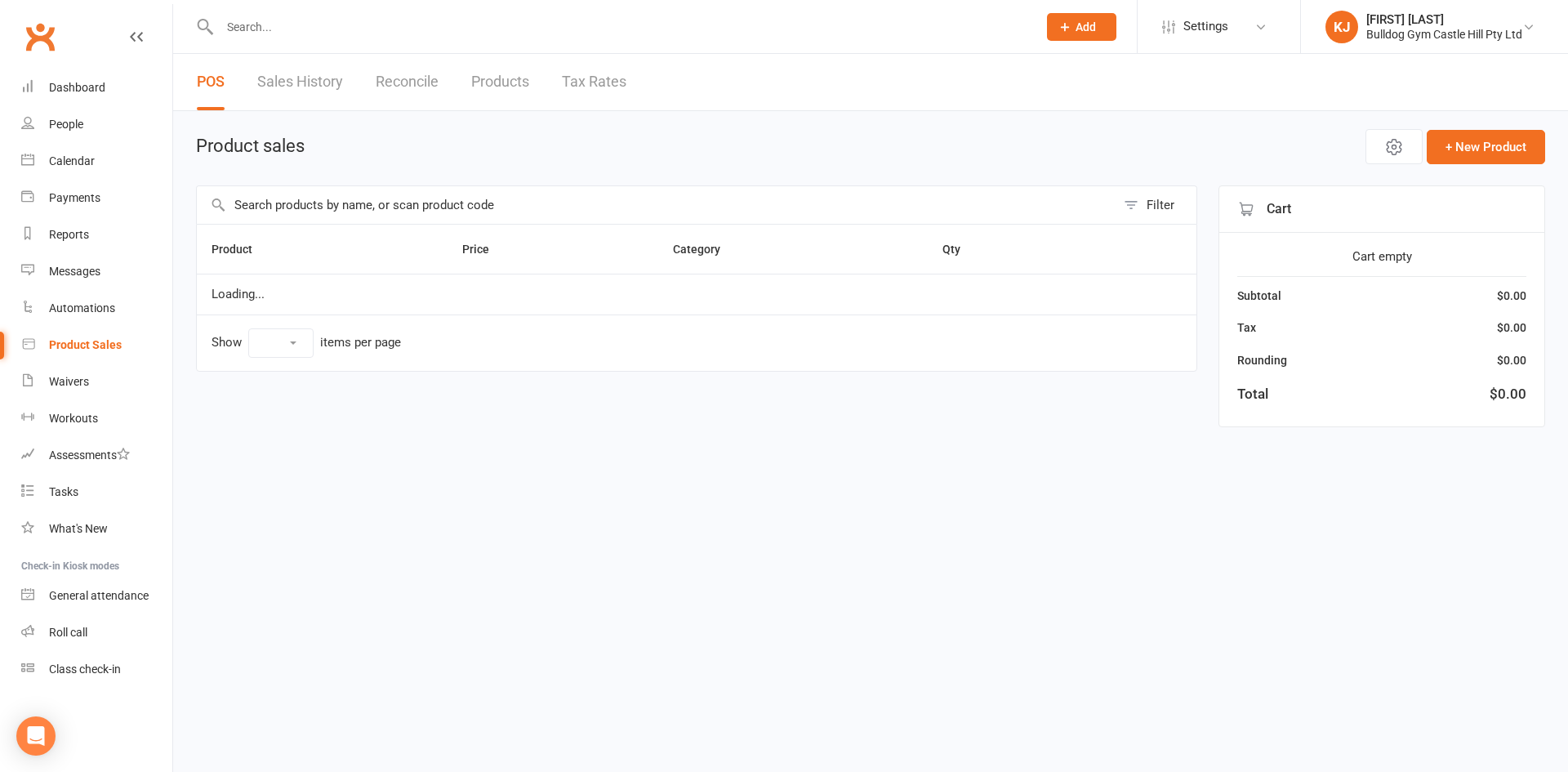 scroll, scrollTop: 0, scrollLeft: 0, axis: both 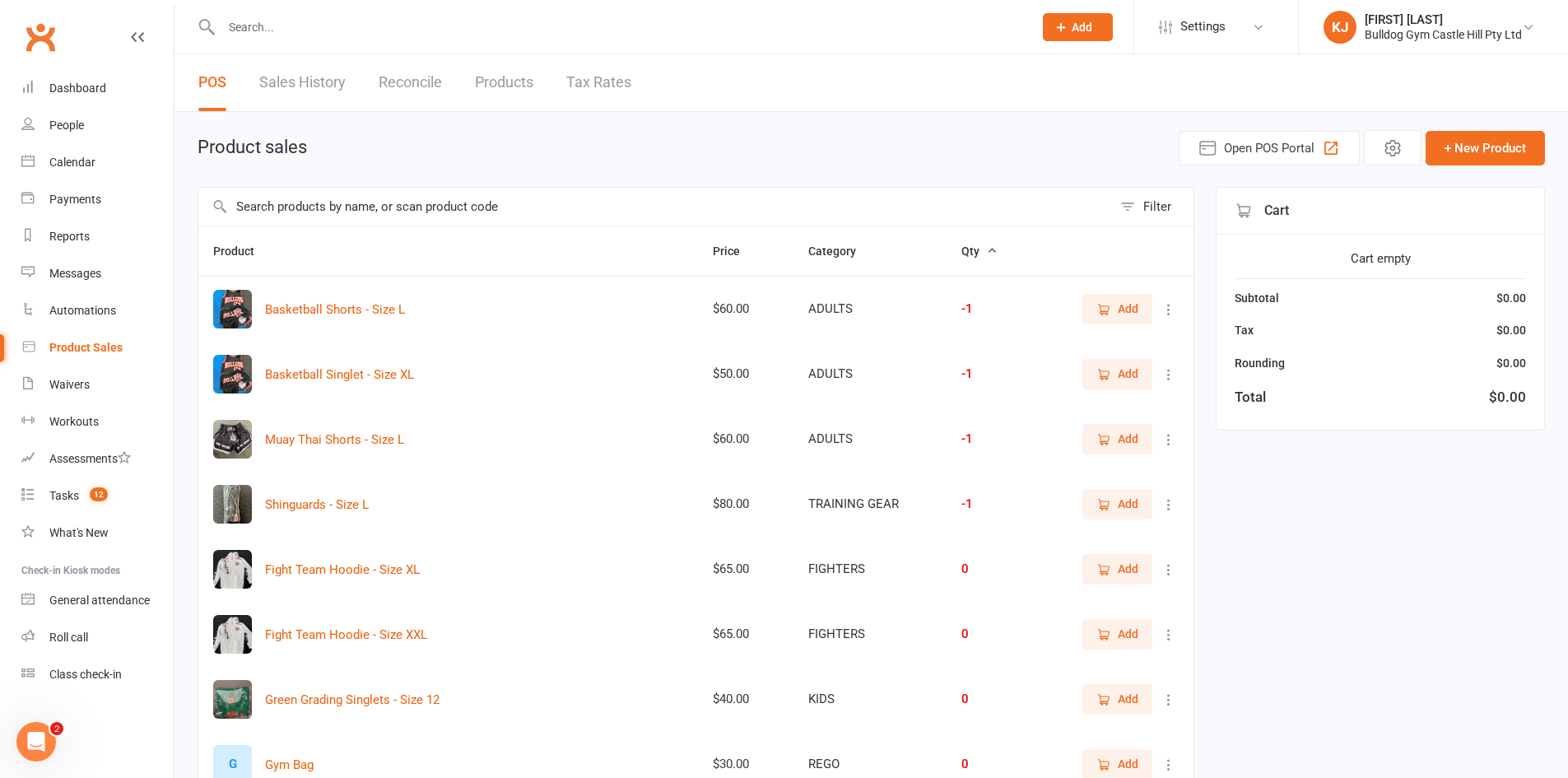 click at bounding box center [655, 207] 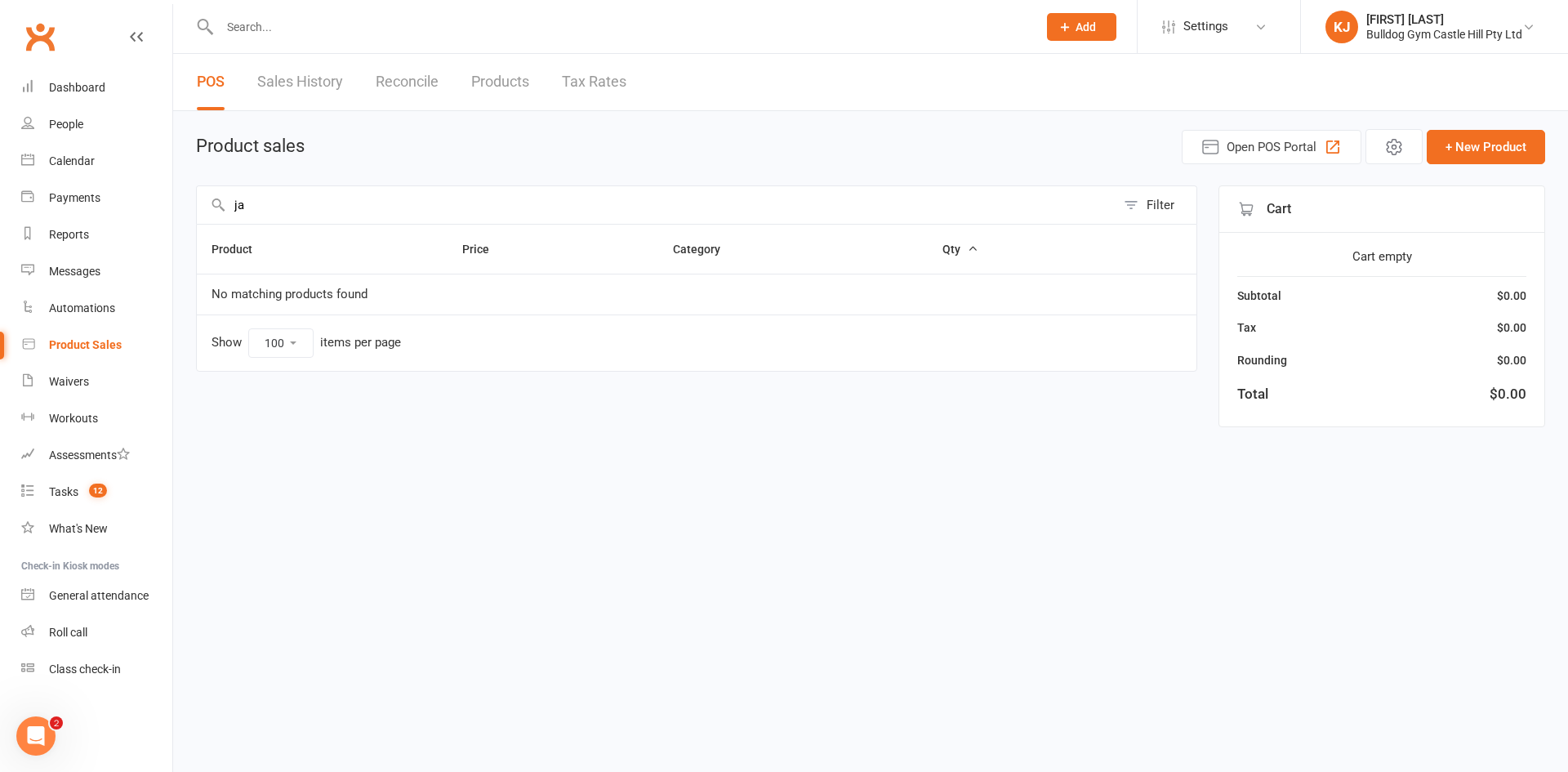 type on "j" 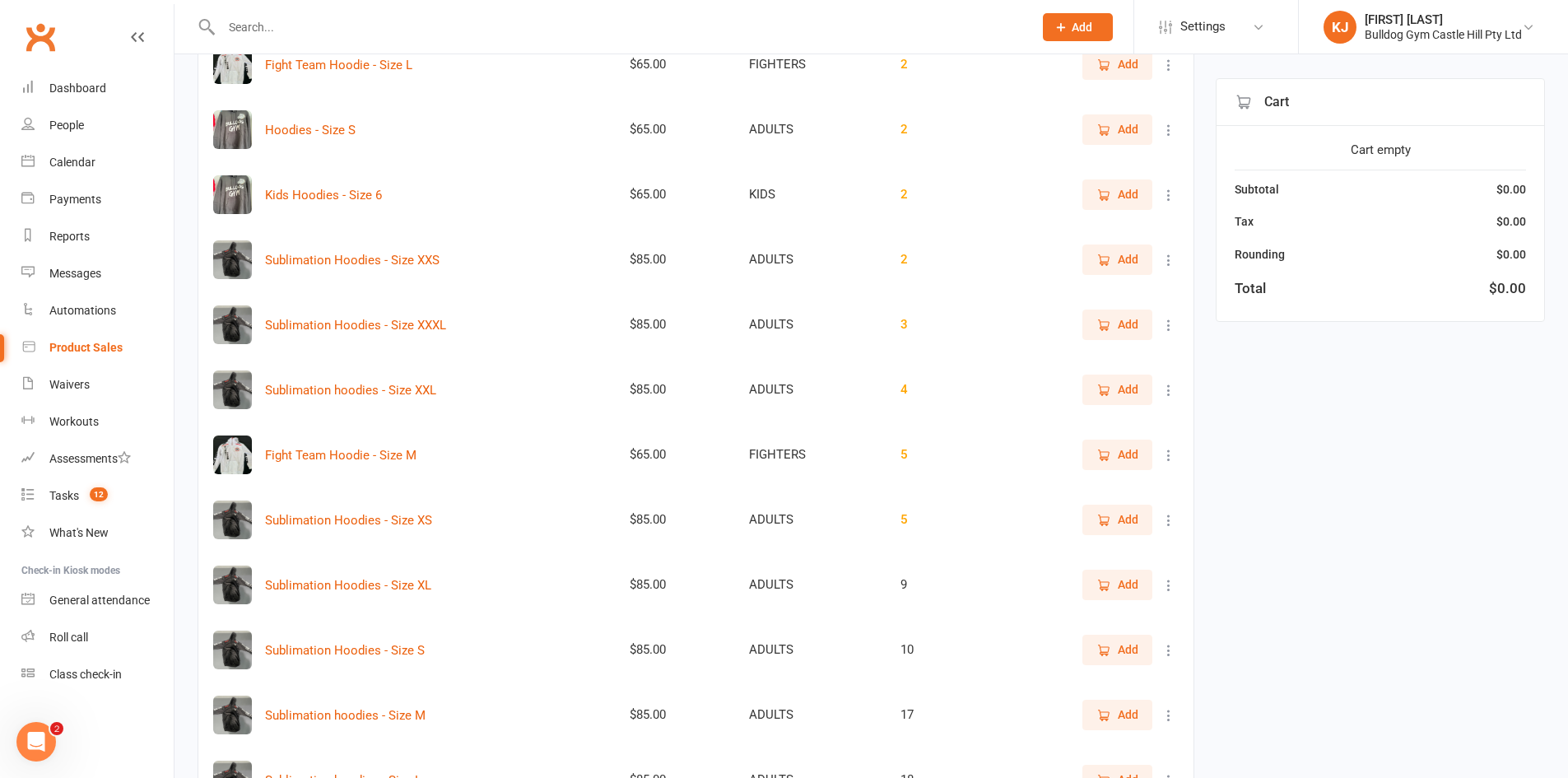 scroll, scrollTop: 412, scrollLeft: 0, axis: vertical 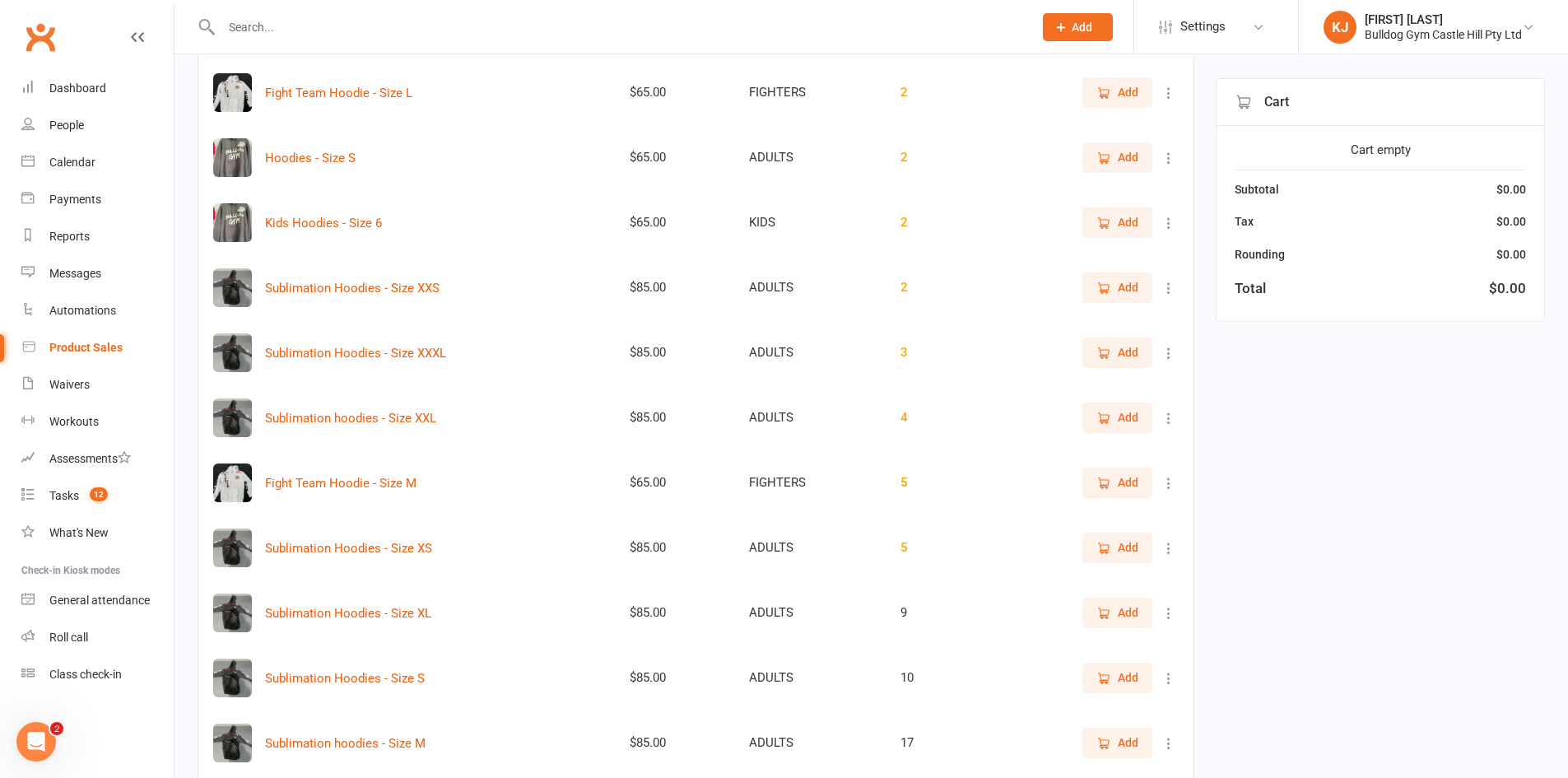 type on "hoodi" 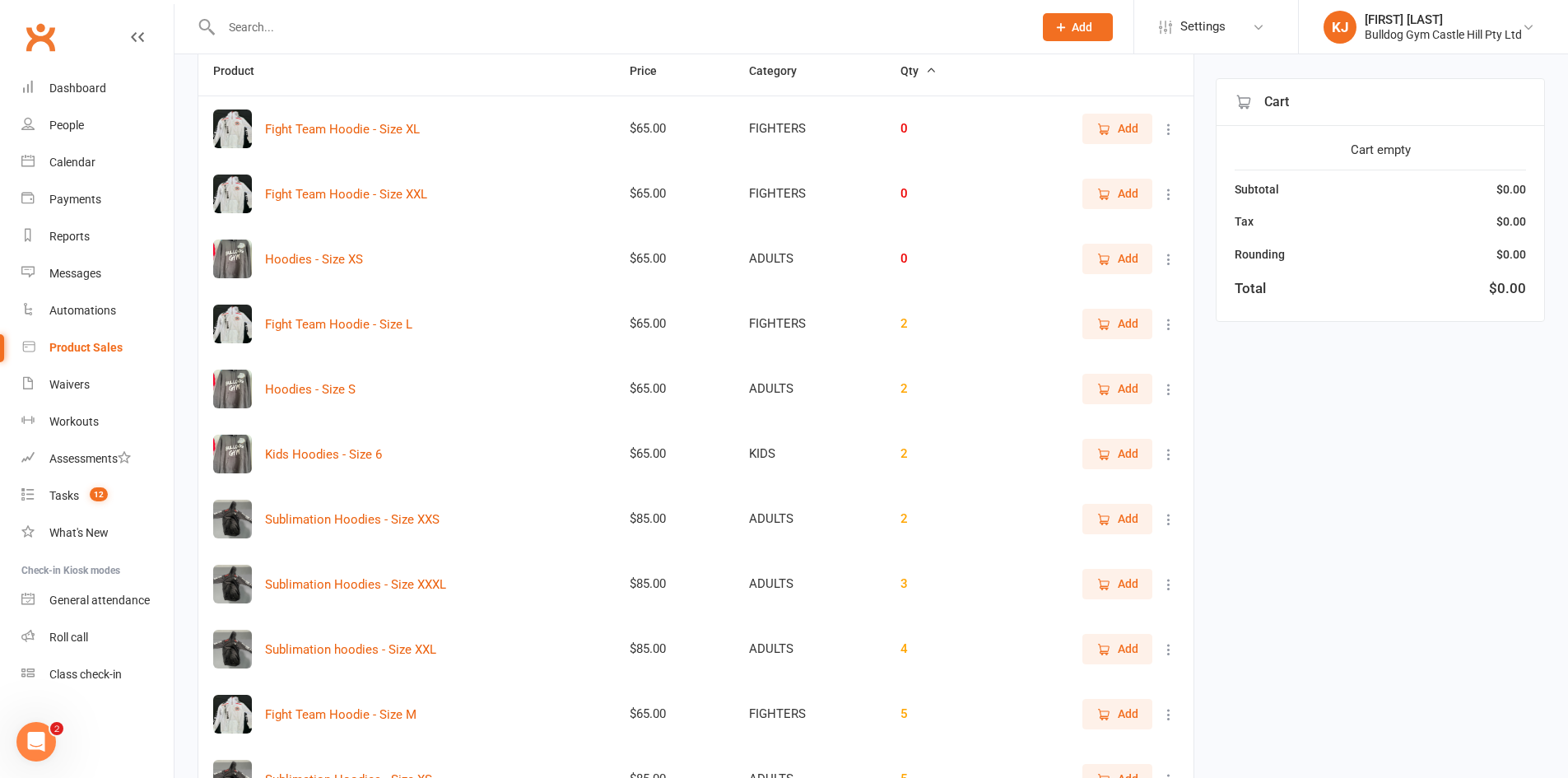 scroll, scrollTop: 91, scrollLeft: 0, axis: vertical 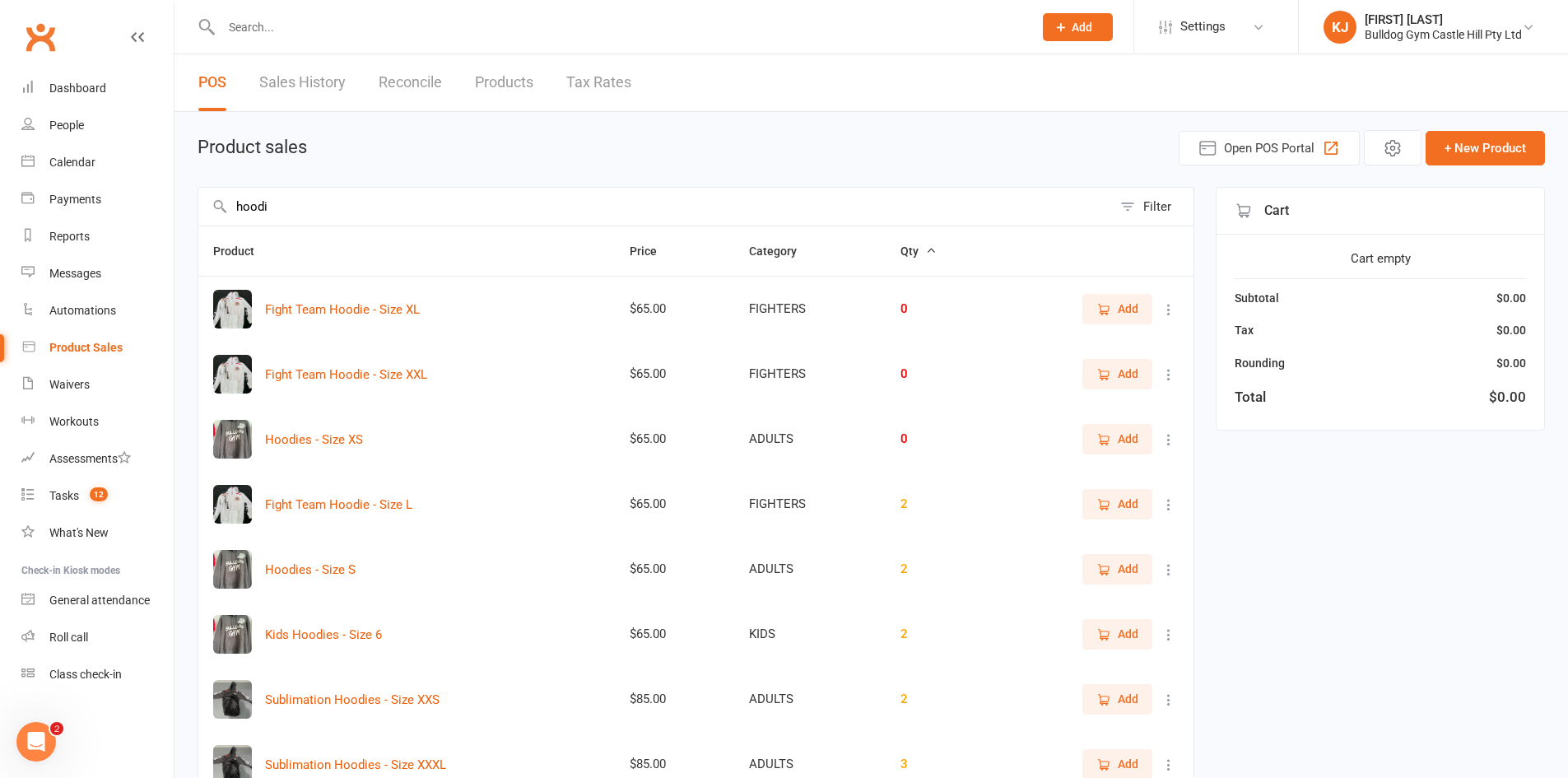 click at bounding box center (619, 27) 